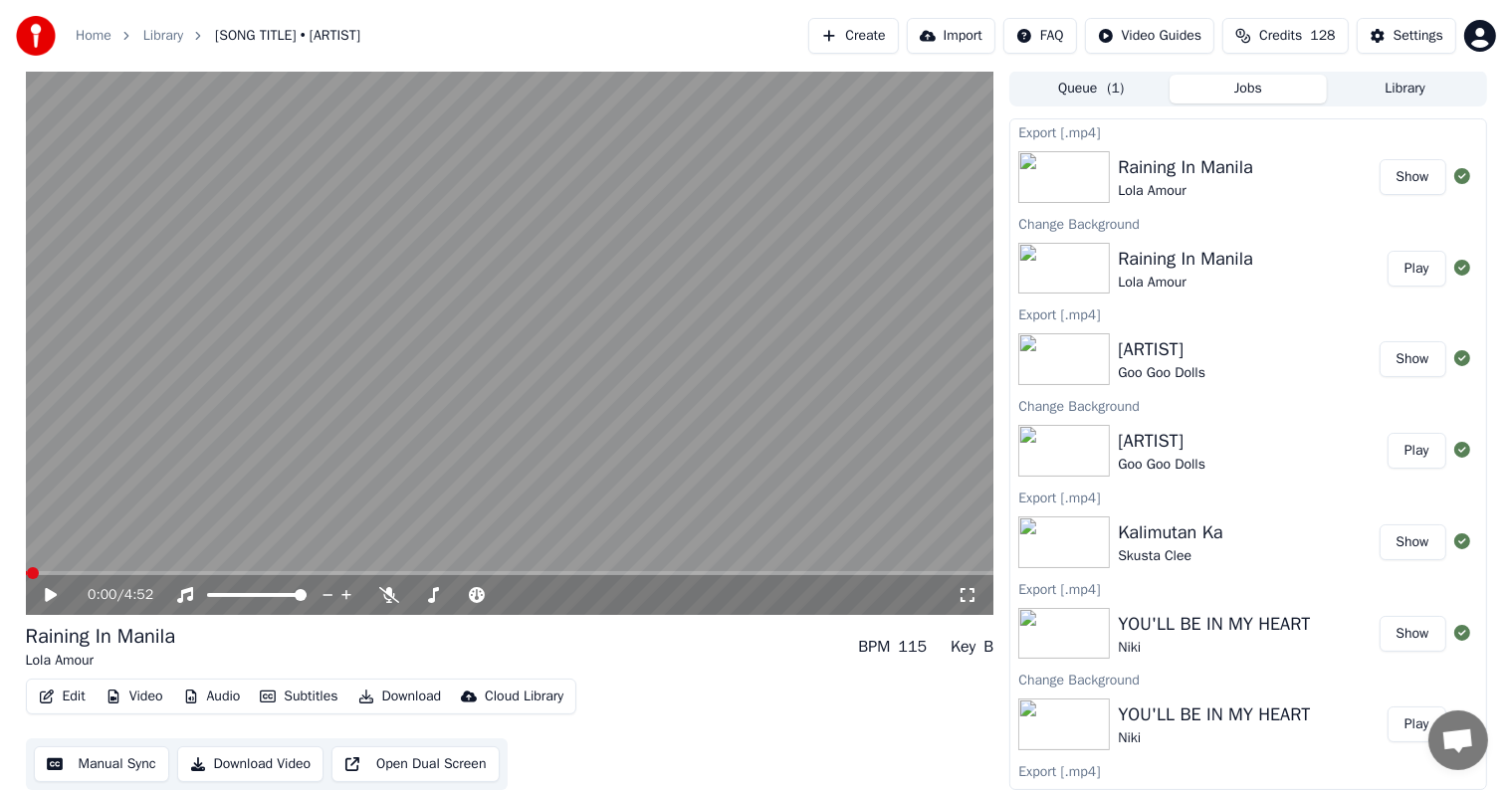 scroll, scrollTop: 1, scrollLeft: 0, axis: vertical 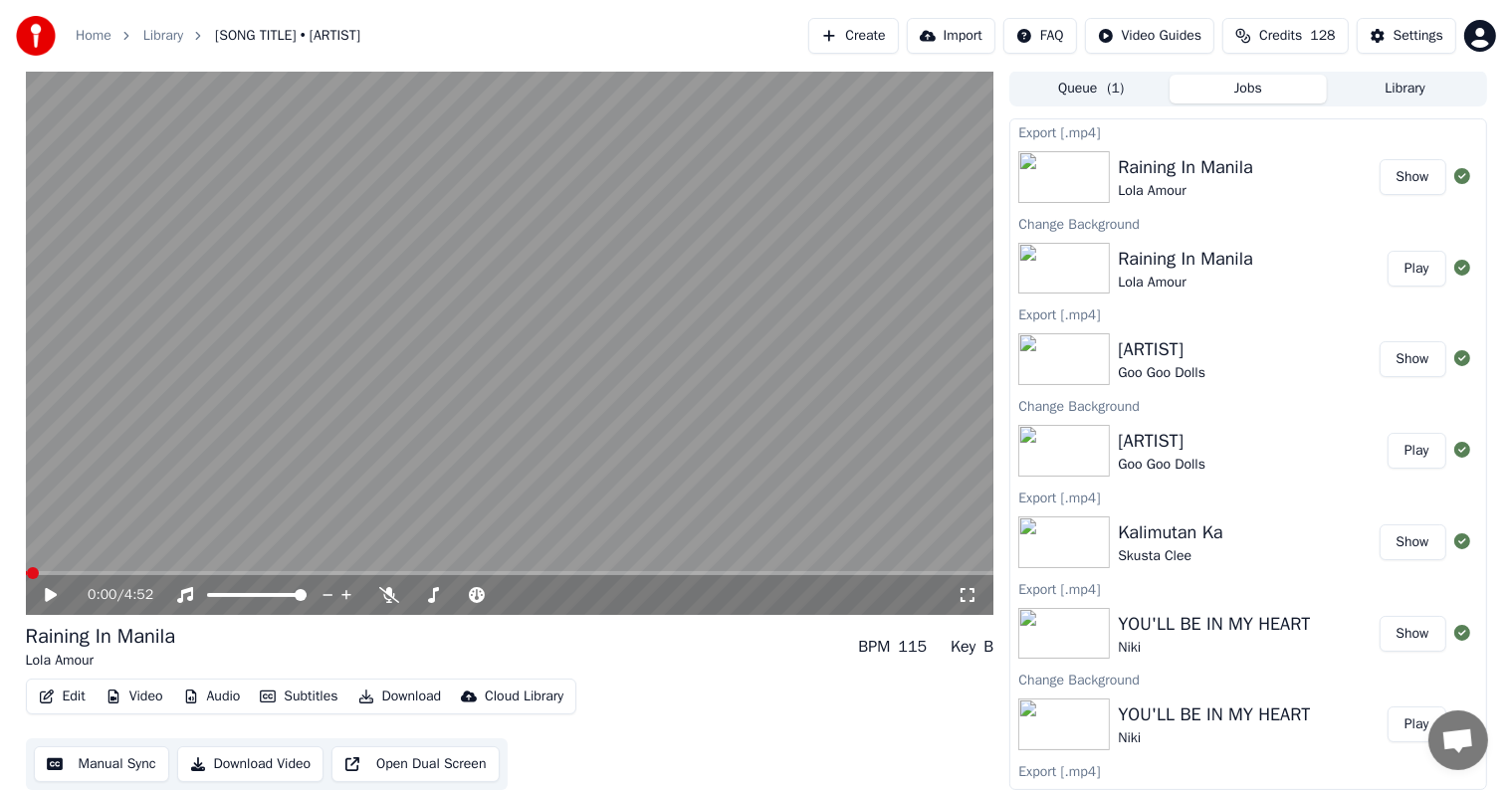 click on "Library" at bounding box center [1405, 89] 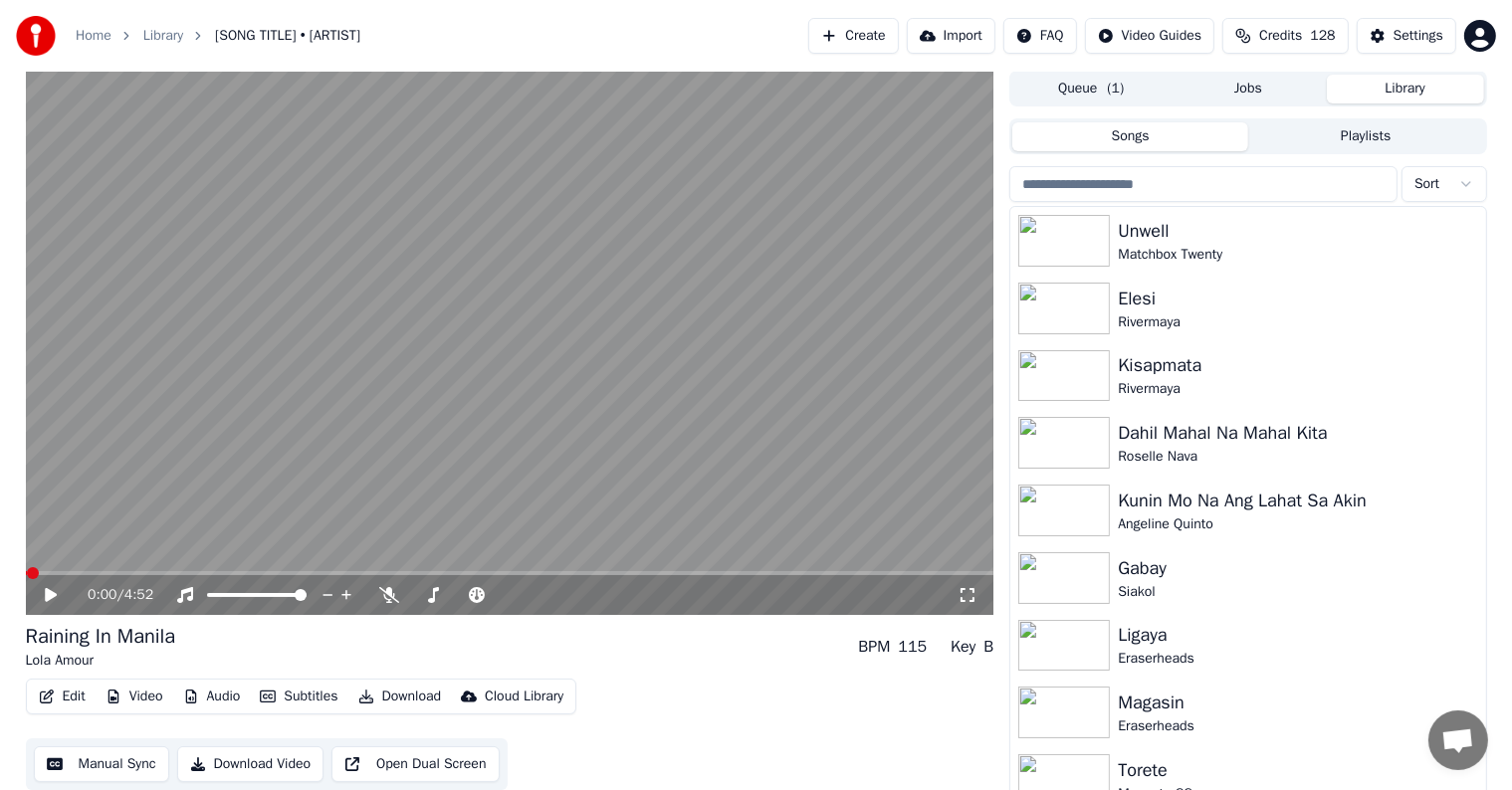 click at bounding box center [1203, 184] 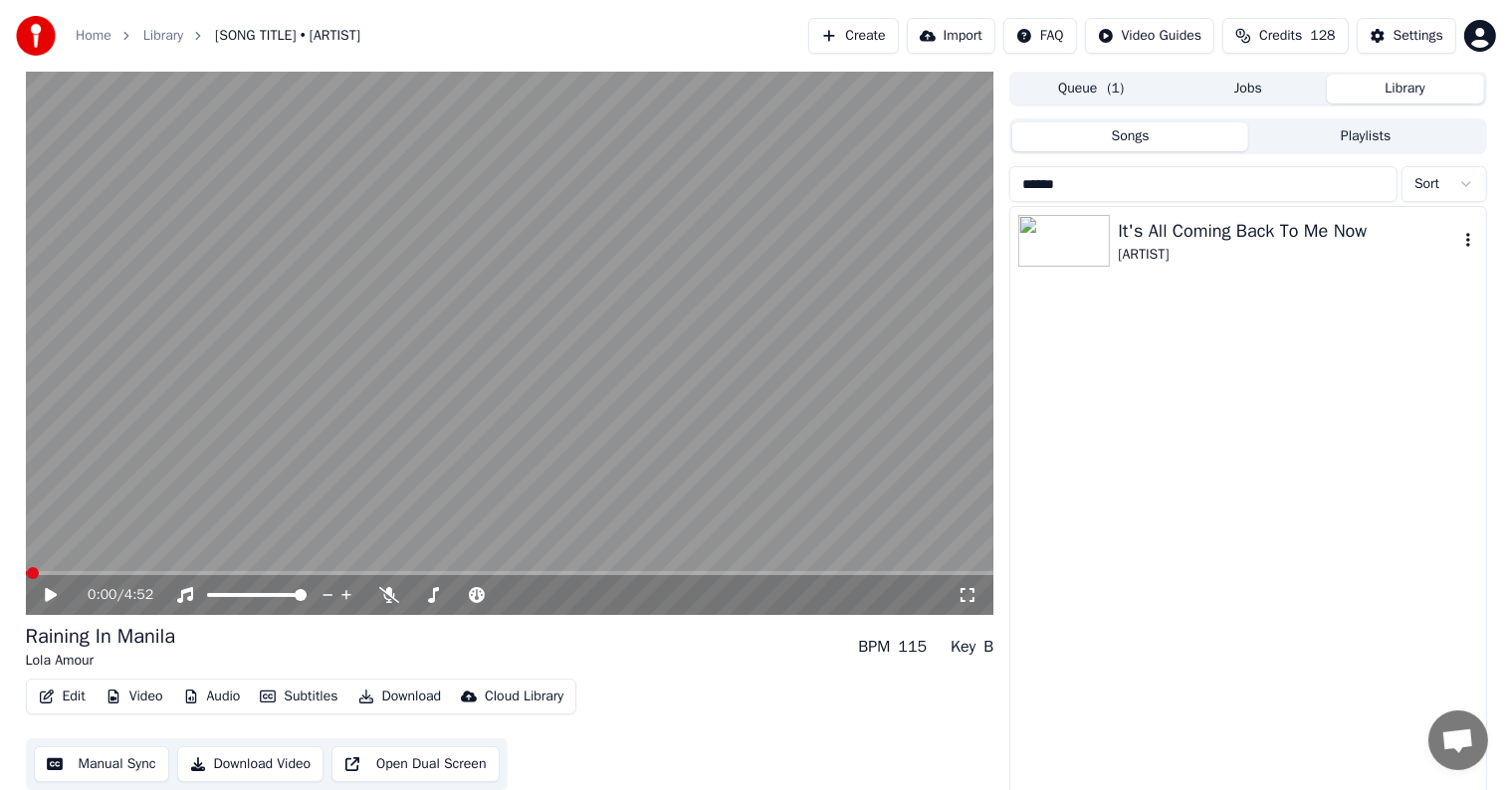 type on "******" 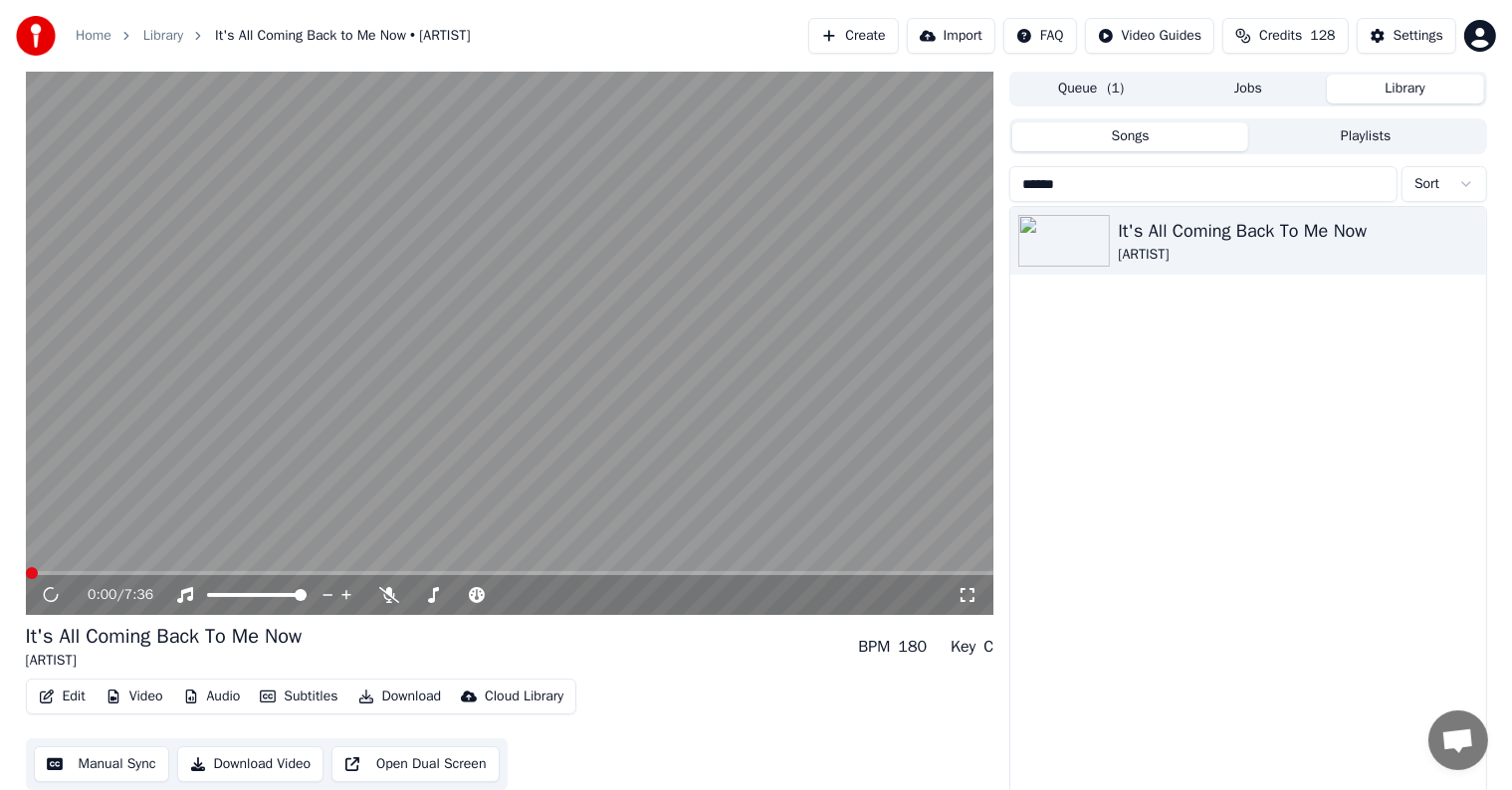 click on "Video" at bounding box center (134, 696) 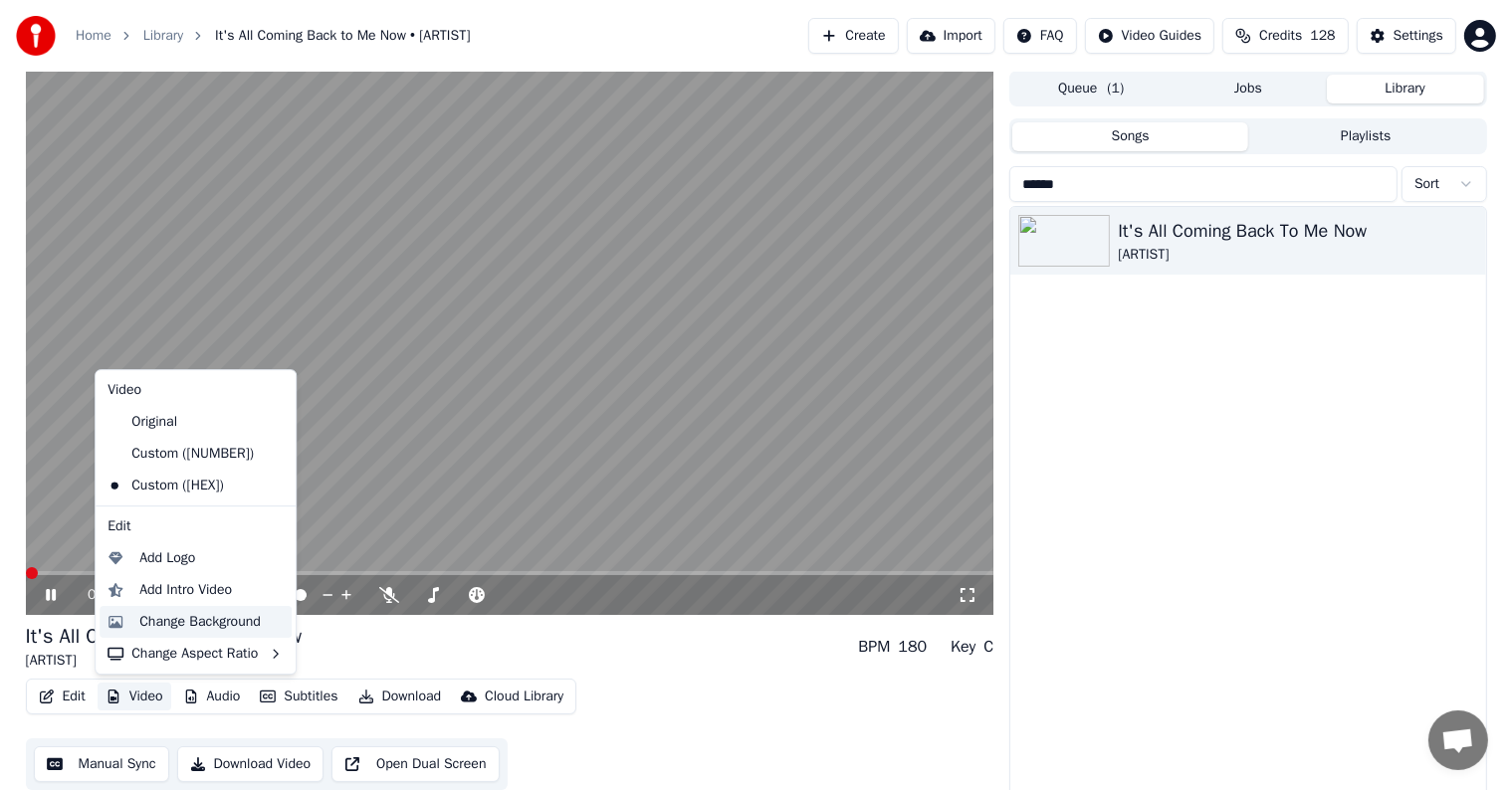 click on "Change Background" at bounding box center [200, 622] 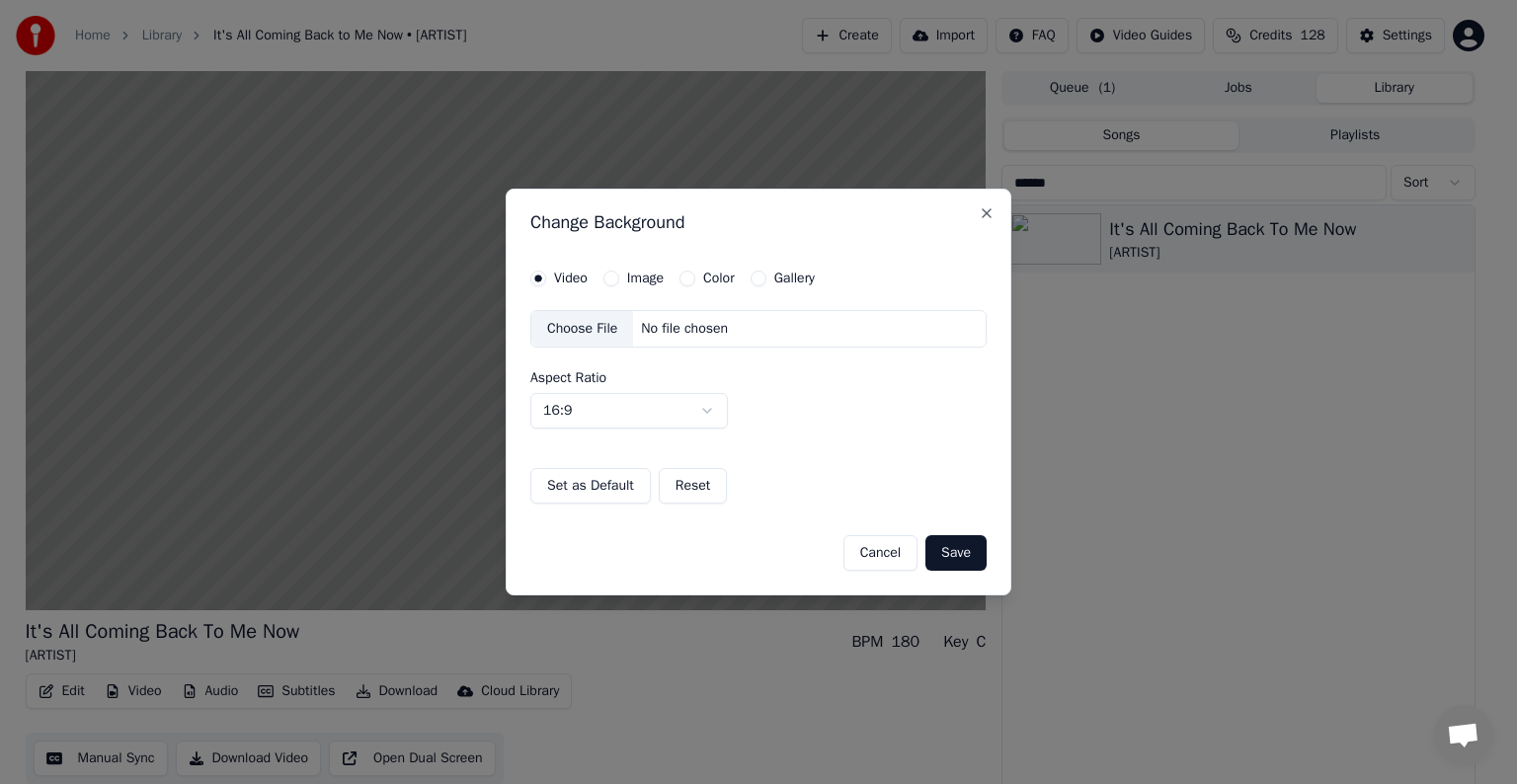 click on "Image" at bounding box center (611, 278) 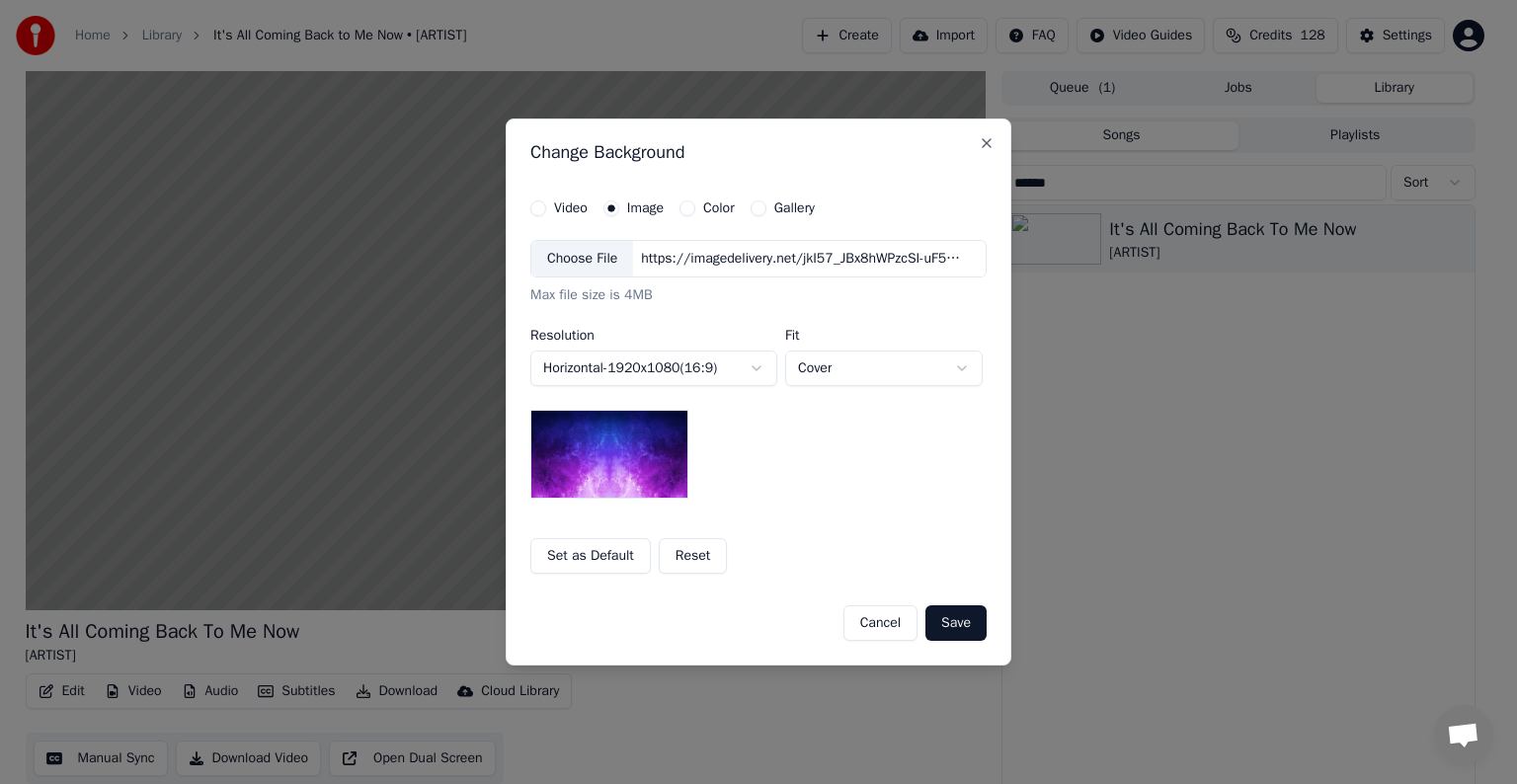 click on "Choose File" at bounding box center [582, 259] 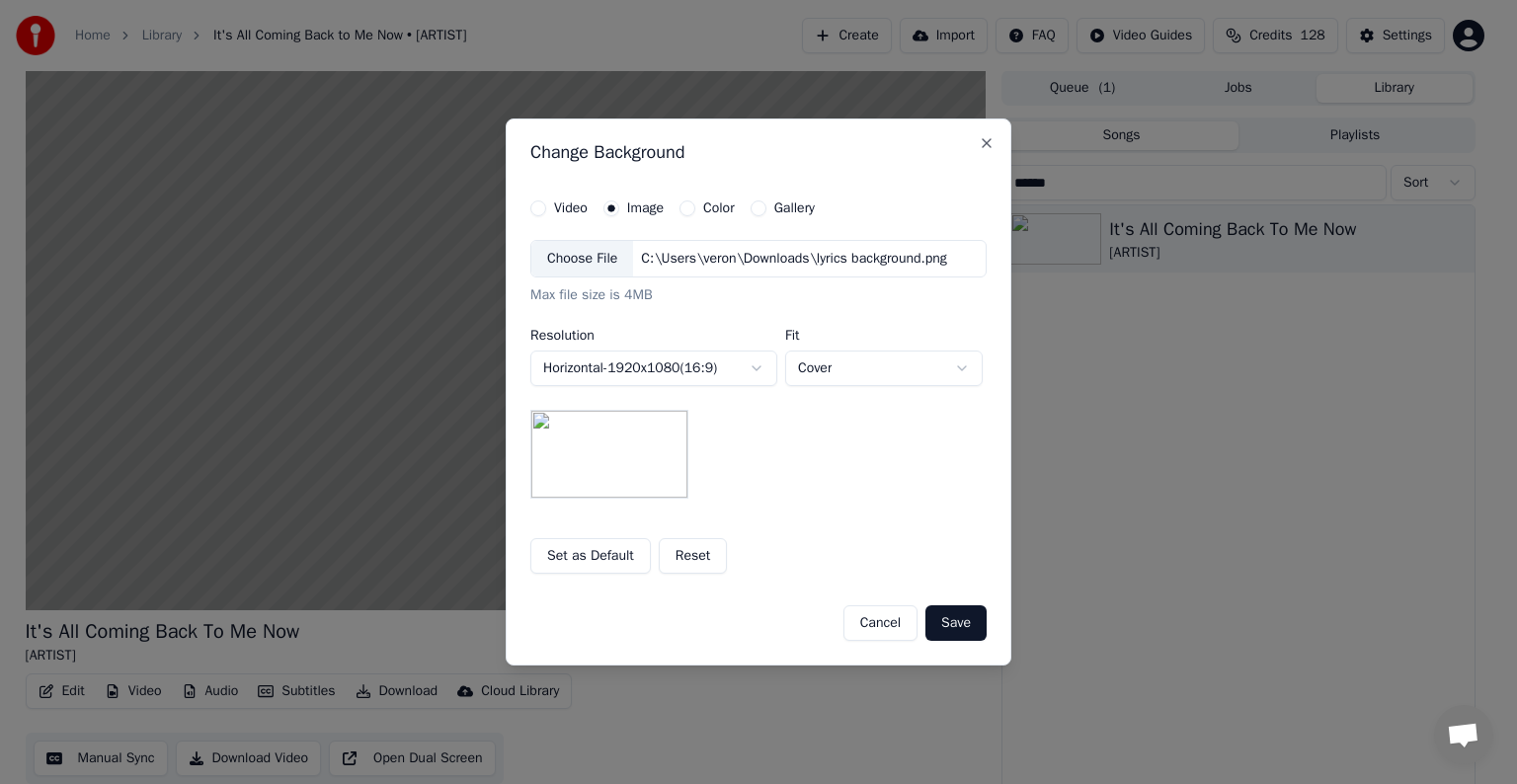 click on "Save" at bounding box center (956, 623) 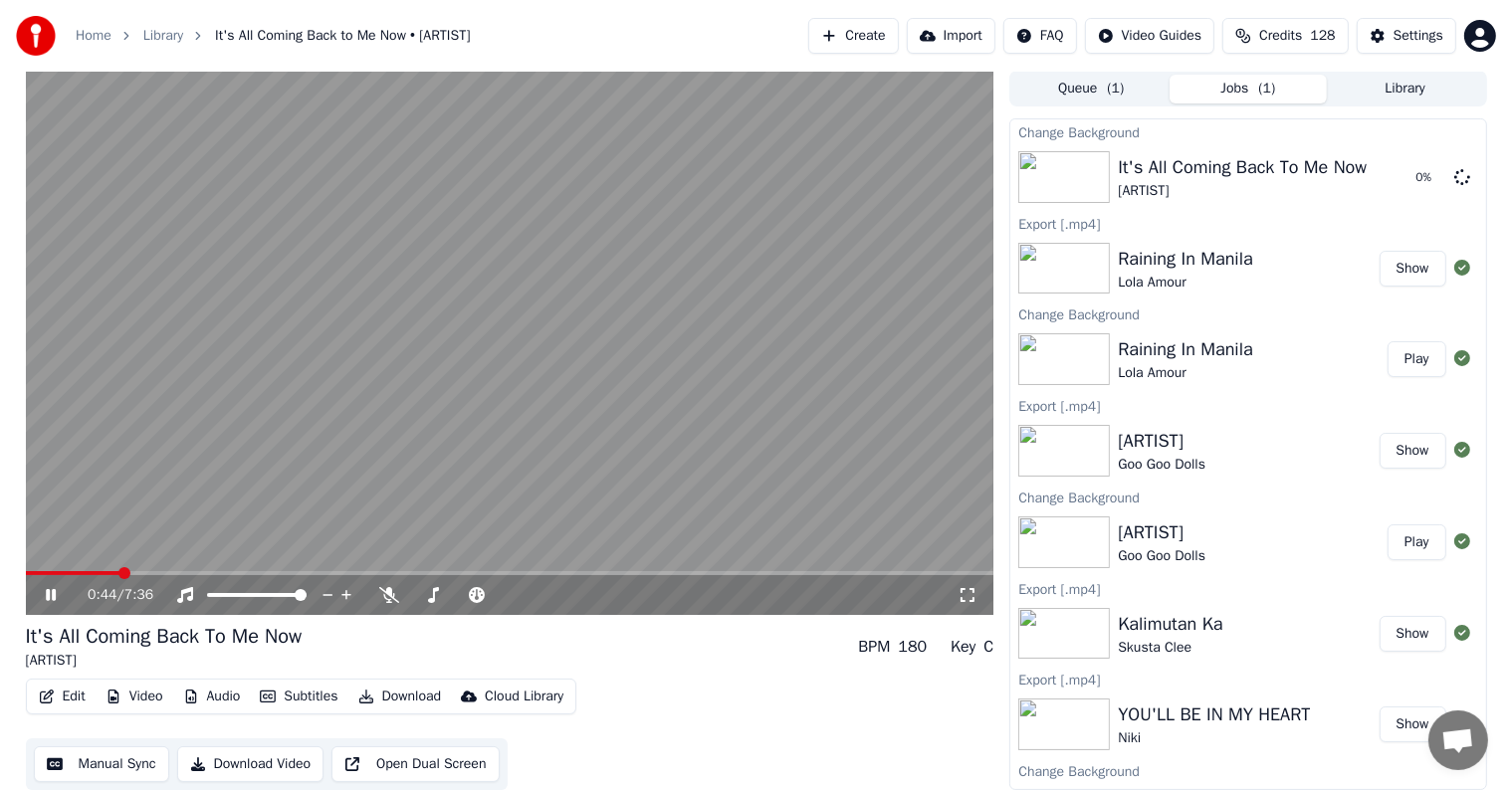 click 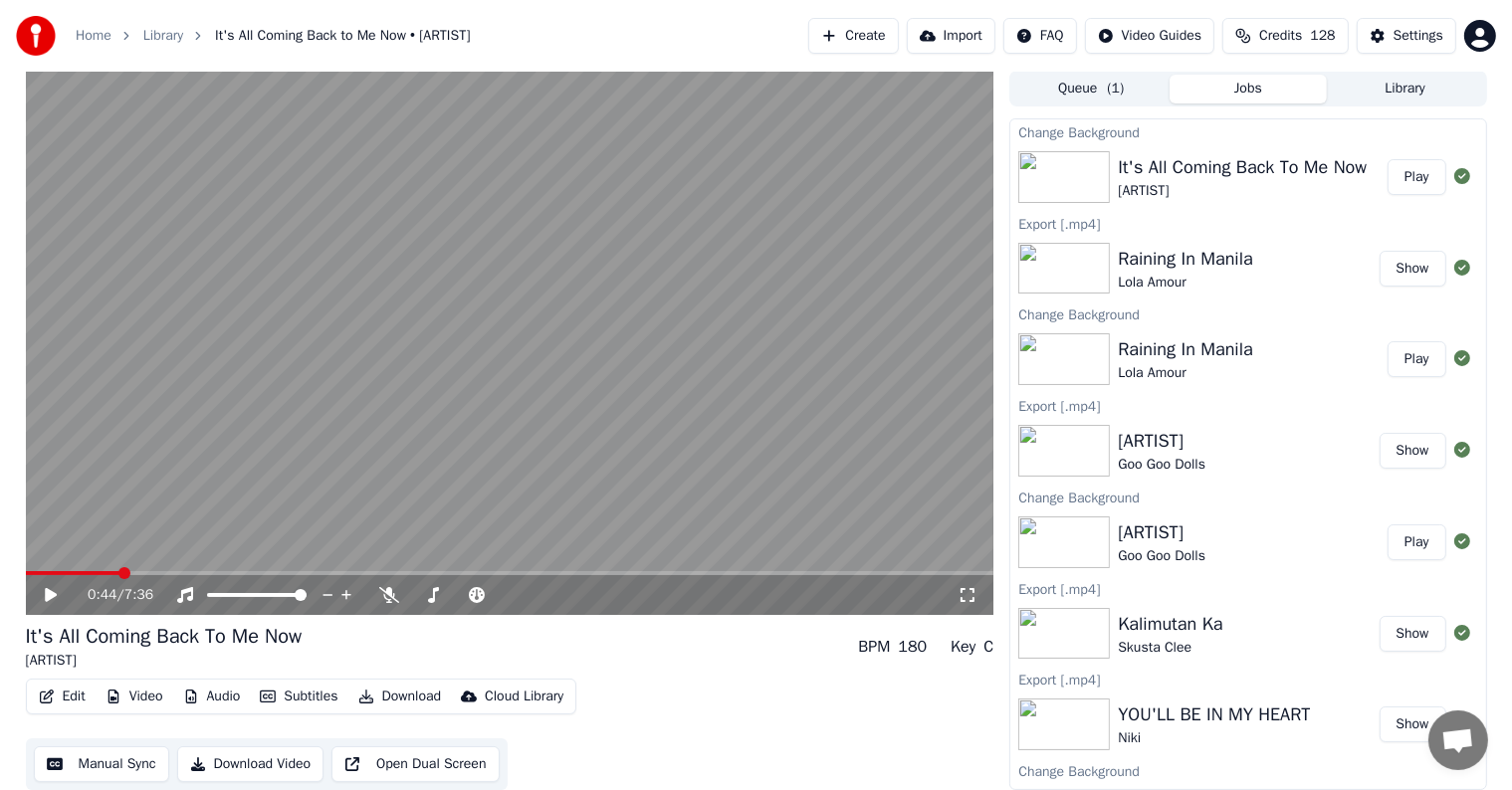 click on "Play" at bounding box center (1416, 177) 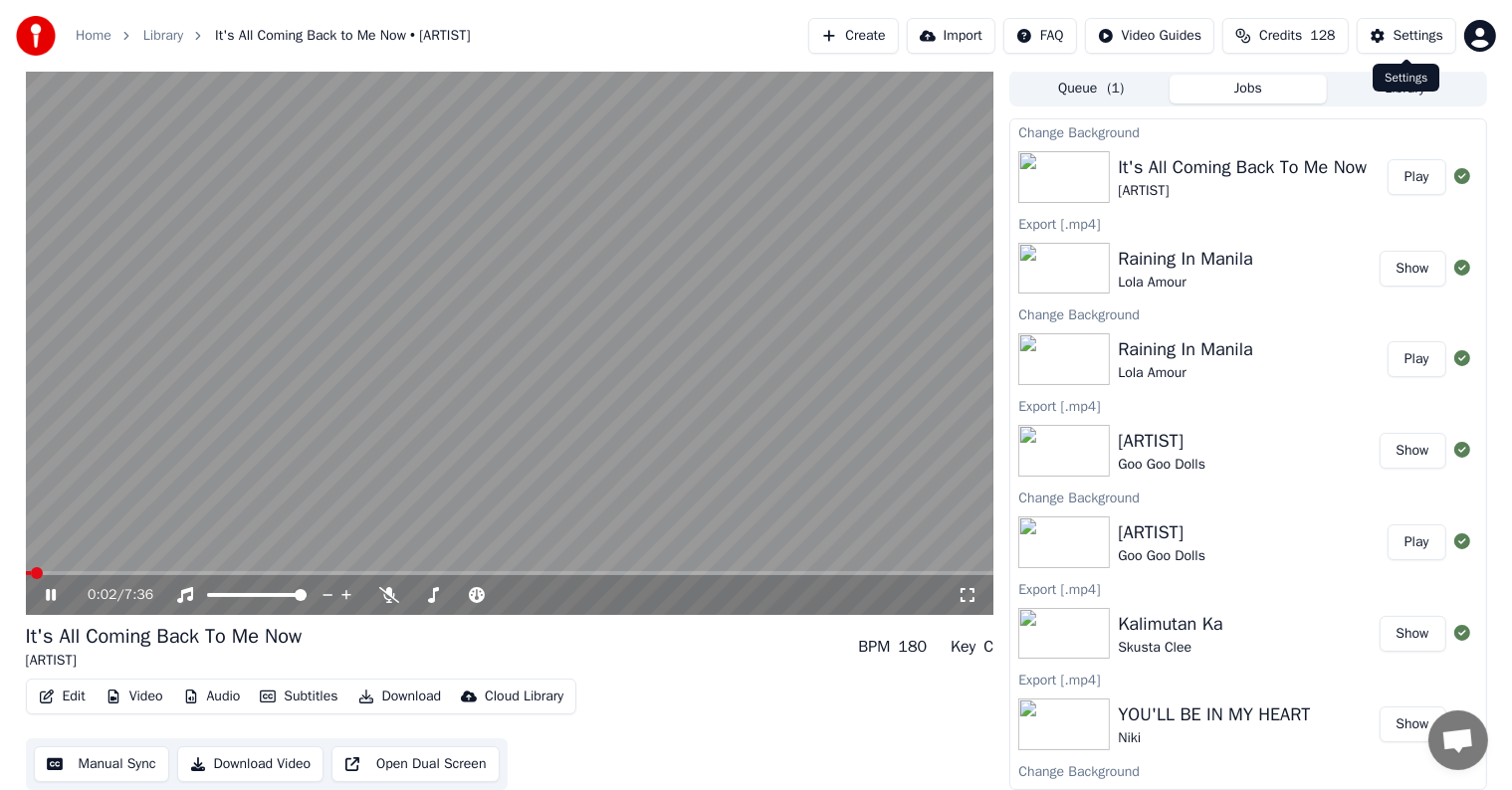 click on "Settings" at bounding box center [1418, 36] 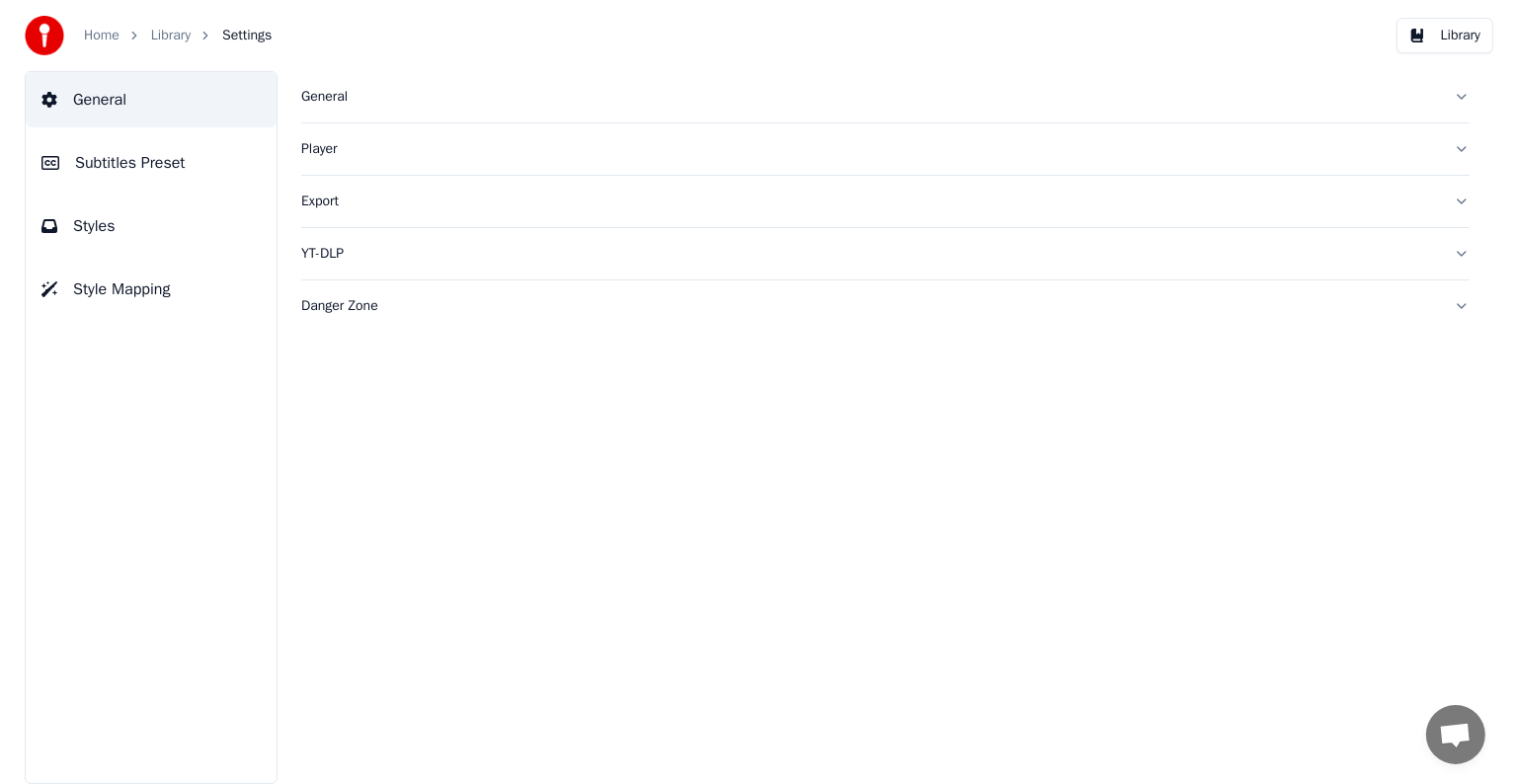 scroll, scrollTop: 0, scrollLeft: 0, axis: both 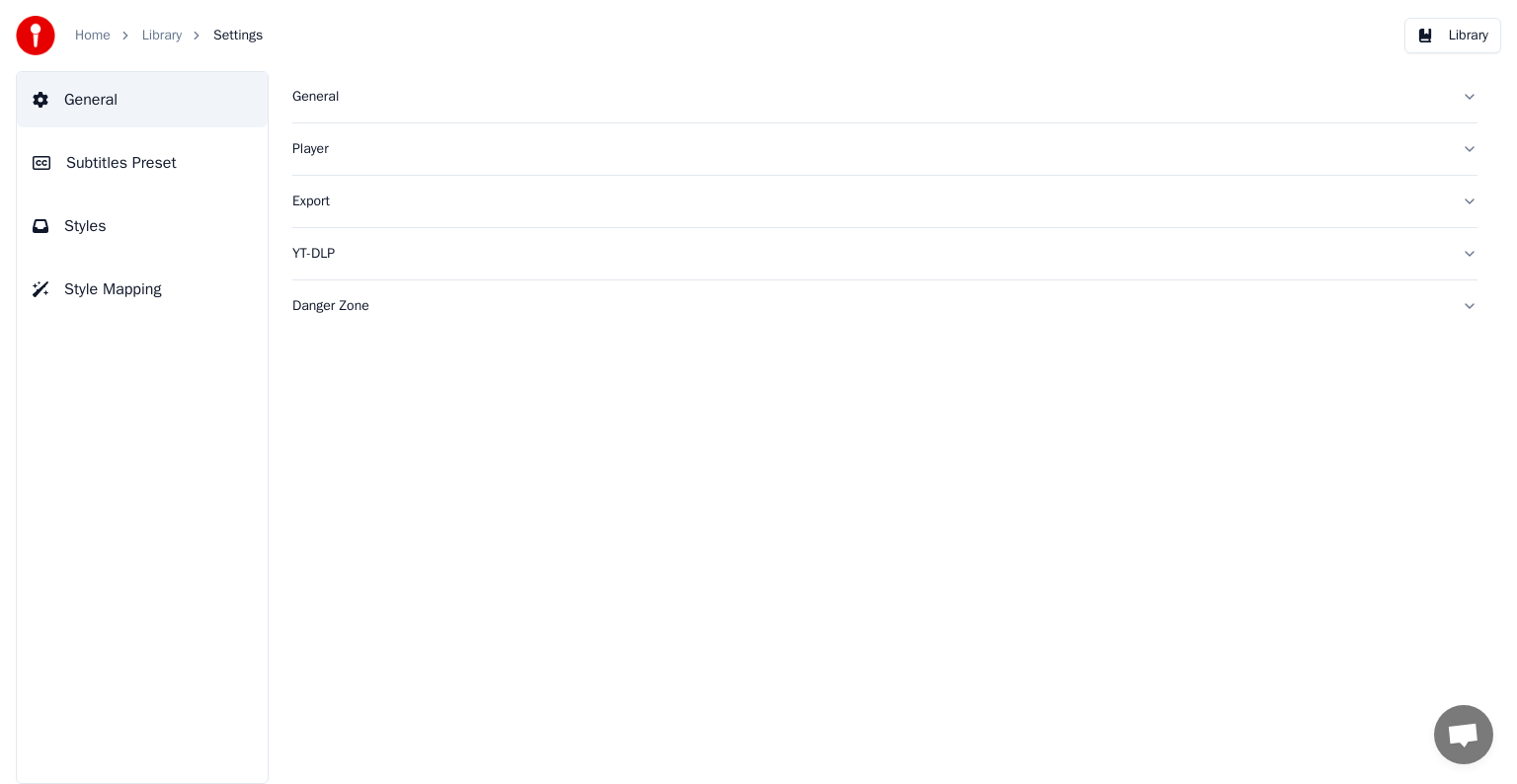click on "Subtitles Preset" at bounding box center (142, 163) 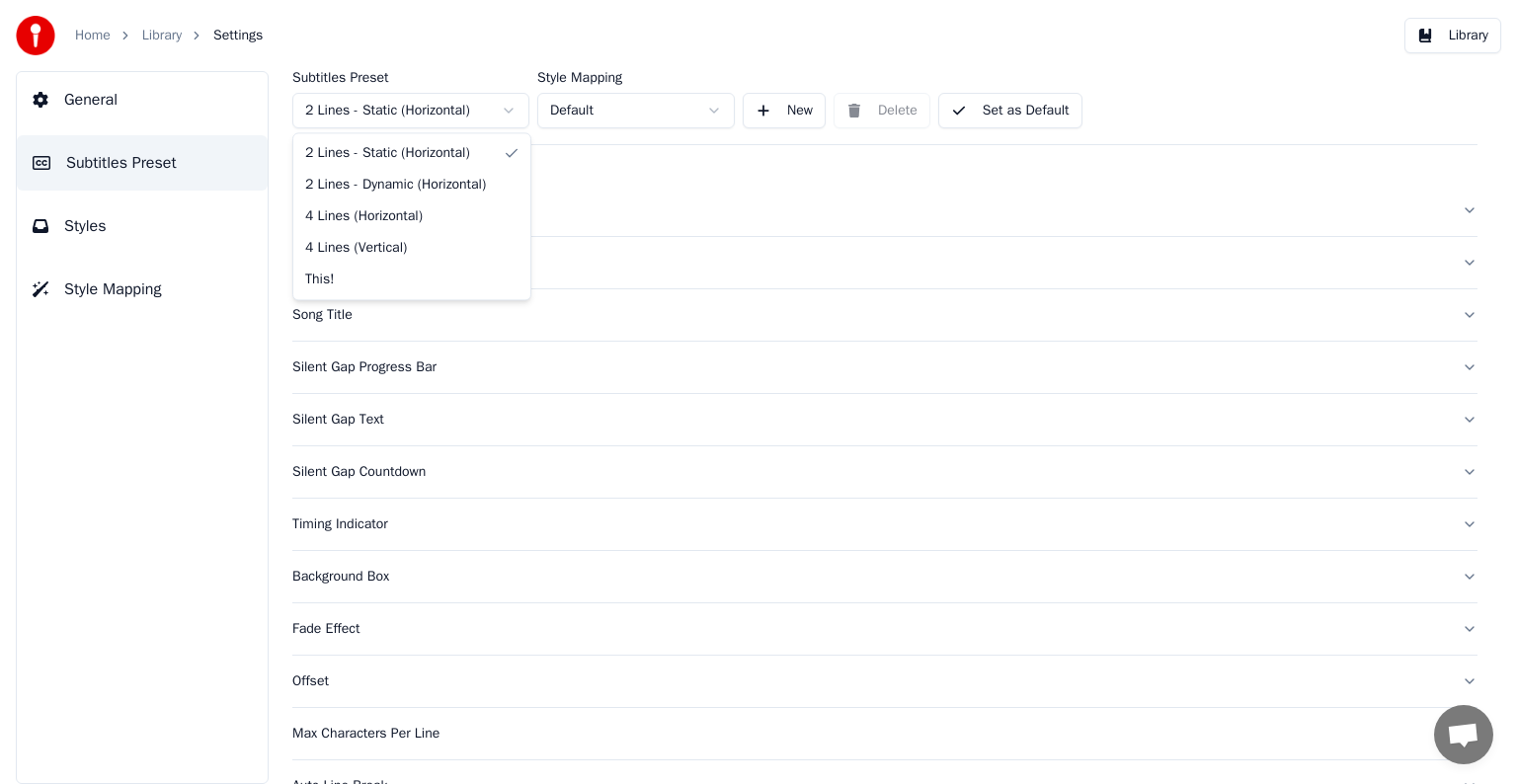 click on "Home Library Settings Library General Subtitles Preset Styles Style Mapping Subtitles Preset 2 Lines - Static (Horizontal) Style Mapping Default New Delete Set as Default General Layout Song Title Silent Gap Progress Bar Silent Gap Text Silent Gap Countdown Timing Indicator Background Box Fade Effect Offset Max Characters Per Line Auto Line Break Advanced Settings Chat Adam from Youka Desktop More channels Continue on Email Offline. You were inactive for some time. Send a message to reconnect to the chat. Youka Desktop Hello! How can I help you? Sunday, [DATE] Hi! I'Its me again. The lyrics are not appearing. Even editing to add lyrics again, it's not appearing. I already spent 22 credits for this please check [DATE] yeah but credits are used again in adding the lyrics in the song that supposed to be good in the first place [DATE] Read Adam I added 22 more credits to your account. [DATE]" at bounding box center (758, 392) 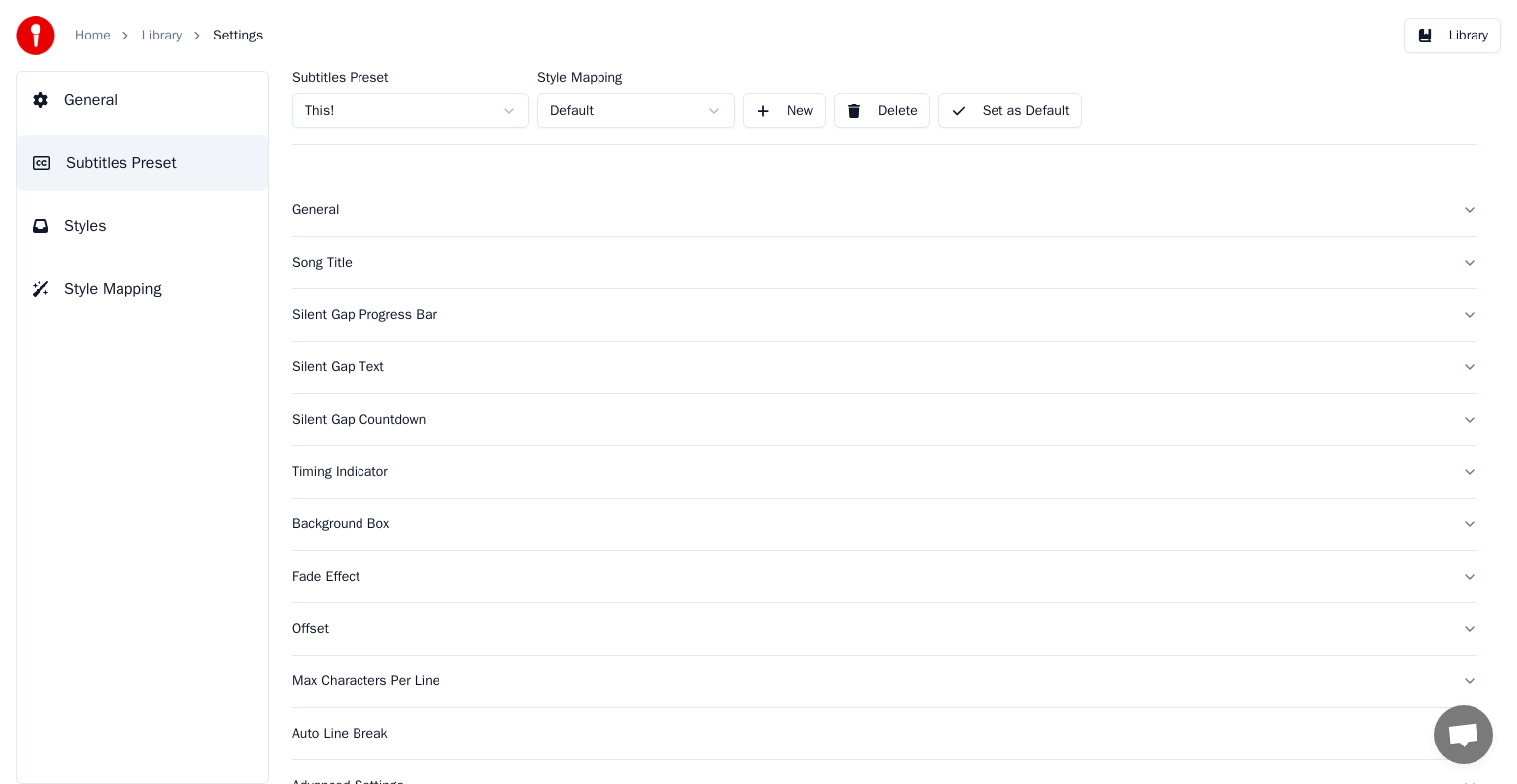 click on "Song Title" at bounding box center (869, 263) 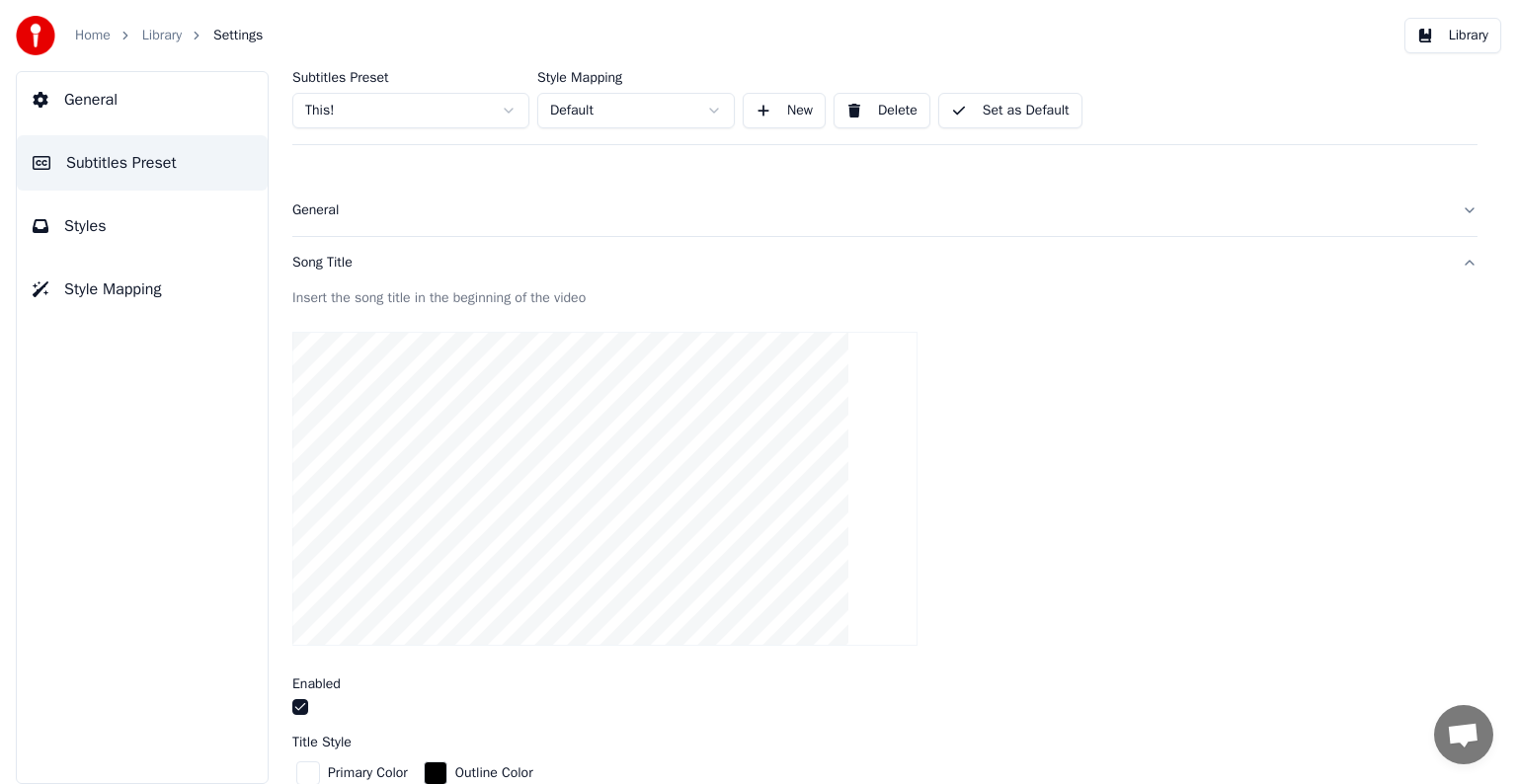 scroll, scrollTop: 395, scrollLeft: 0, axis: vertical 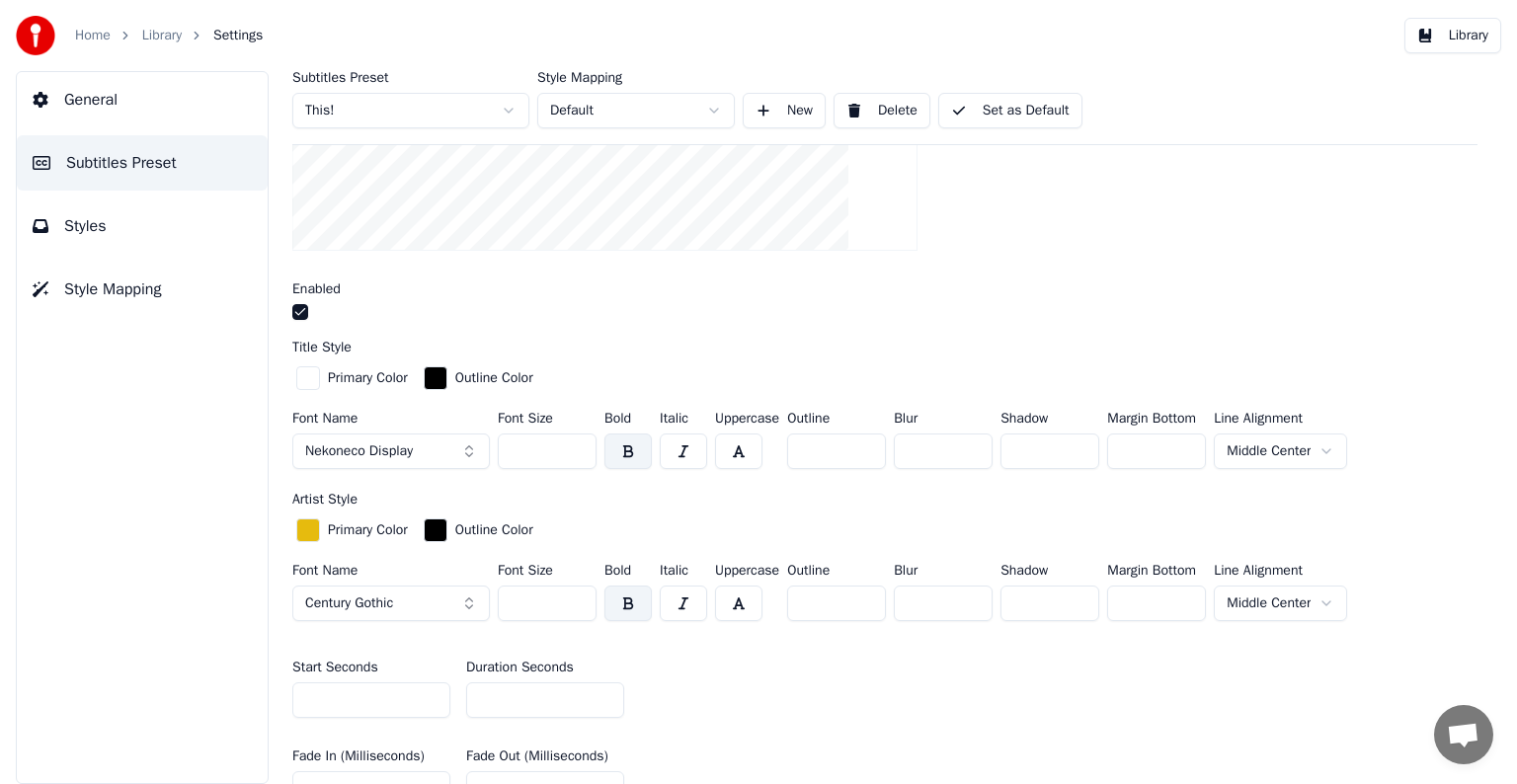 drag, startPoint x: 511, startPoint y: 447, endPoint x: 561, endPoint y: 445, distance: 50.04 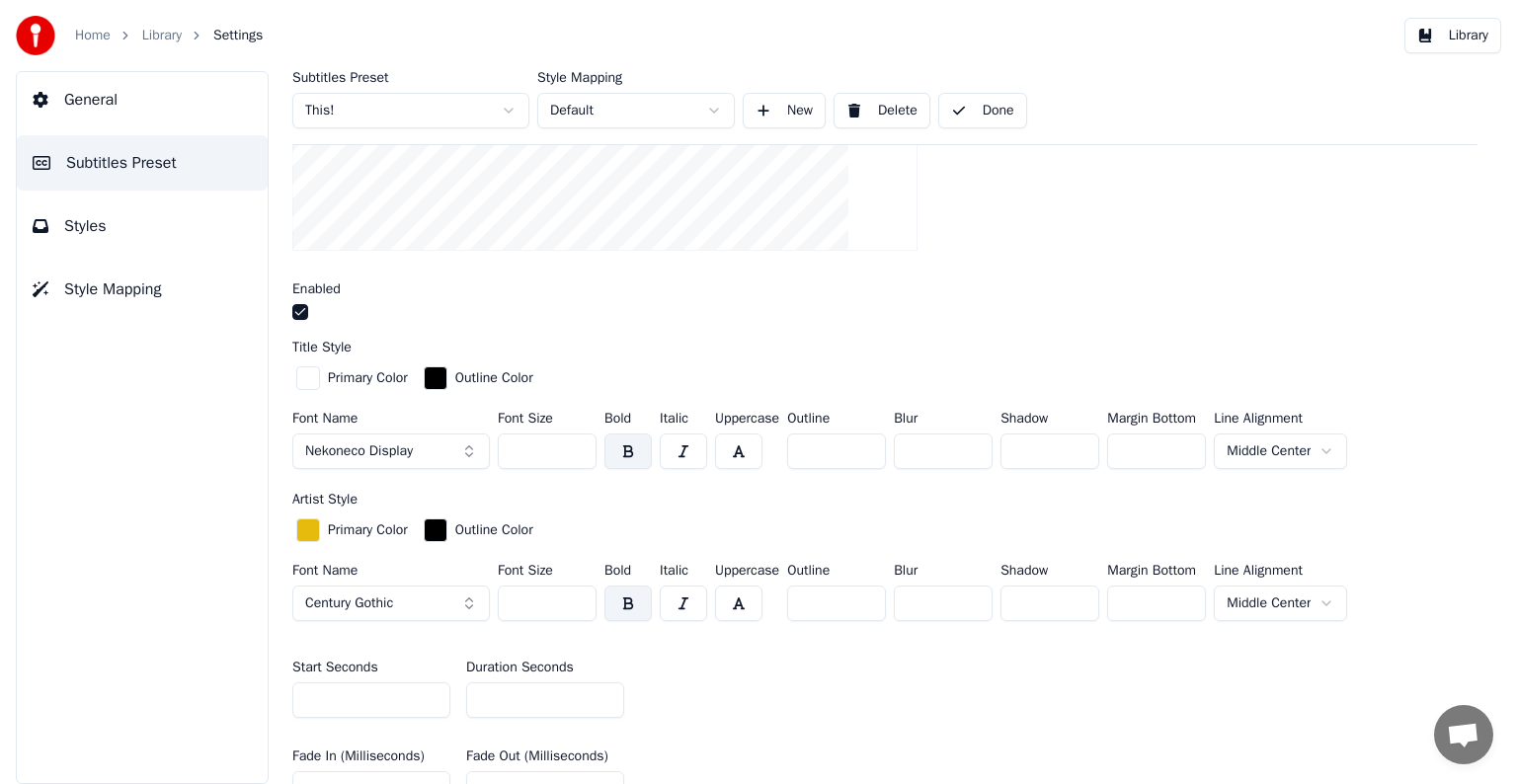click on "Library" at bounding box center (162, 36) 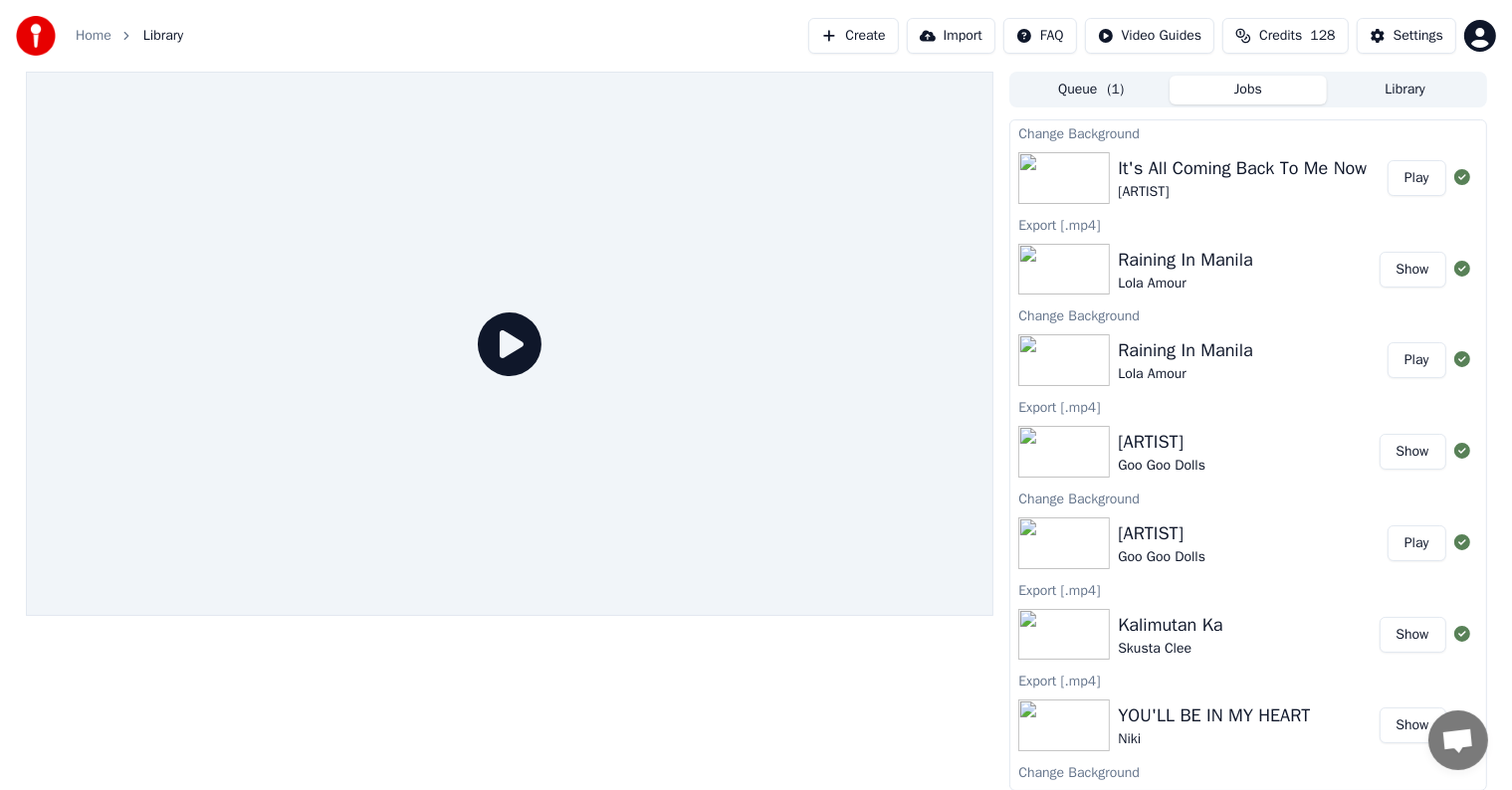 click on "Play" at bounding box center [1416, 178] 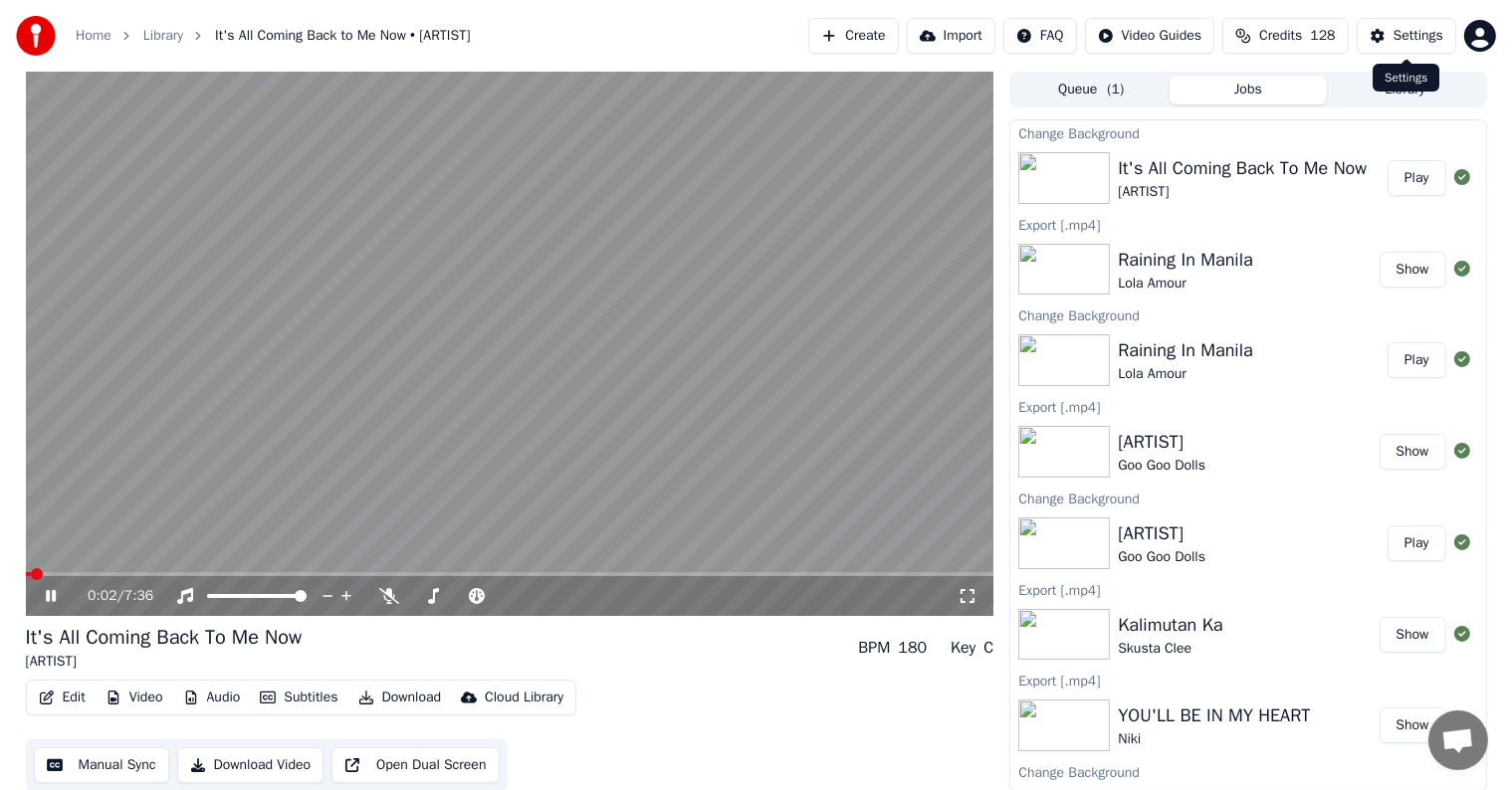 click on "Settings" at bounding box center (1418, 36) 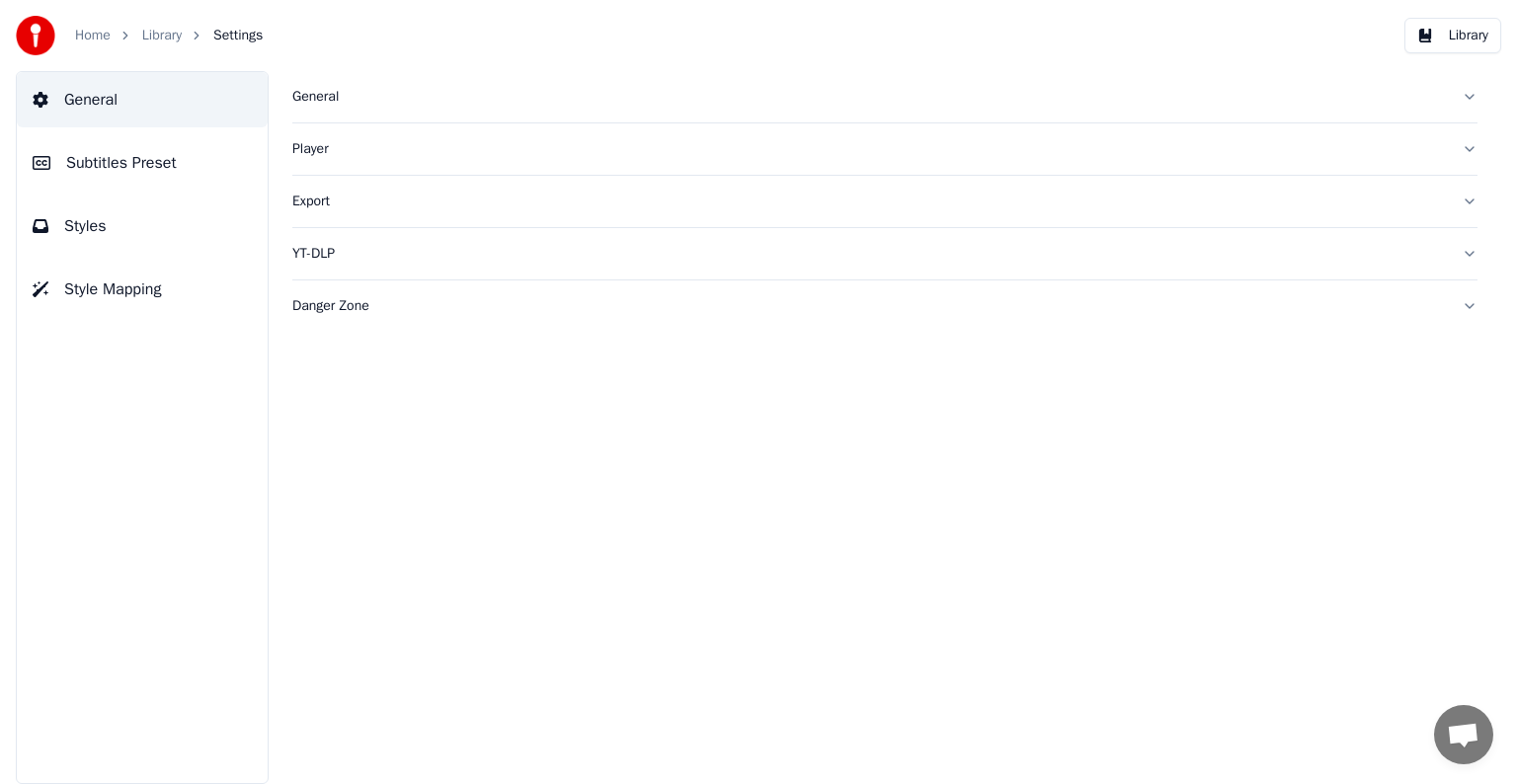 click on "Subtitles Preset" at bounding box center [142, 163] 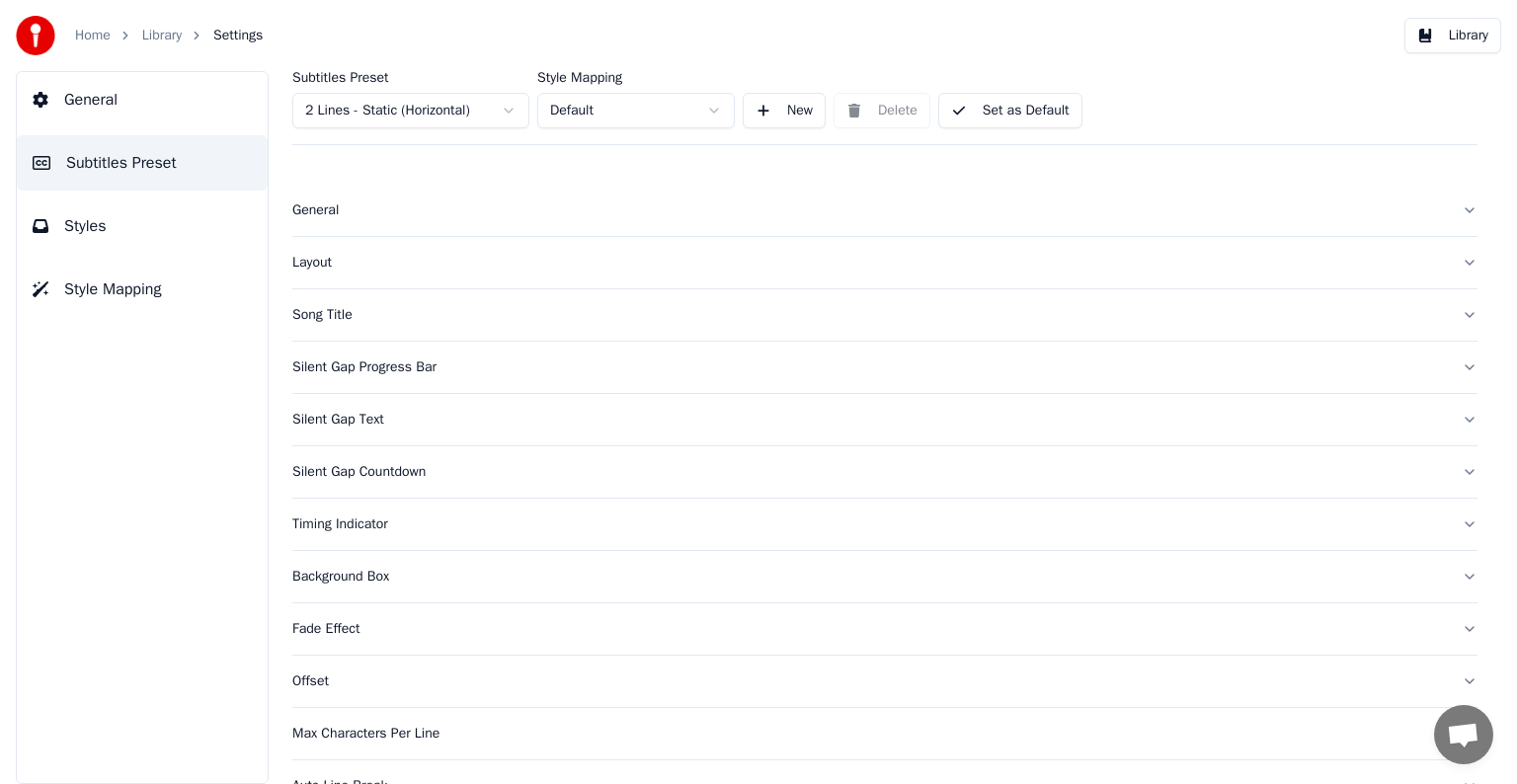 click on "Home Library Settings Library General Subtitles Preset Styles Style Mapping Subtitles Preset 2 Lines - Static (Horizontal) Style Mapping Default New Delete Set as Default General Layout Song Title Silent Gap Progress Bar Silent Gap Text Silent Gap Countdown Timing Indicator Background Box Fade Effect Offset Max Characters Per Line Auto Line Break Advanced Settings Chat Adam from Youka Desktop More channels Continue on Email Offline. You were inactive for some time. Send a message to reconnect to the chat. Youka Desktop Hello! How can I help you? Sunday, [DATE] Hi! I'Its me again. The lyrics are not appearing. Even editing to add lyrics again, it's not appearing. I already spent 22 credits for this please check [DATE] yeah but credits are used again in adding the lyrics in the song that supposed to be good in the first place [DATE] Read Adam I added 22 more credits to your account. [DATE]" at bounding box center (758, 392) 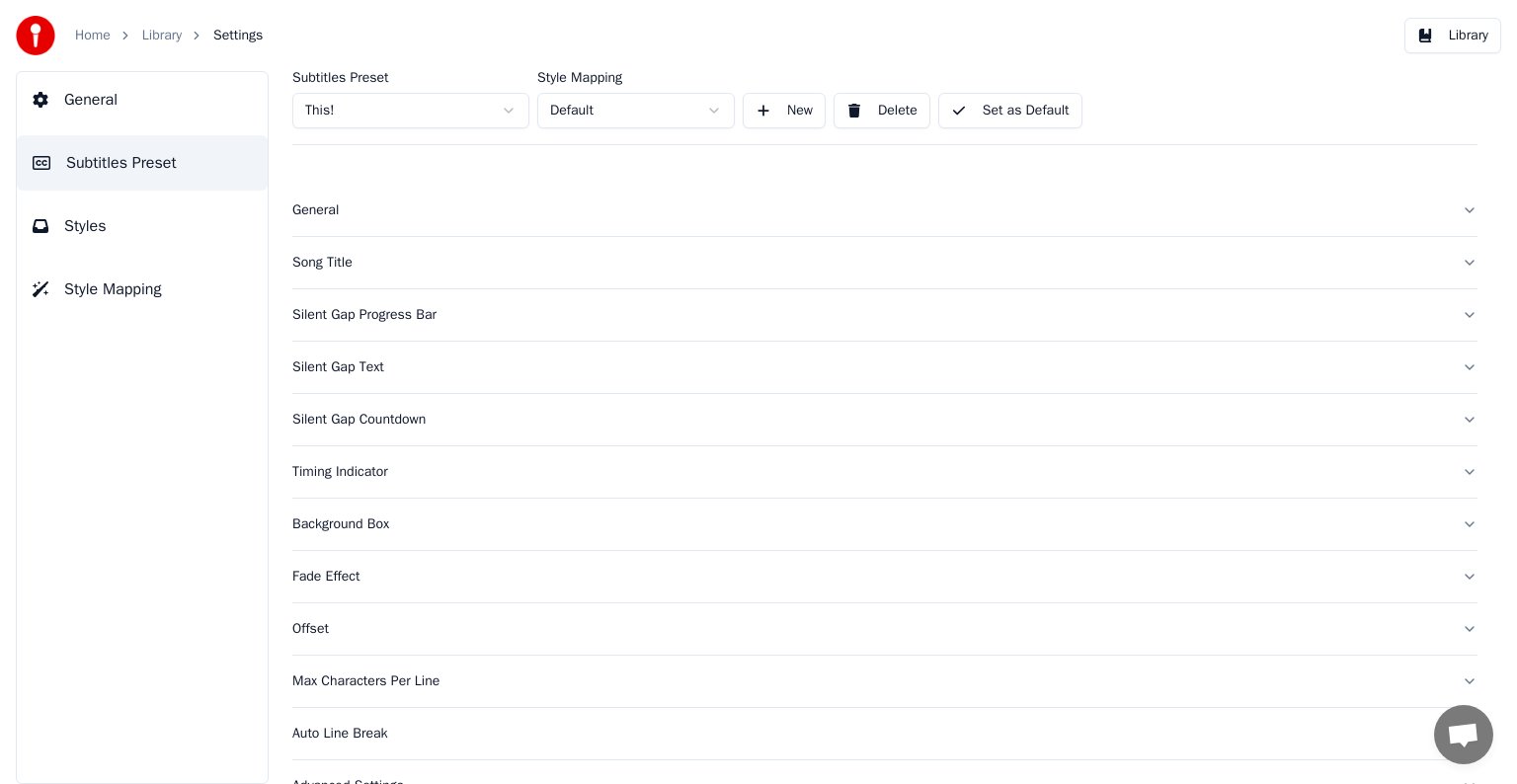 click on "Song Title" at bounding box center [869, 263] 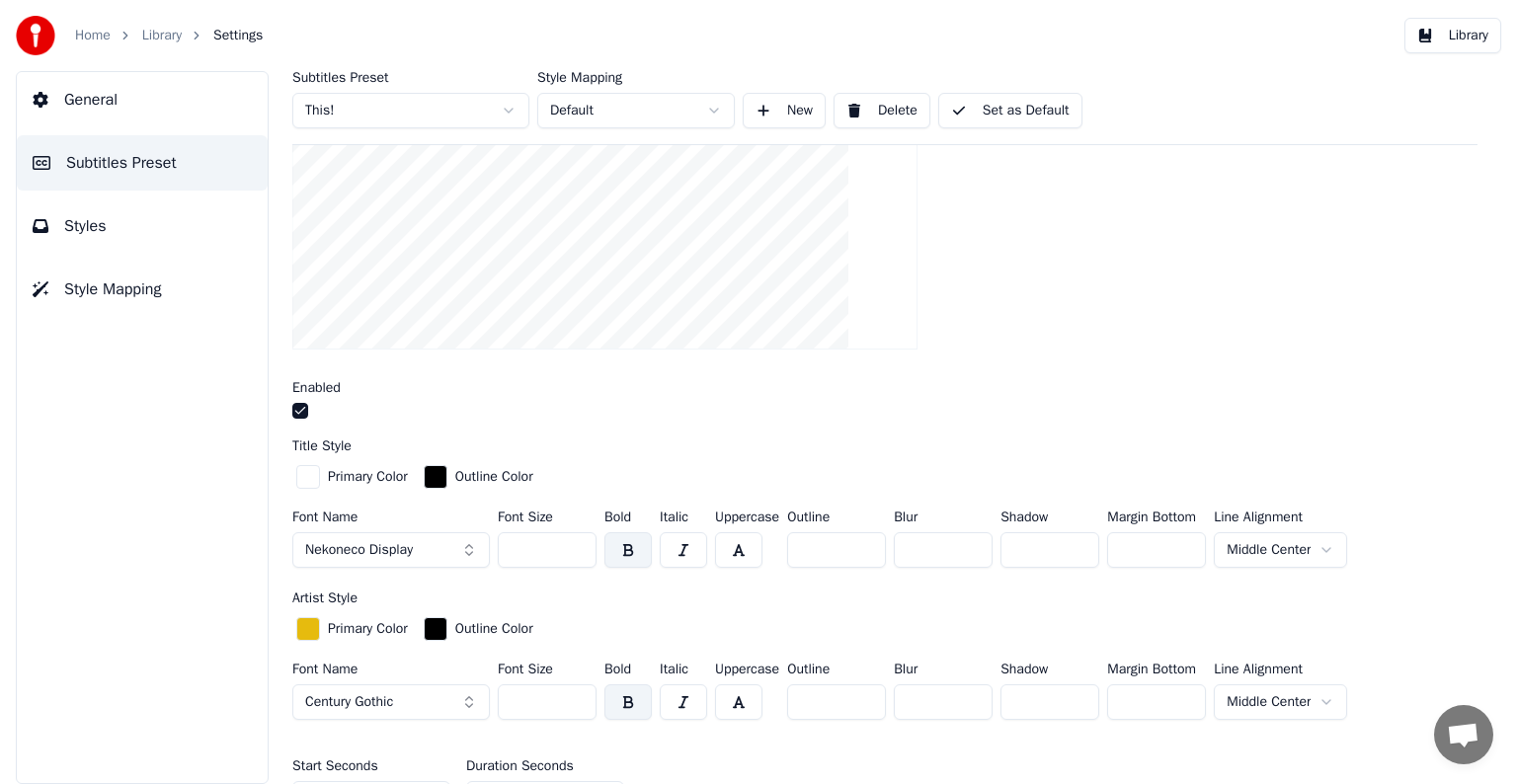 scroll, scrollTop: 494, scrollLeft: 0, axis: vertical 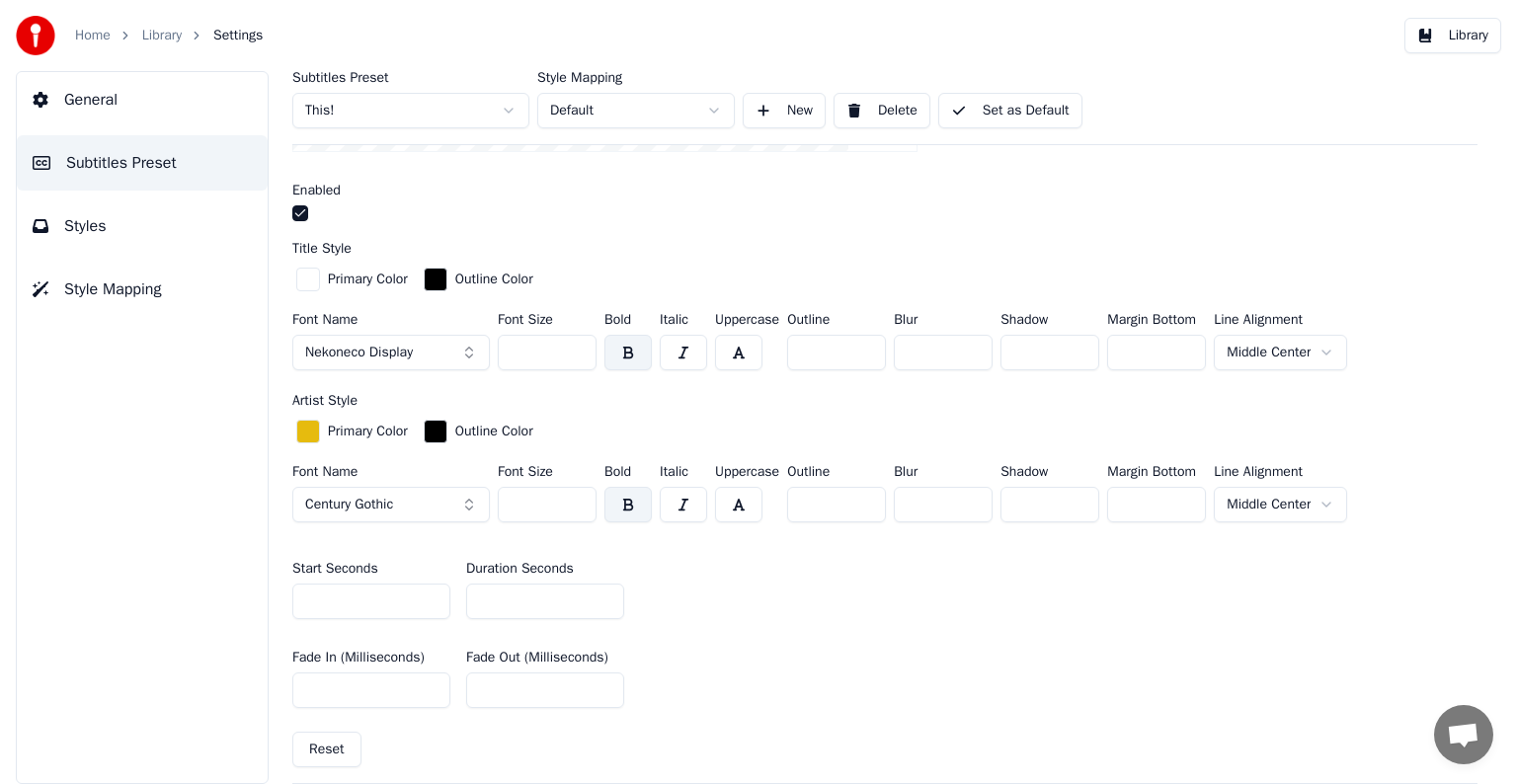 drag, startPoint x: 517, startPoint y: 345, endPoint x: 578, endPoint y: 353, distance: 61.522 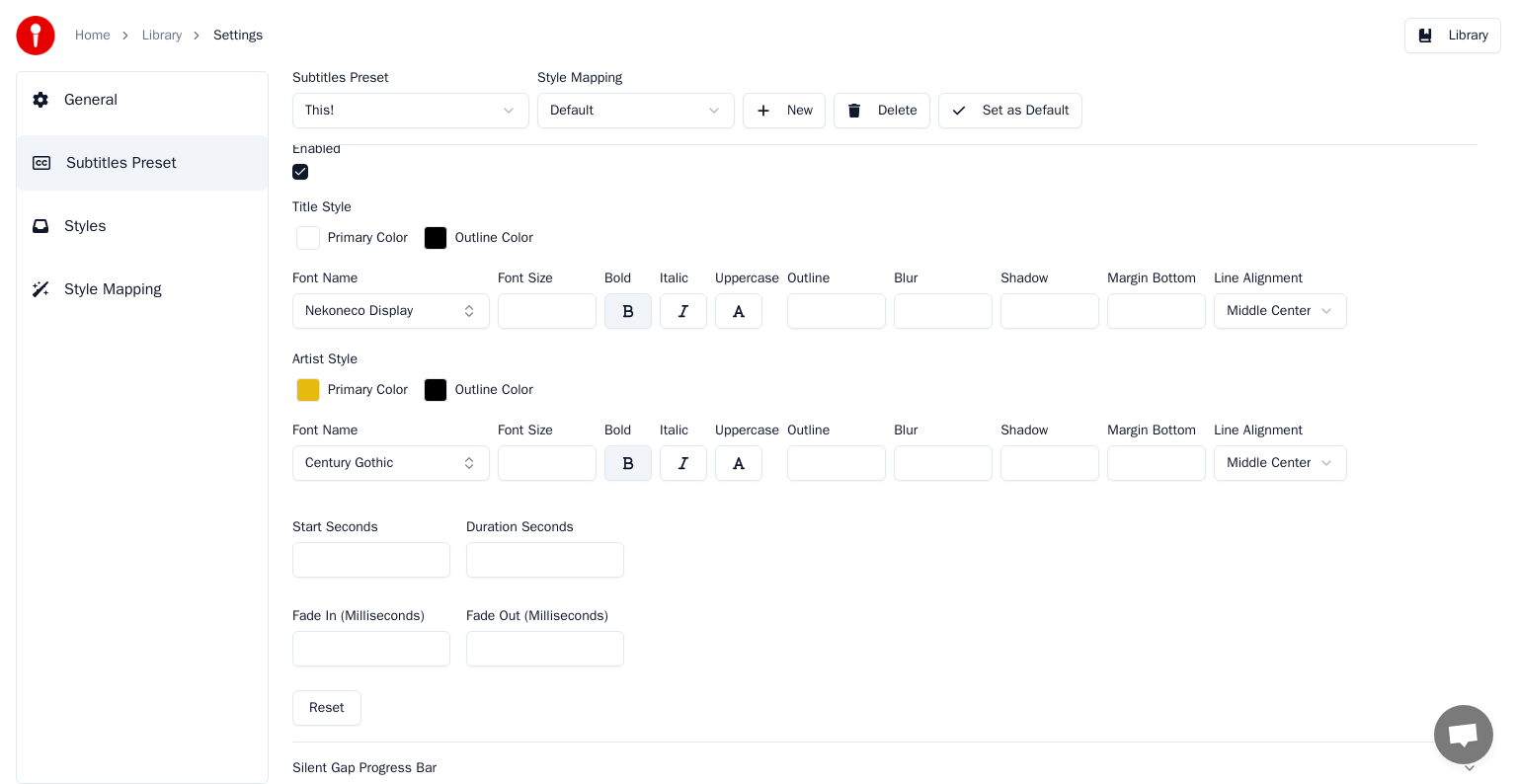 scroll, scrollTop: 532, scrollLeft: 0, axis: vertical 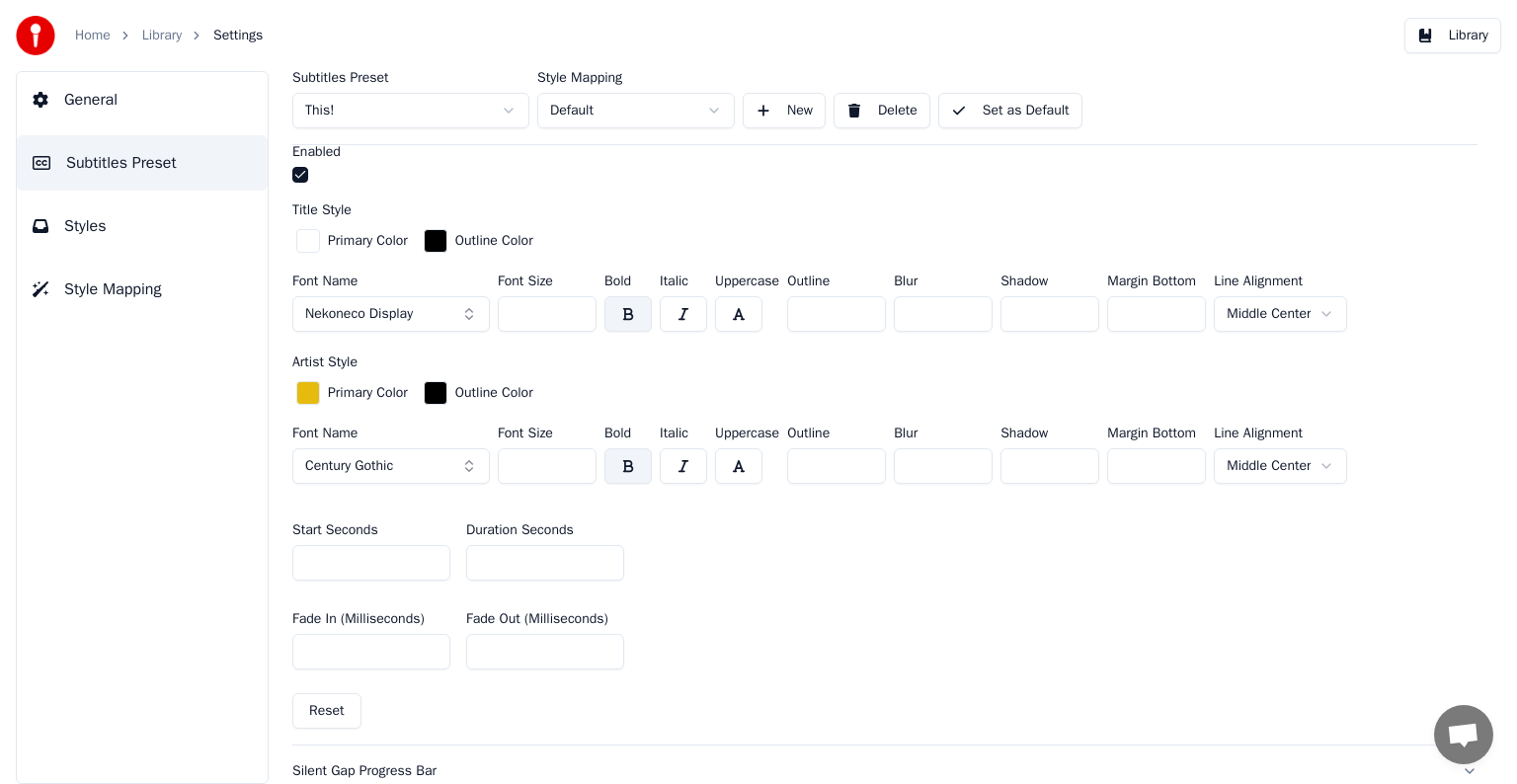 type on "***" 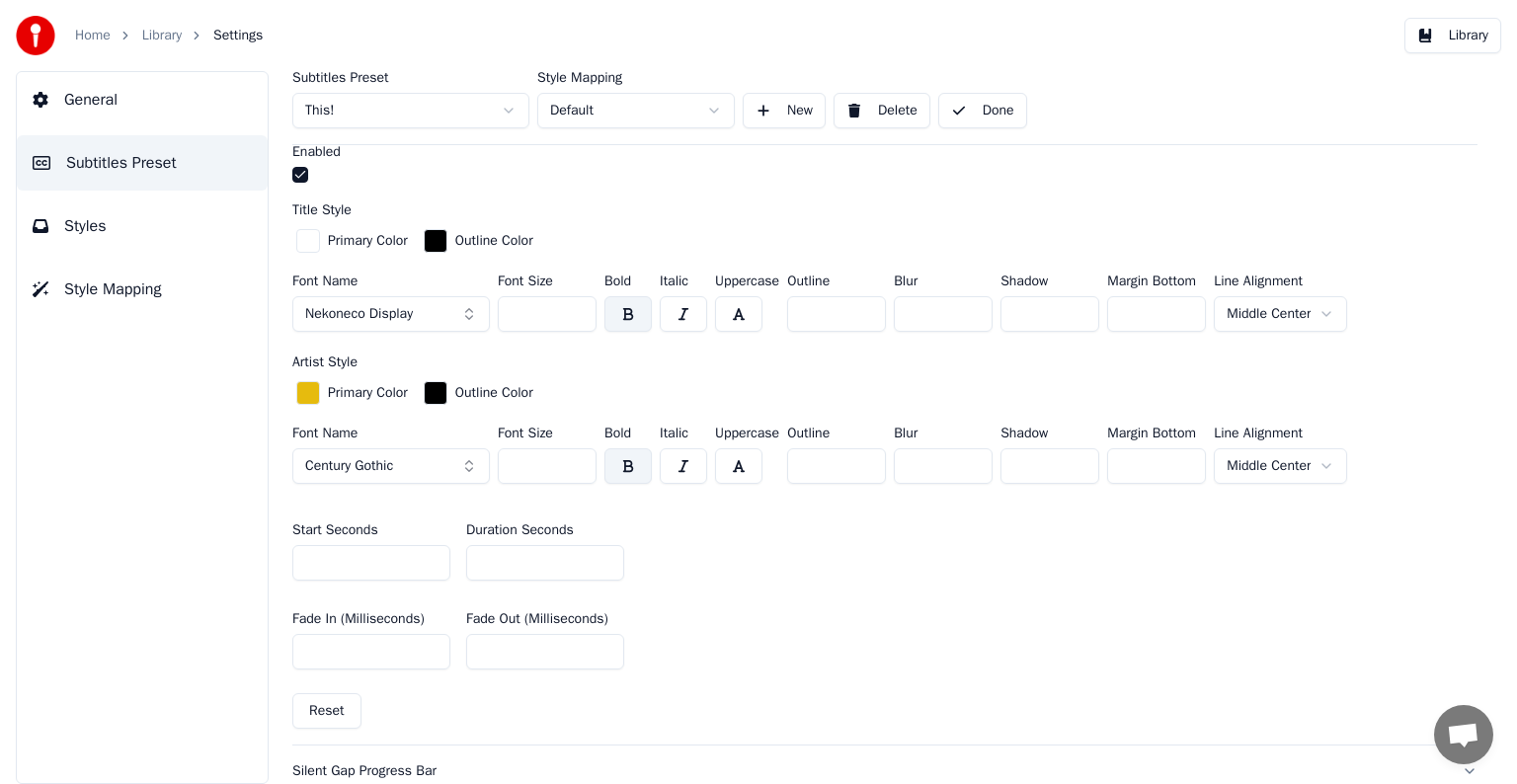 click on "Library" at bounding box center [173, 36] 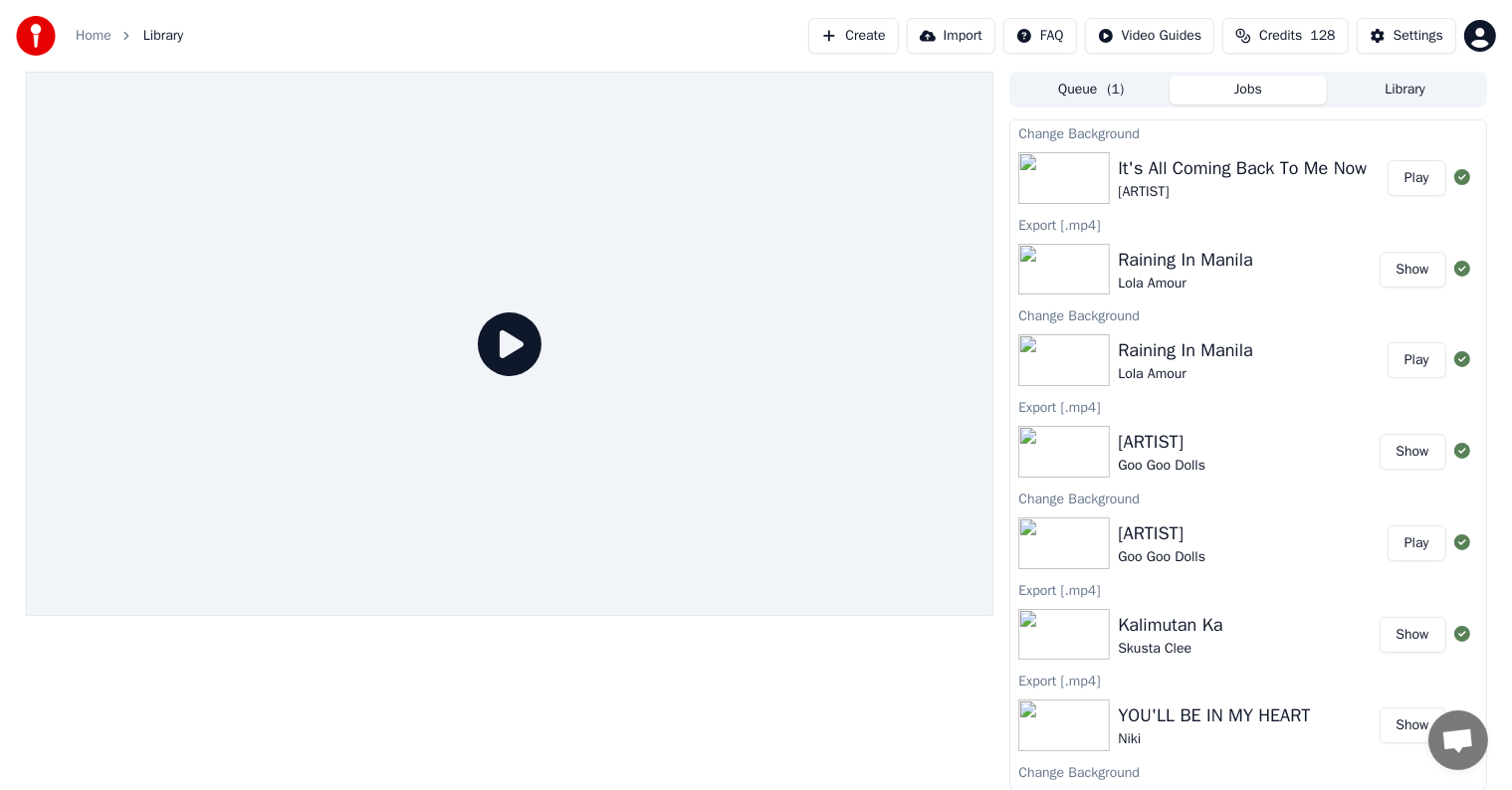 click on "Play" at bounding box center (1416, 178) 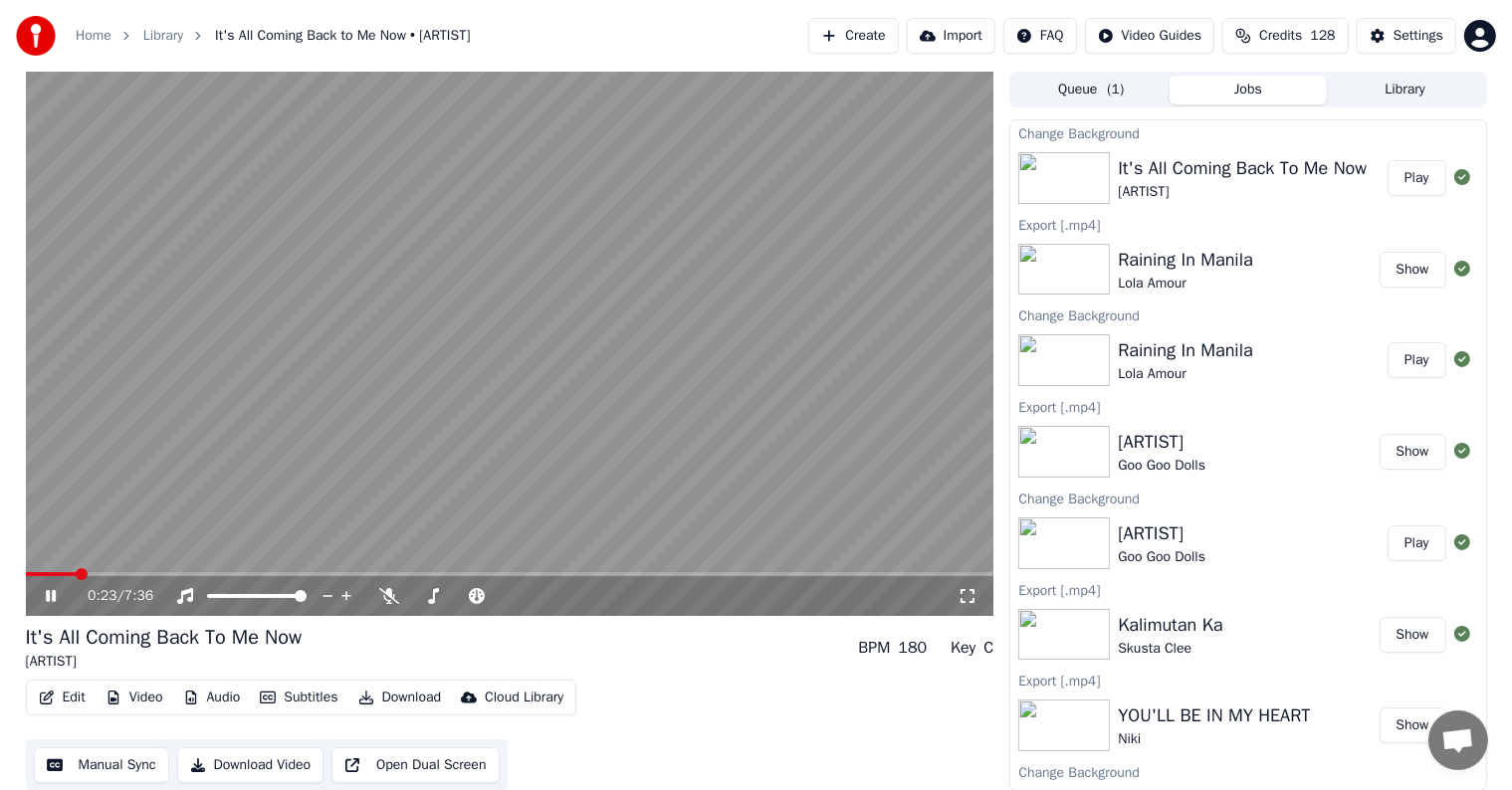 click at bounding box center [510, 574] 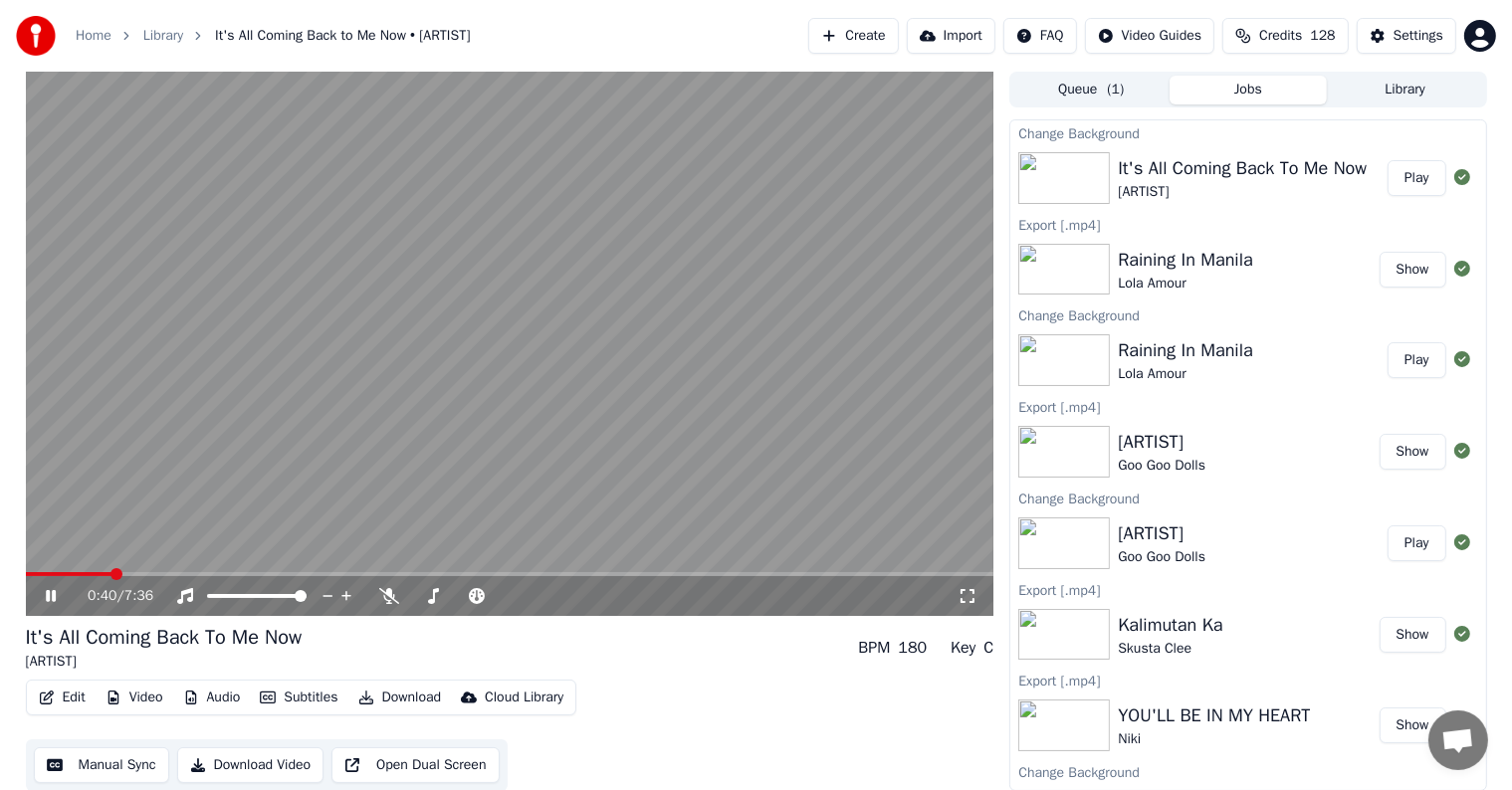 click on "0:40 / 7:36" at bounding box center (510, 596) 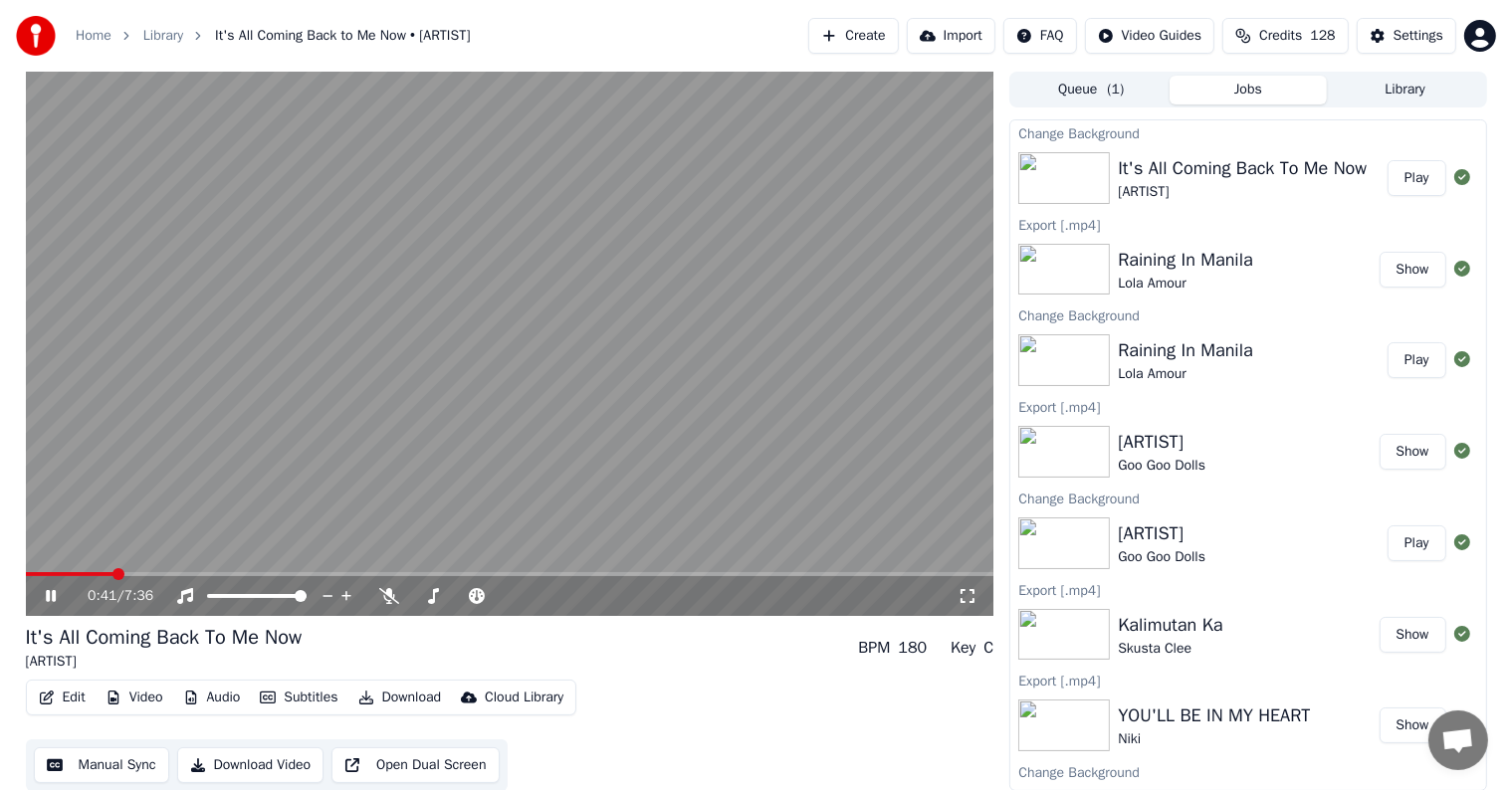 click 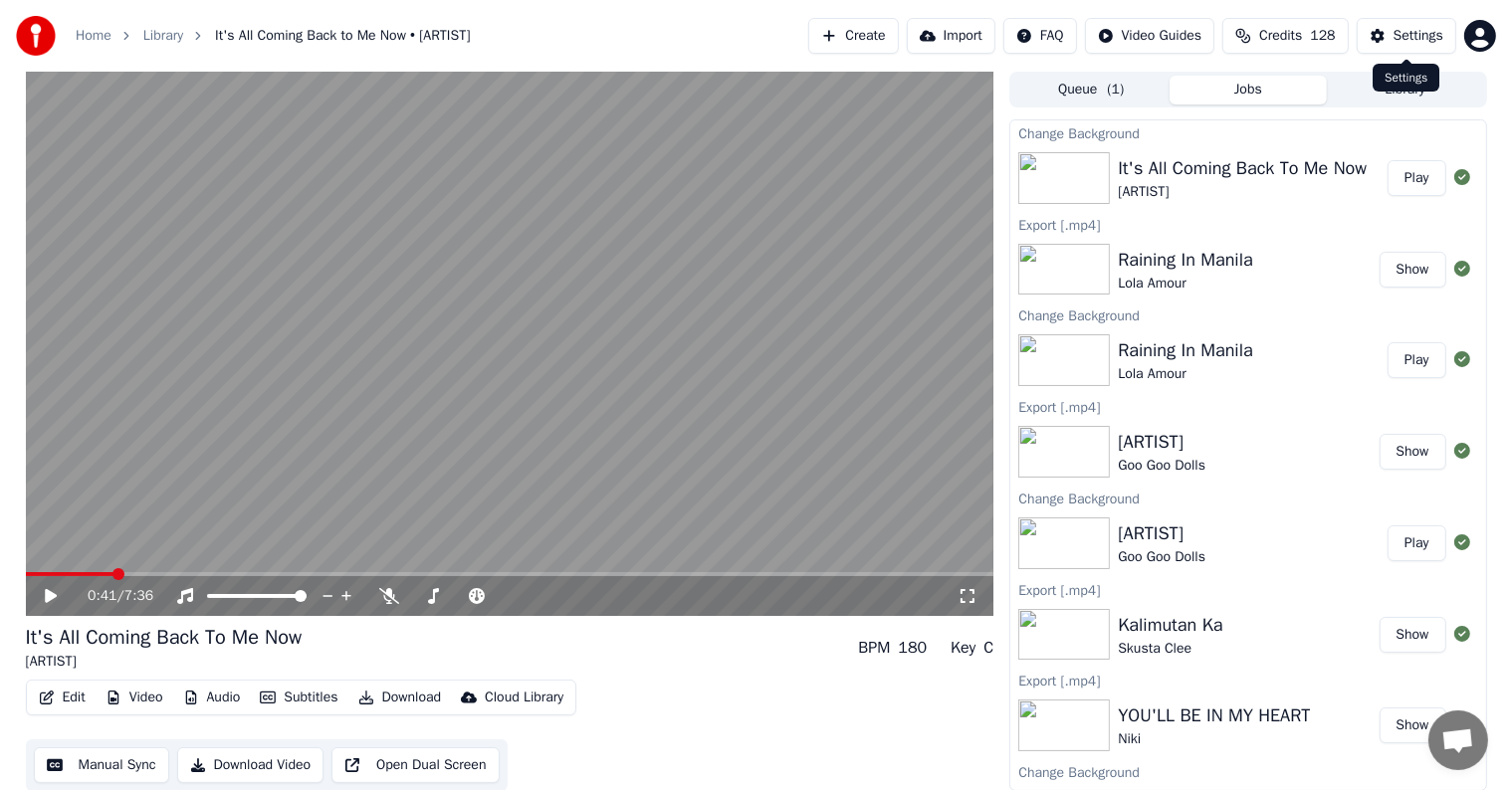 click on "Settings" at bounding box center (1406, 36) 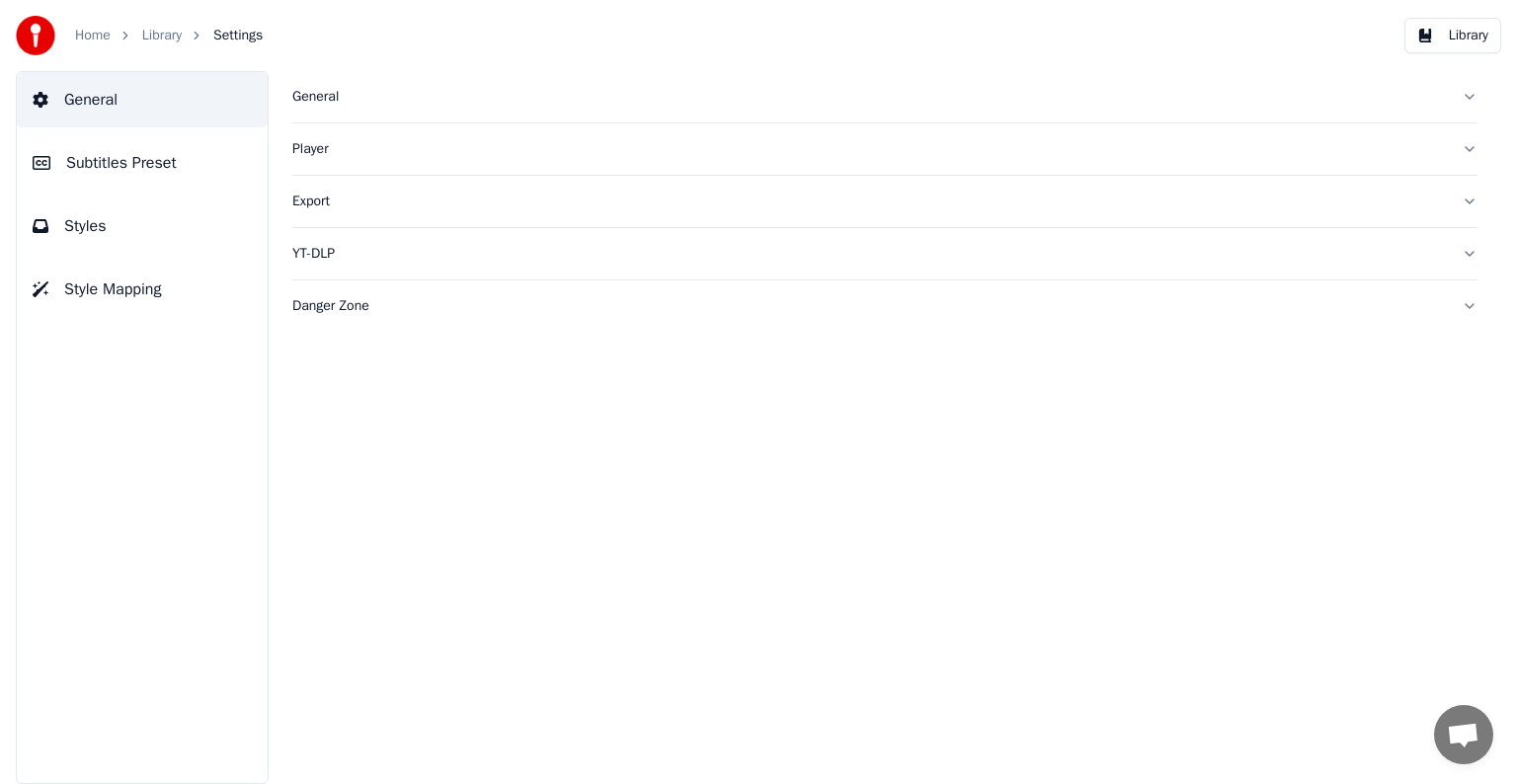 click on "Subtitles Preset" at bounding box center (121, 163) 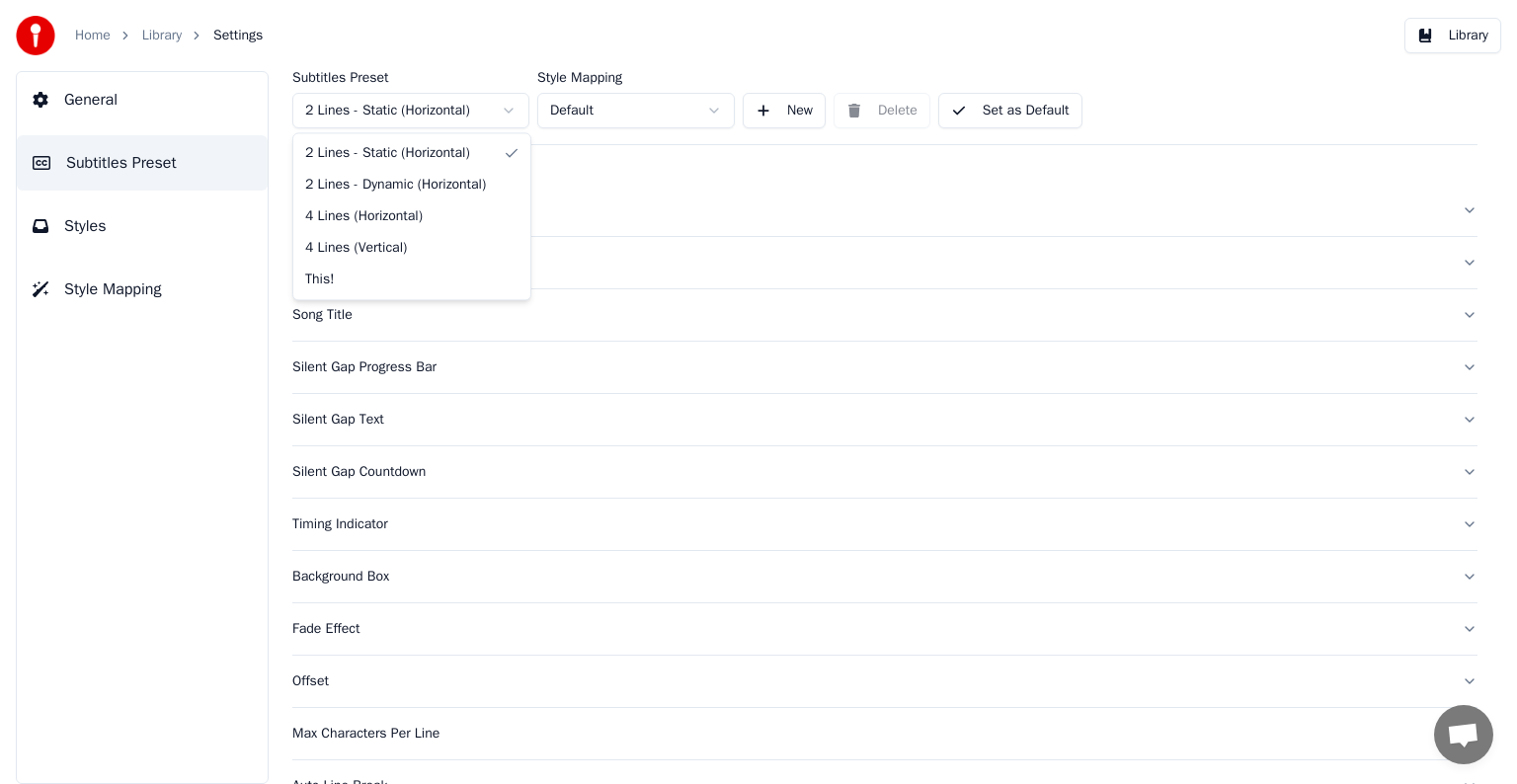 click on "Home Library Settings Library General Subtitles Preset Styles Style Mapping Subtitles Preset 2 Lines - Static (Horizontal) Style Mapping Default New Delete Set as Default General Layout Song Title Silent Gap Progress Bar Silent Gap Text Silent Gap Countdown Timing Indicator Background Box Fade Effect Offset Max Characters Per Line Auto Line Break Advanced Settings Chat Adam from Youka Desktop More channels Continue on Email Offline. You were inactive for some time. Send a message to reconnect to the chat. Youka Desktop Hello! How can I help you? Sunday, [DATE] Hi! I'Its me again. The lyrics are not appearing. Even editing to add lyrics again, it's not appearing. I already spent 22 credits for this please check [DATE] yeah but credits are used again in adding the lyrics in the song that supposed to be good in the first place [DATE] Read Adam I added 22 more credits to your account. [DATE]" at bounding box center (758, 392) 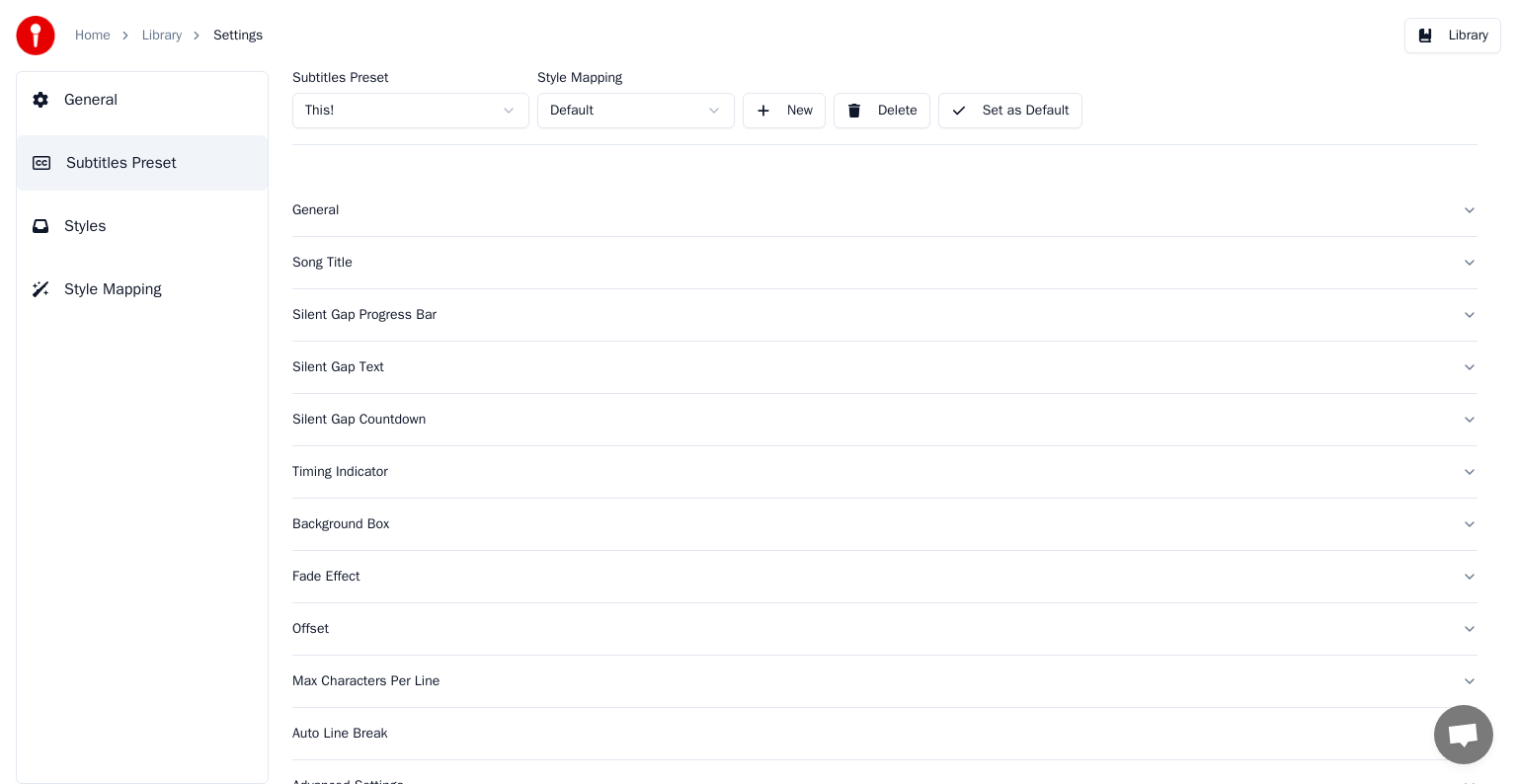 click on "Song Title" at bounding box center (869, 263) 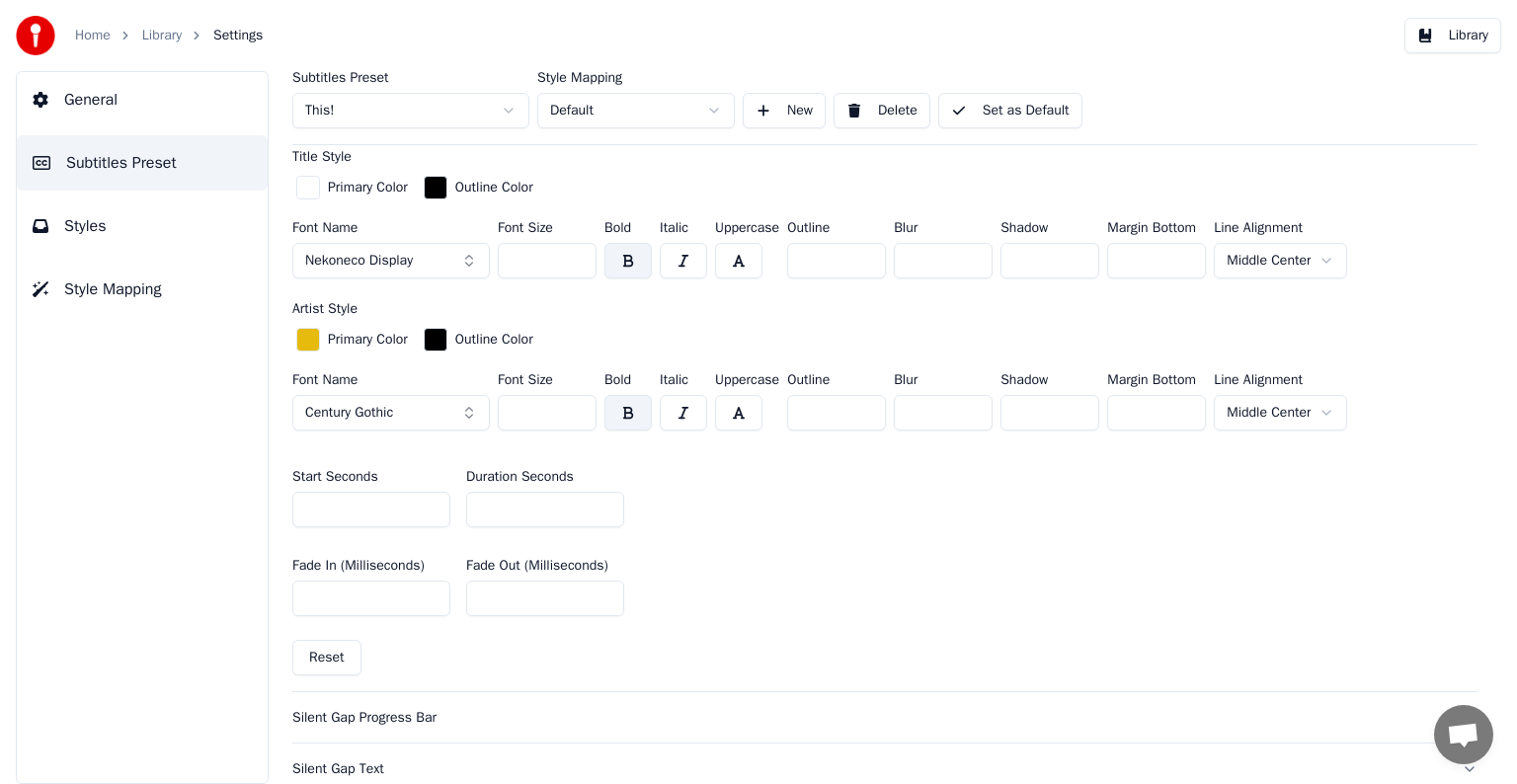 scroll, scrollTop: 592, scrollLeft: 0, axis: vertical 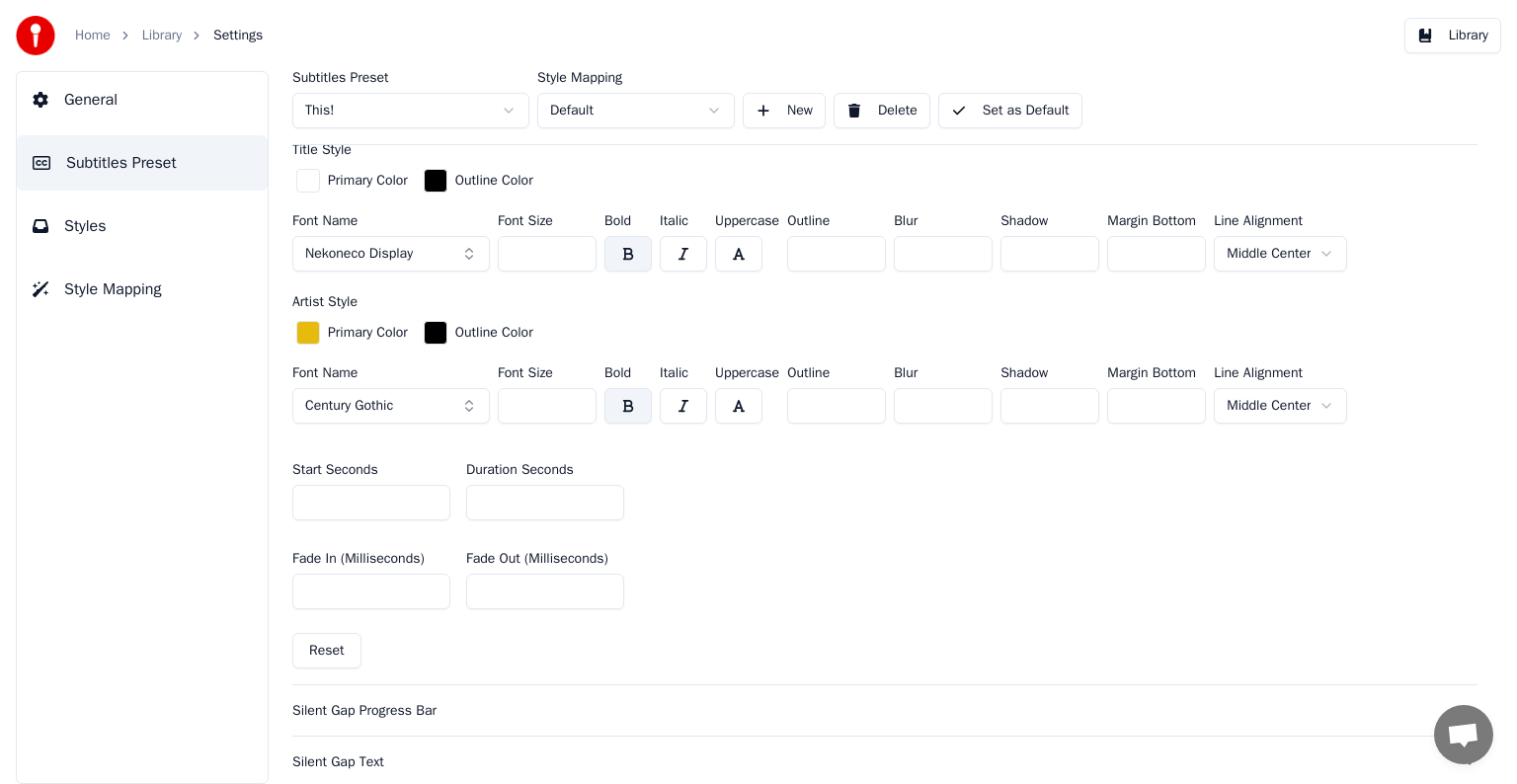 click on "**" at bounding box center (545, 503) 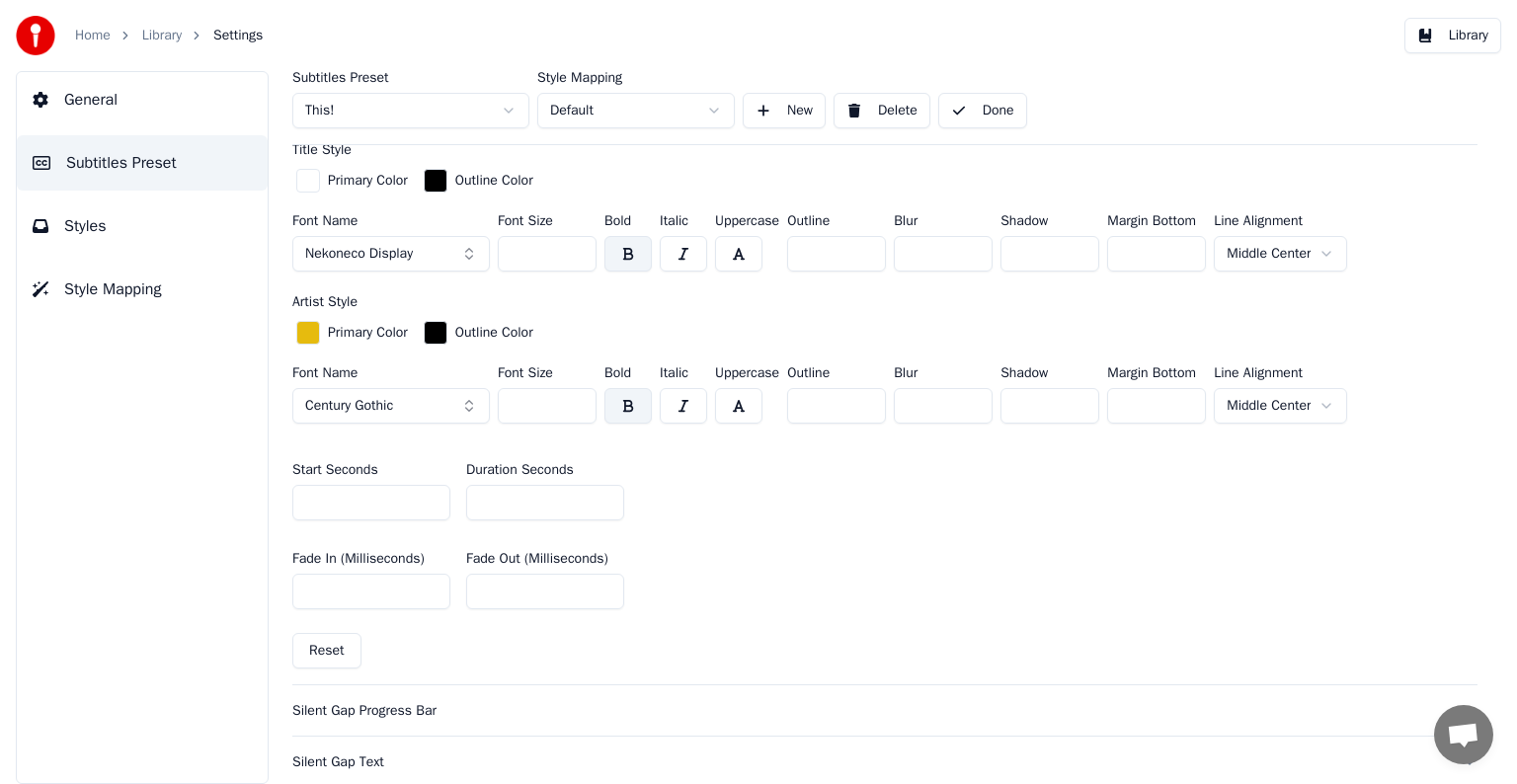 click on "Library" at bounding box center [162, 36] 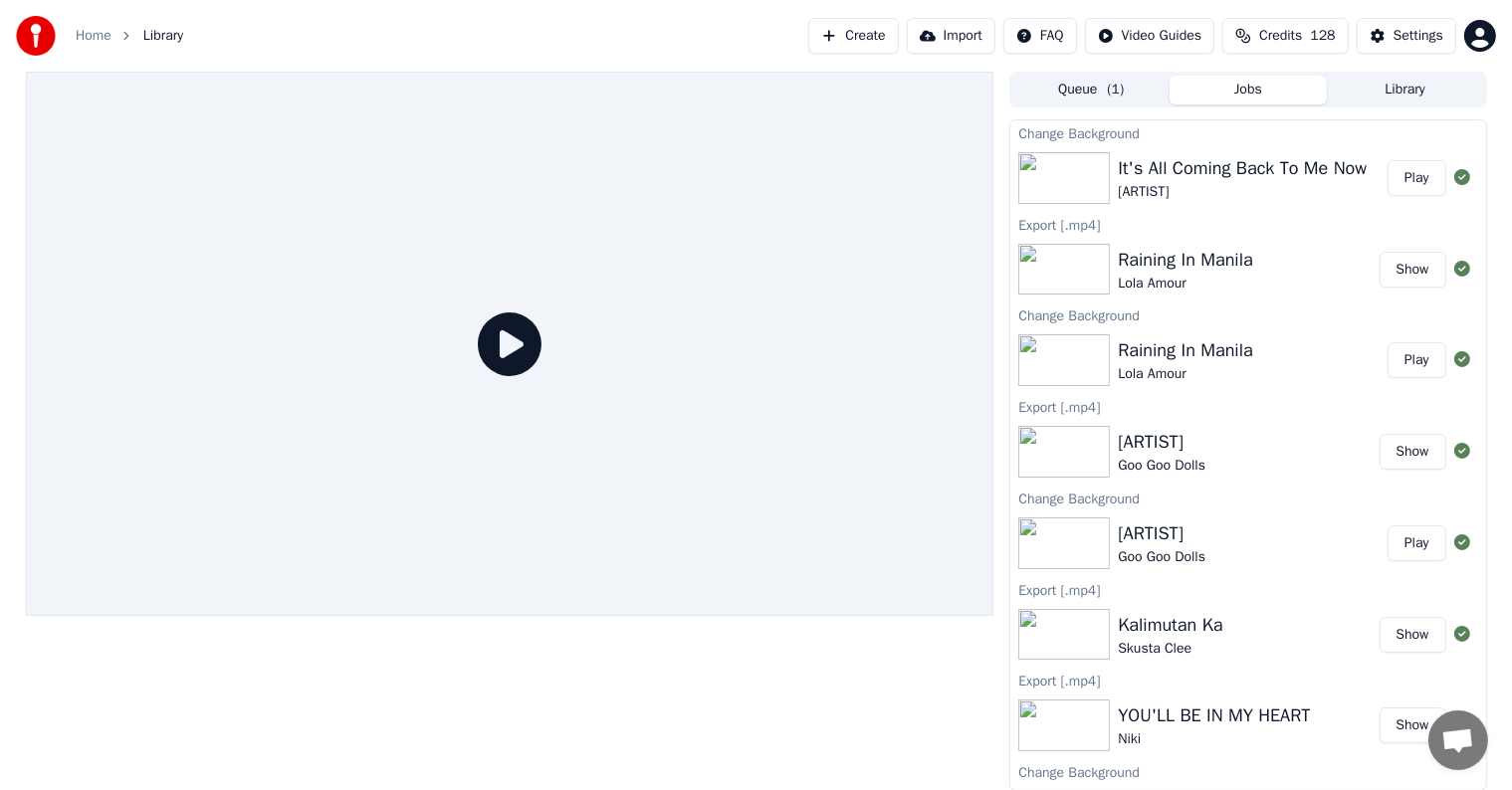 click on "Play" at bounding box center (1416, 178) 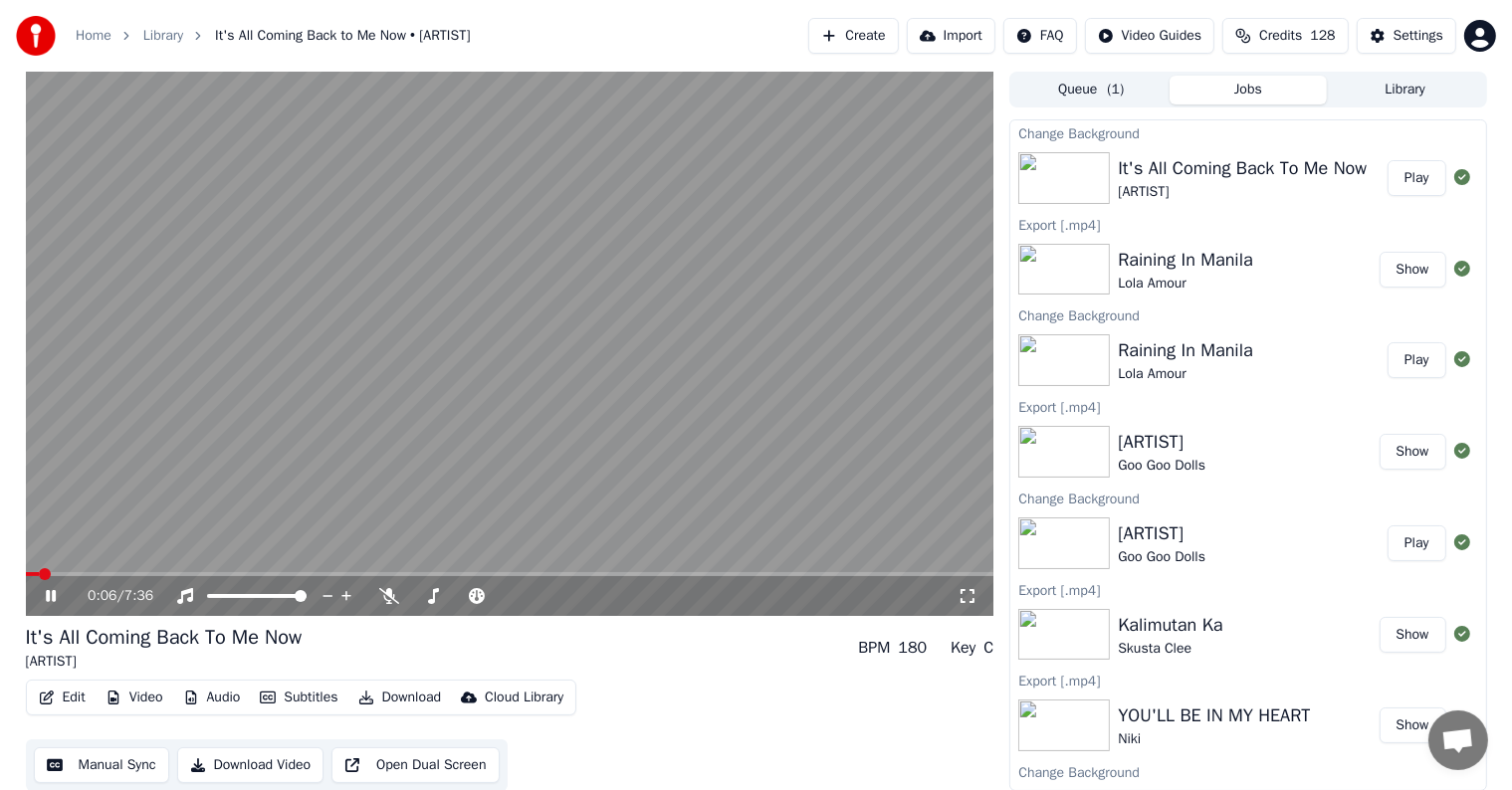 click at bounding box center (510, 343) 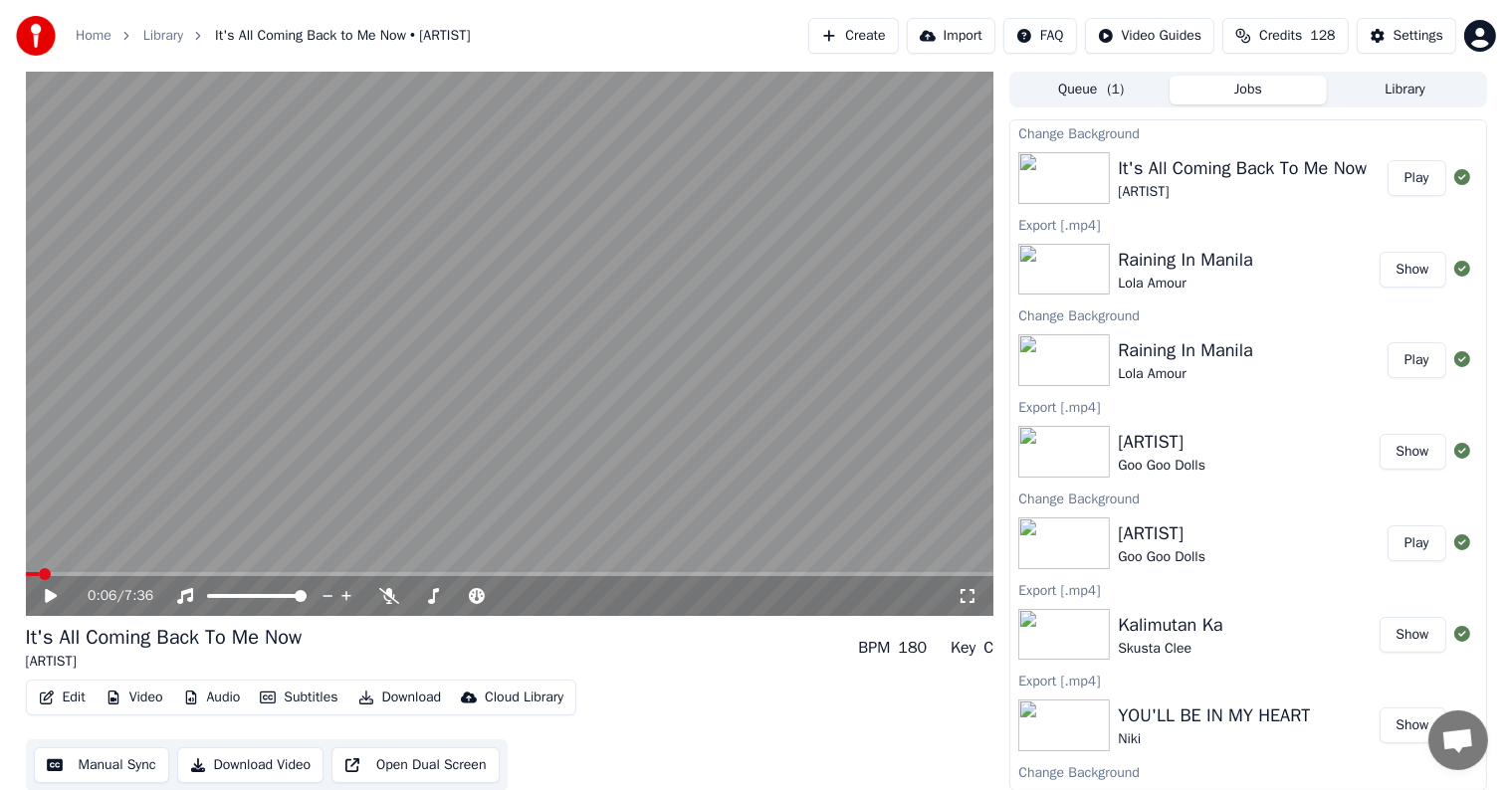 click at bounding box center (510, 574) 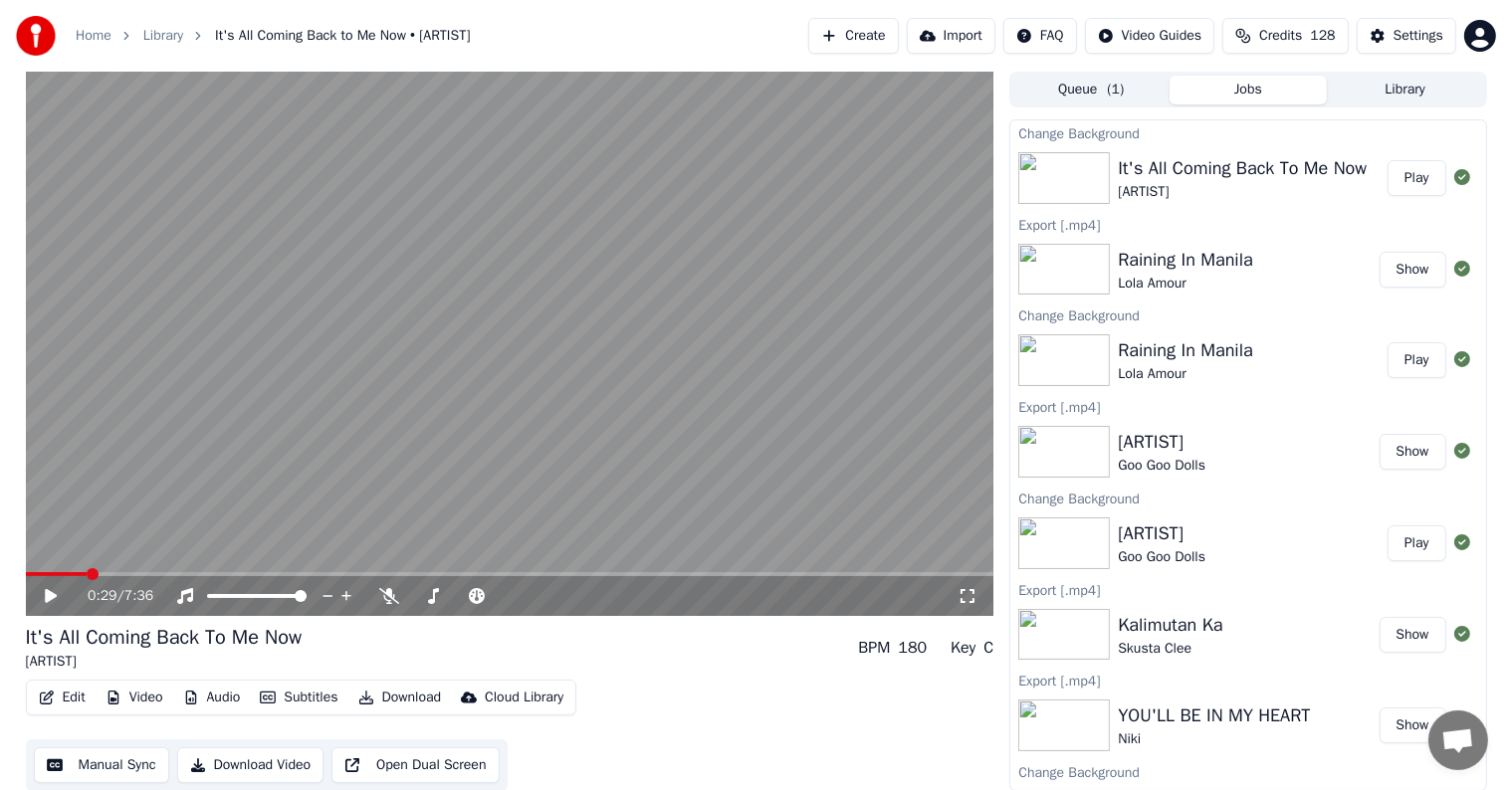 click 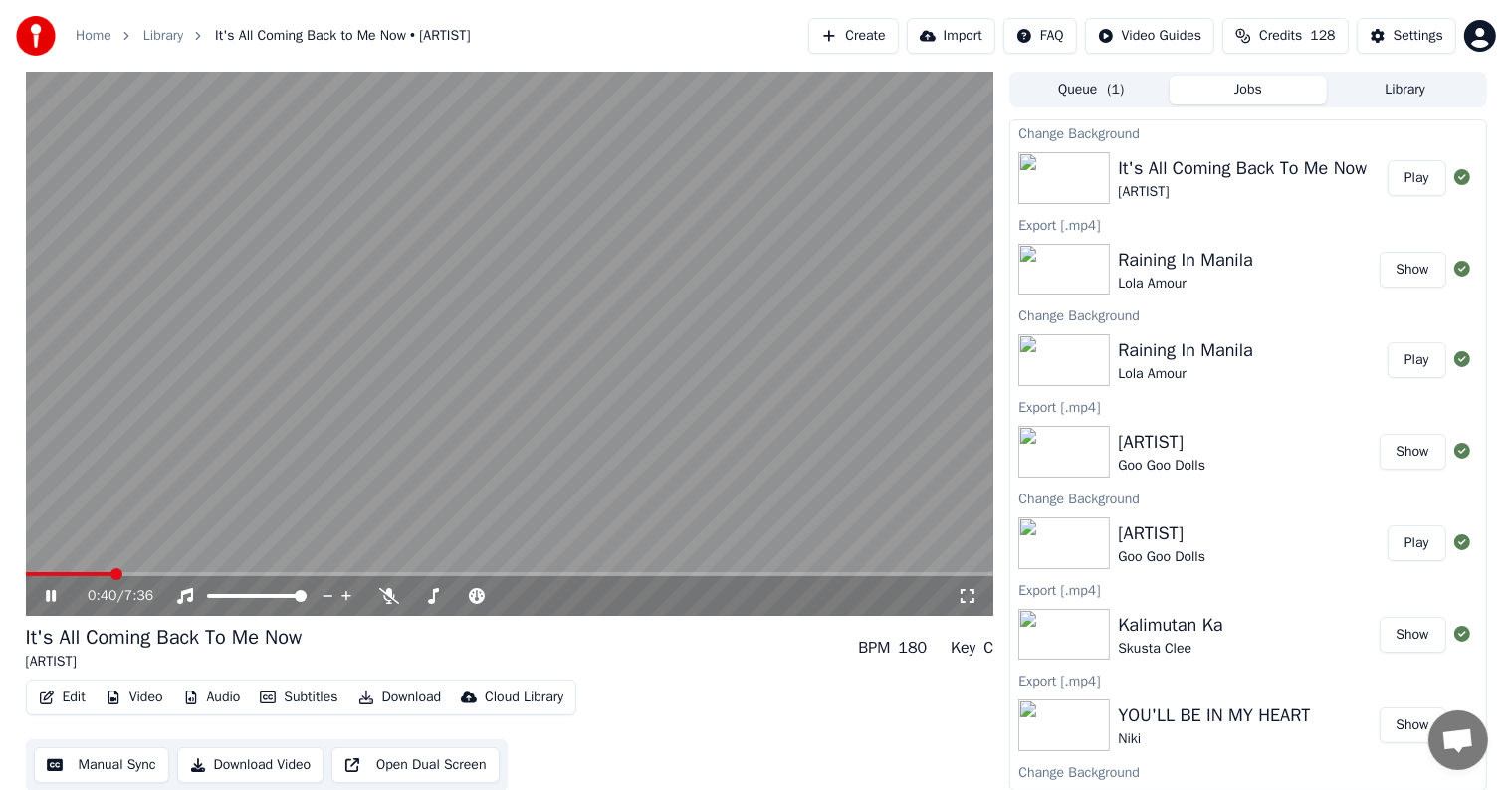 click 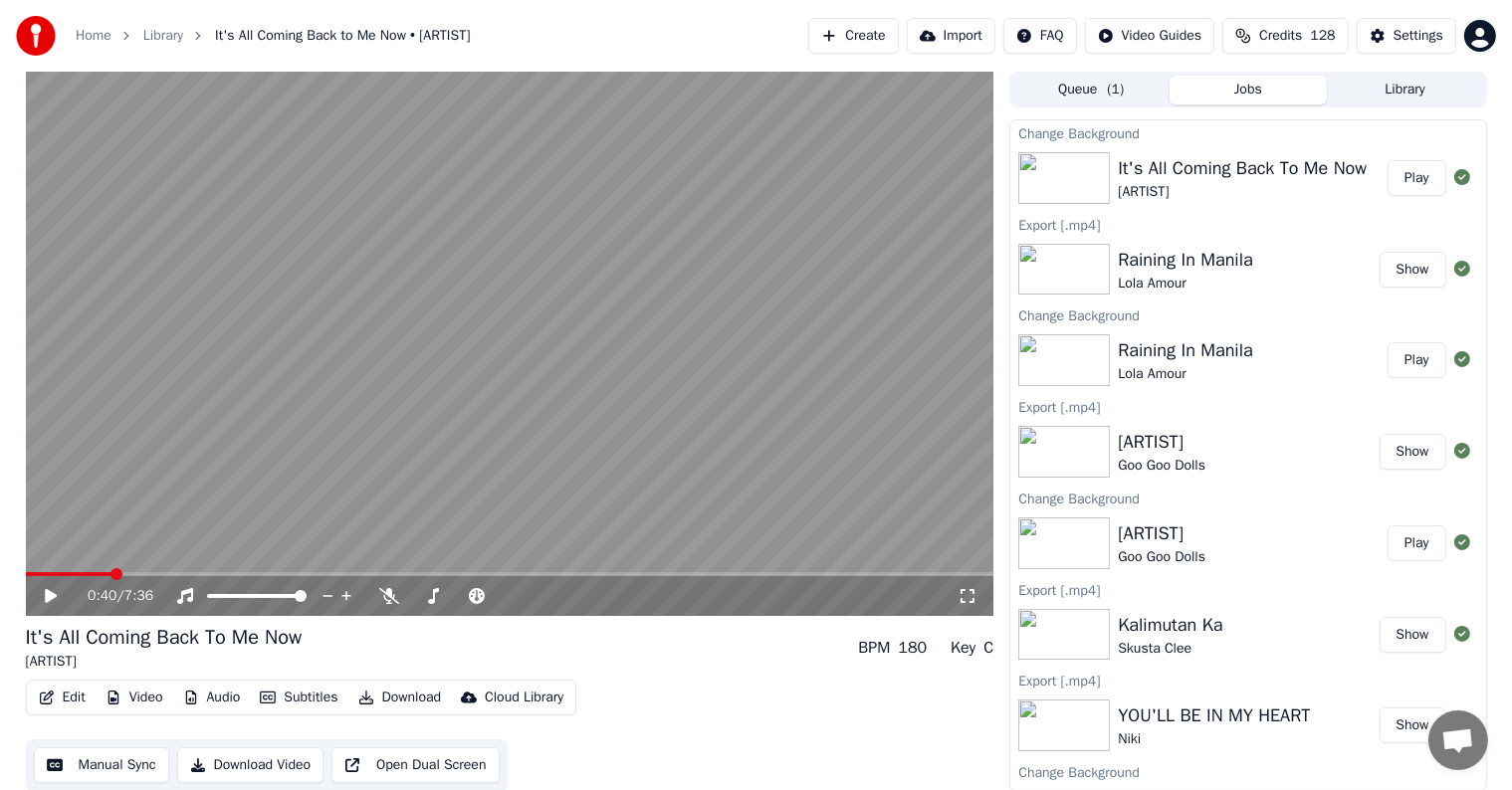 click on "Settings" at bounding box center [1418, 36] 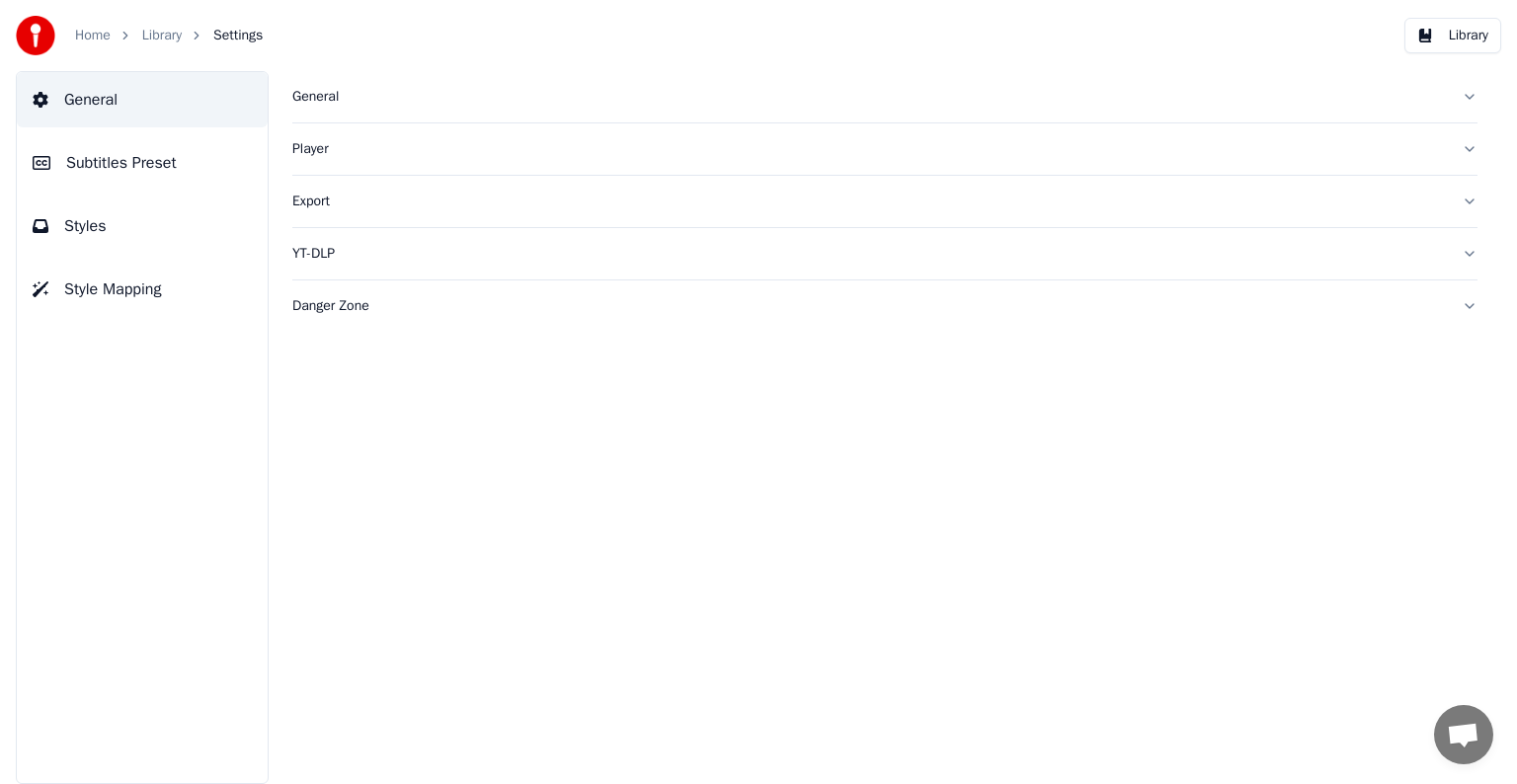 click on "Subtitles Preset" at bounding box center [121, 163] 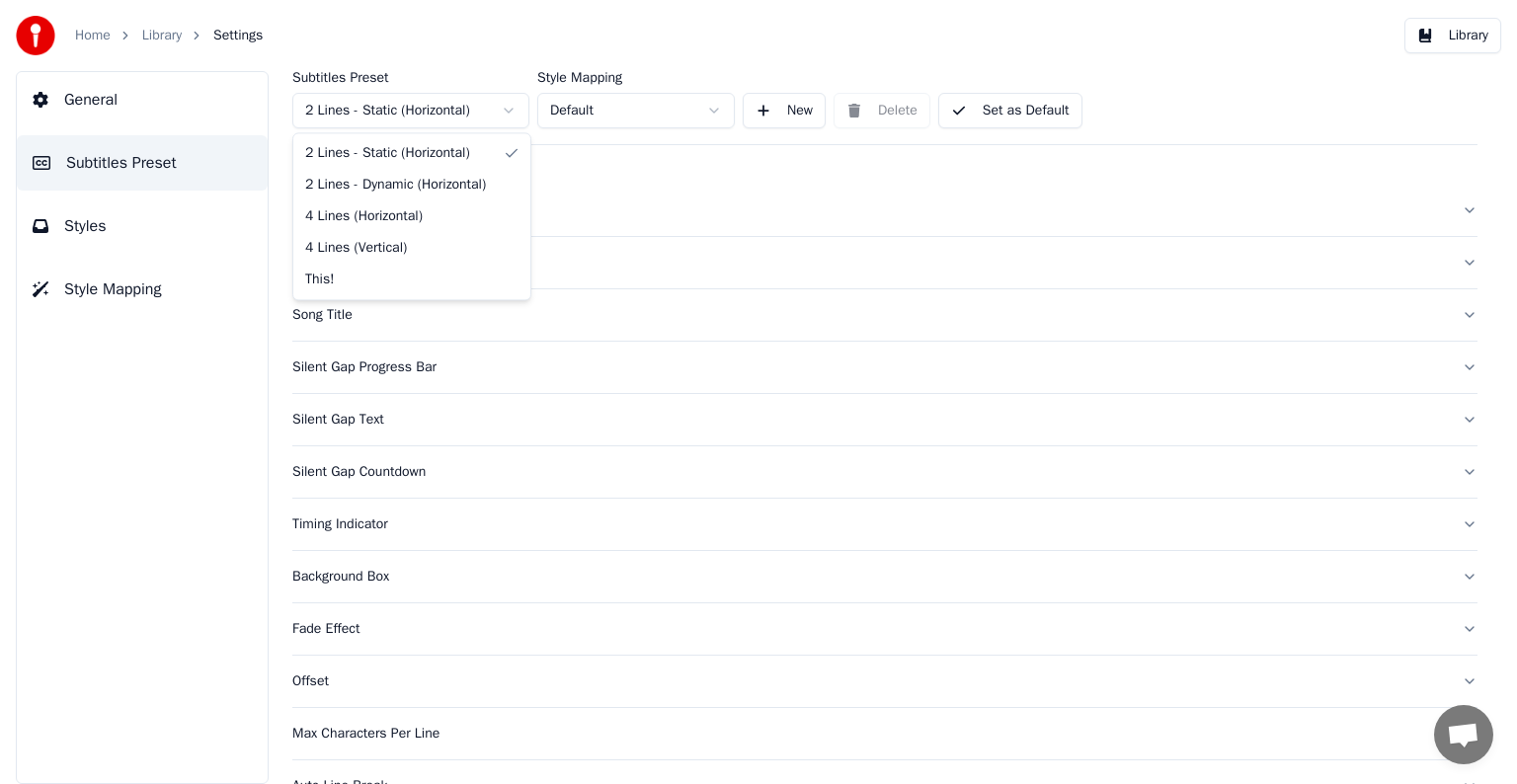 click on "Home Library Settings Library General Subtitles Preset Styles Style Mapping Subtitles Preset 2 Lines - Static (Horizontal) Style Mapping Default New Delete Set as Default General Layout Song Title Silent Gap Progress Bar Silent Gap Text Silent Gap Countdown Timing Indicator Background Box Fade Effect Offset Max Characters Per Line Auto Line Break Advanced Settings Chat Adam from Youka Desktop More channels Continue on Email Offline. You were inactive for some time. Send a message to reconnect to the chat. Youka Desktop Hello! How can I help you? Sunday, [DATE] Hi! I'Its me again. The lyrics are not appearing. Even editing to add lyrics again, it's not appearing. I already spent 22 credits for this please check [DATE] yeah but credits are used again in adding the lyrics in the song that supposed to be good in the first place [DATE] Read Adam I added 22 more credits to your account. [DATE]" at bounding box center (758, 392) 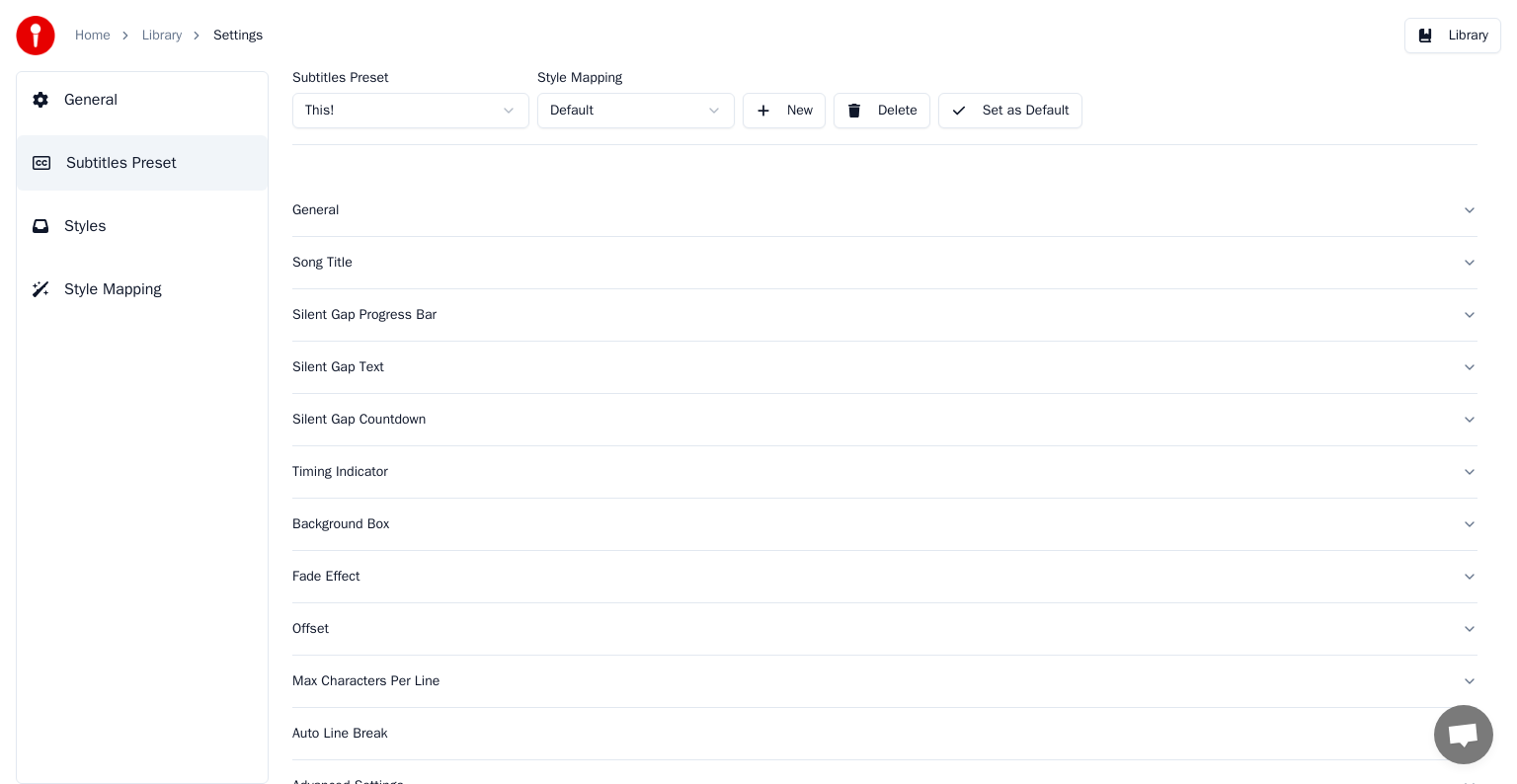 click on "Song Title" at bounding box center [869, 263] 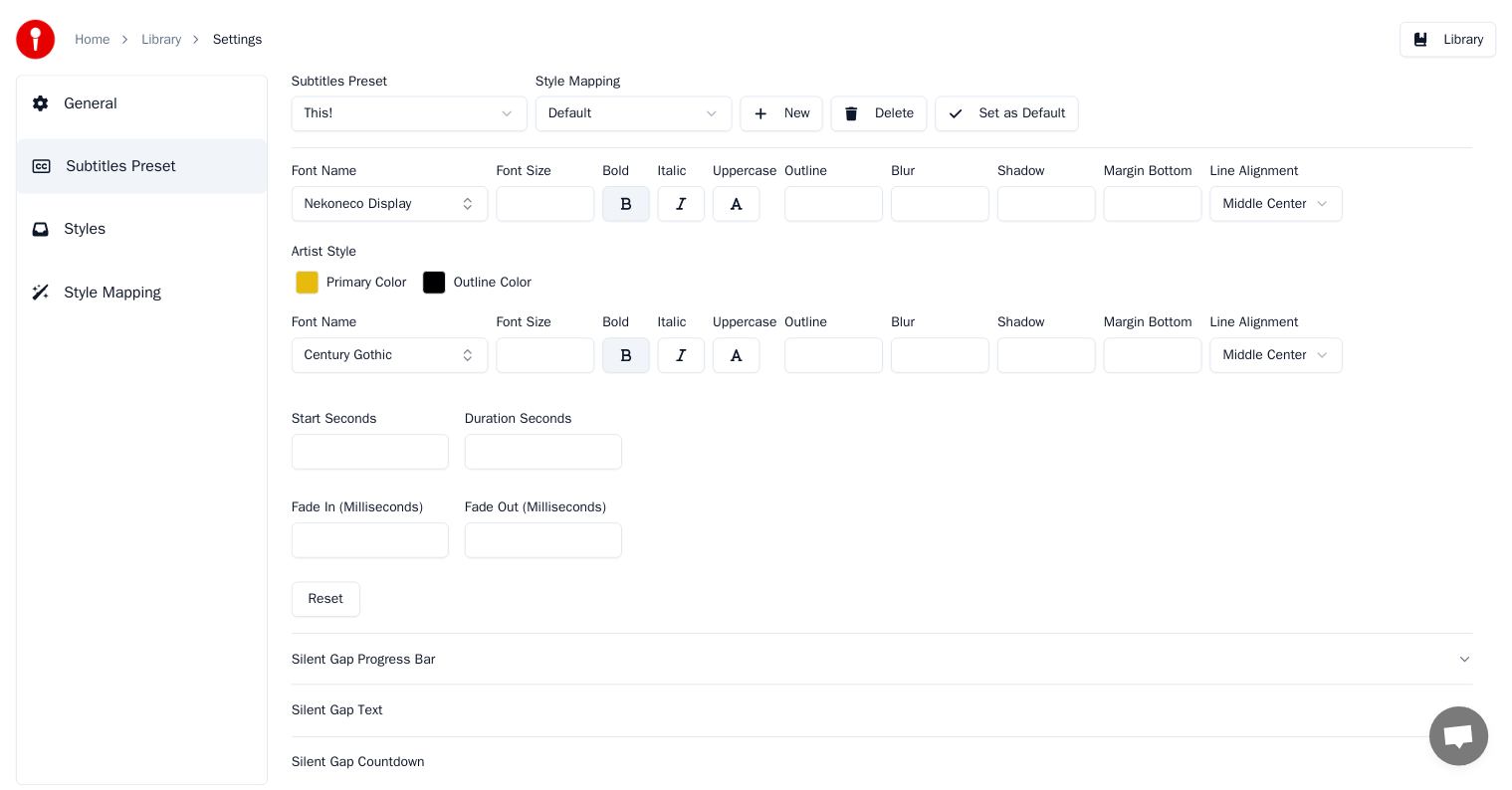 scroll, scrollTop: 796, scrollLeft: 0, axis: vertical 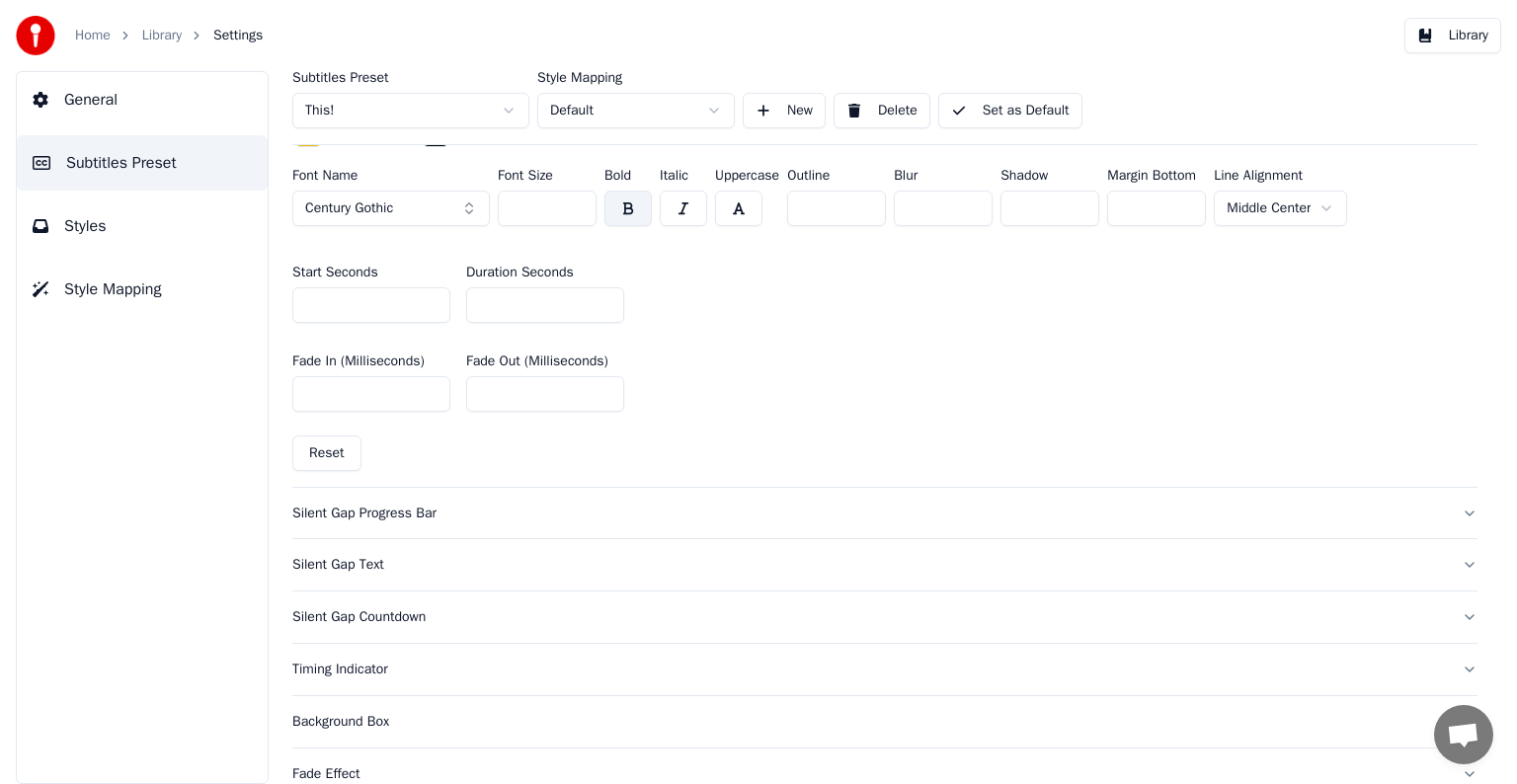 type on "**" 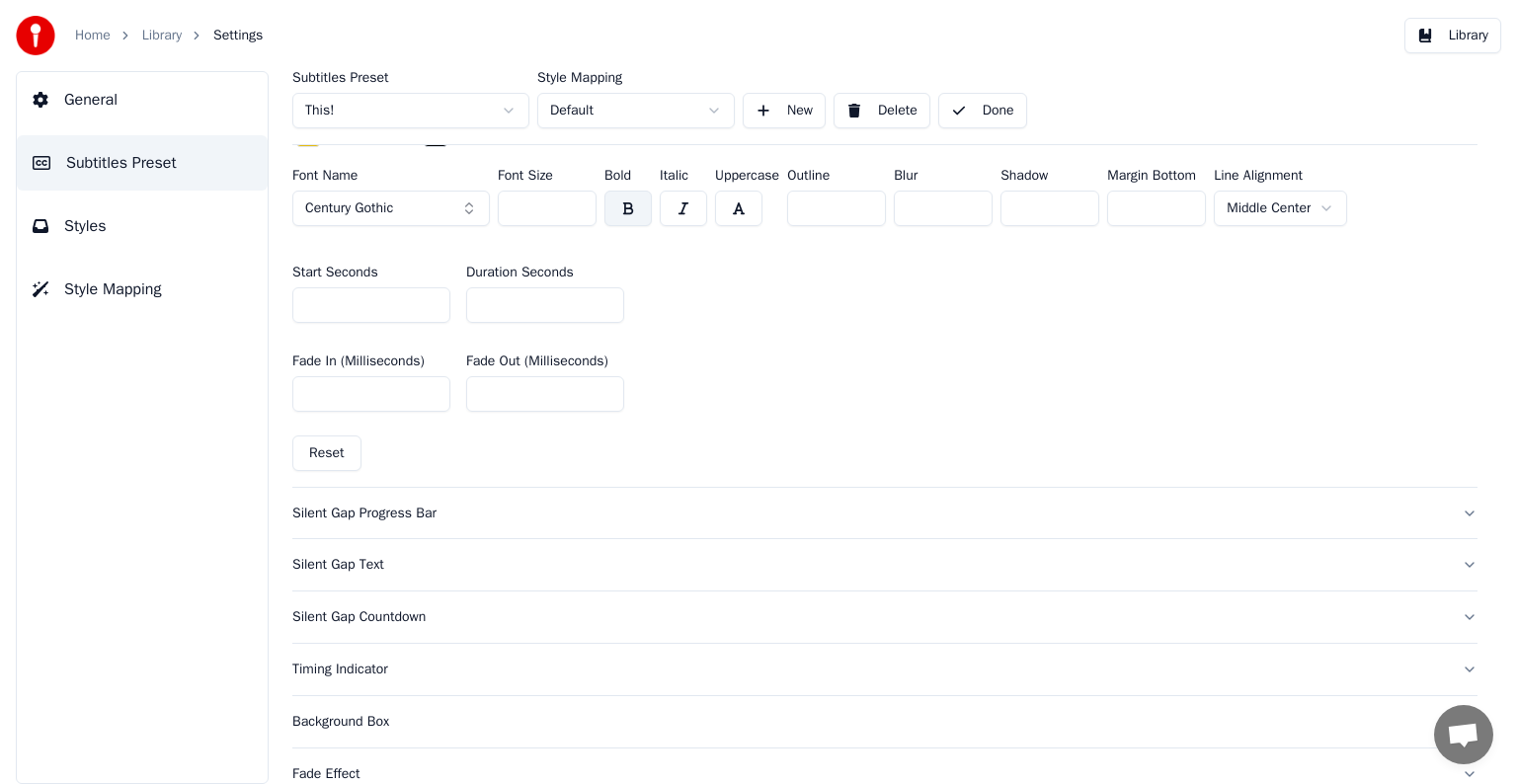 click on "Library" at bounding box center (162, 36) 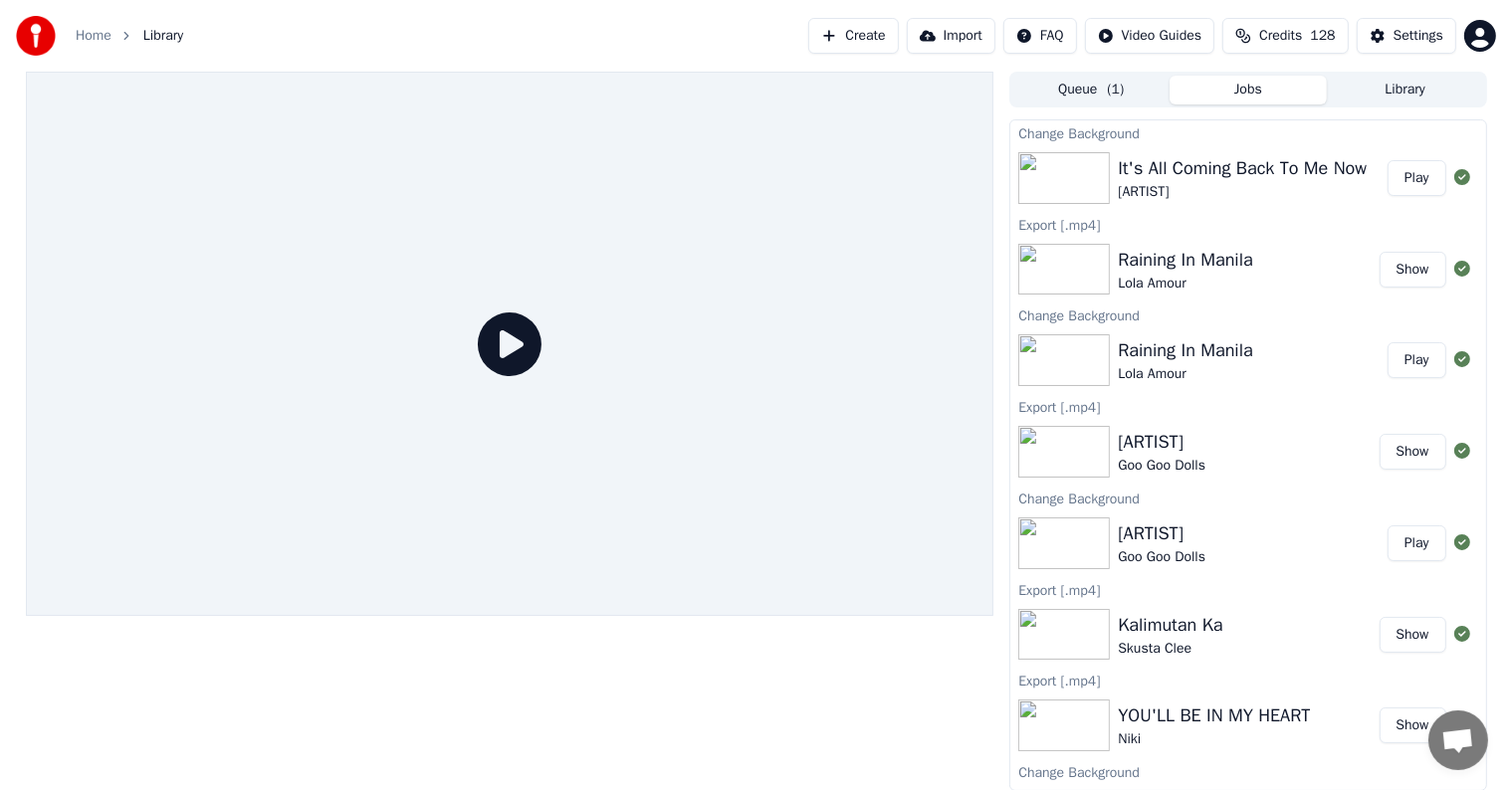 click on "Play" at bounding box center (1416, 178) 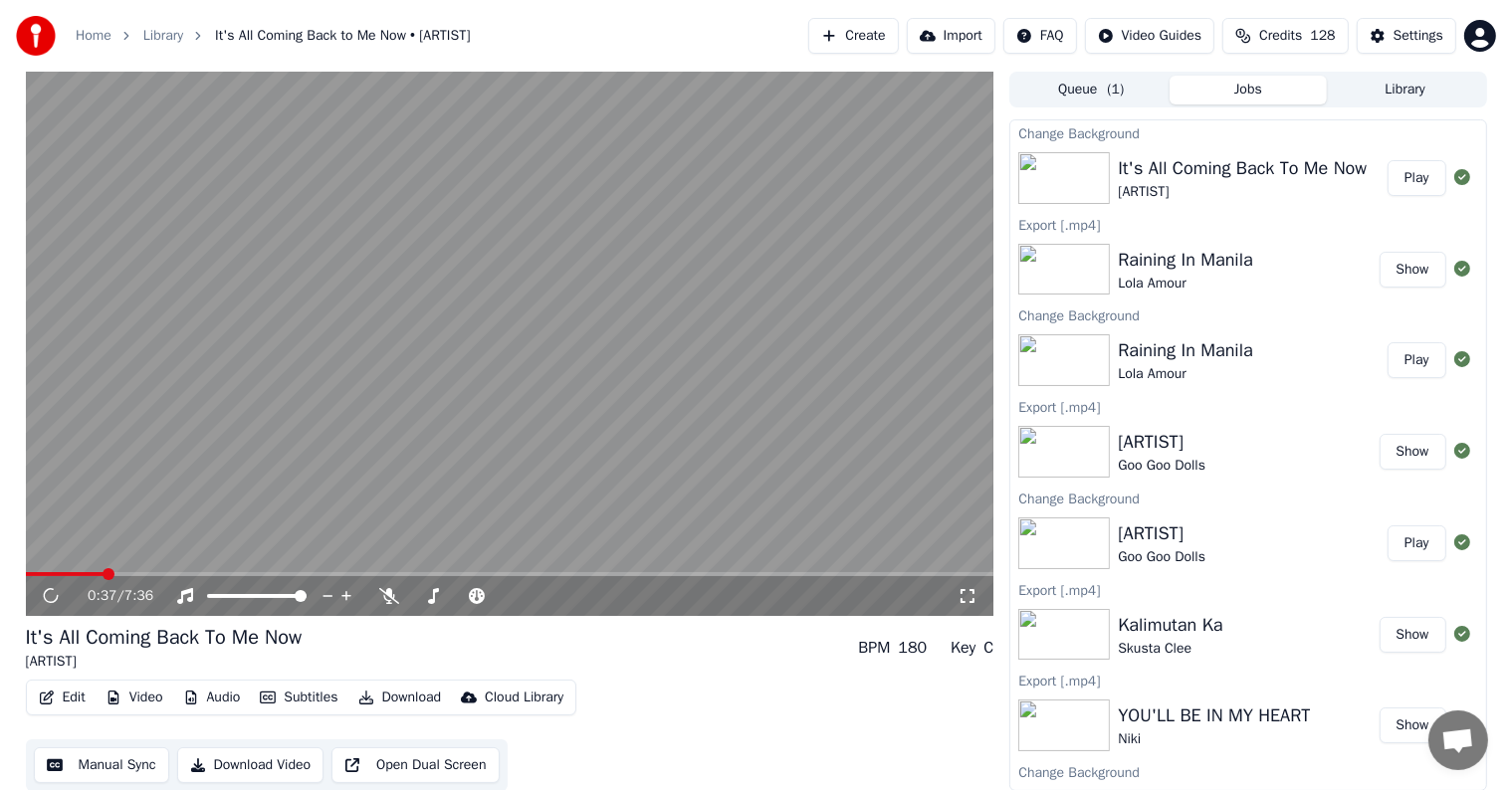 click at bounding box center [510, 574] 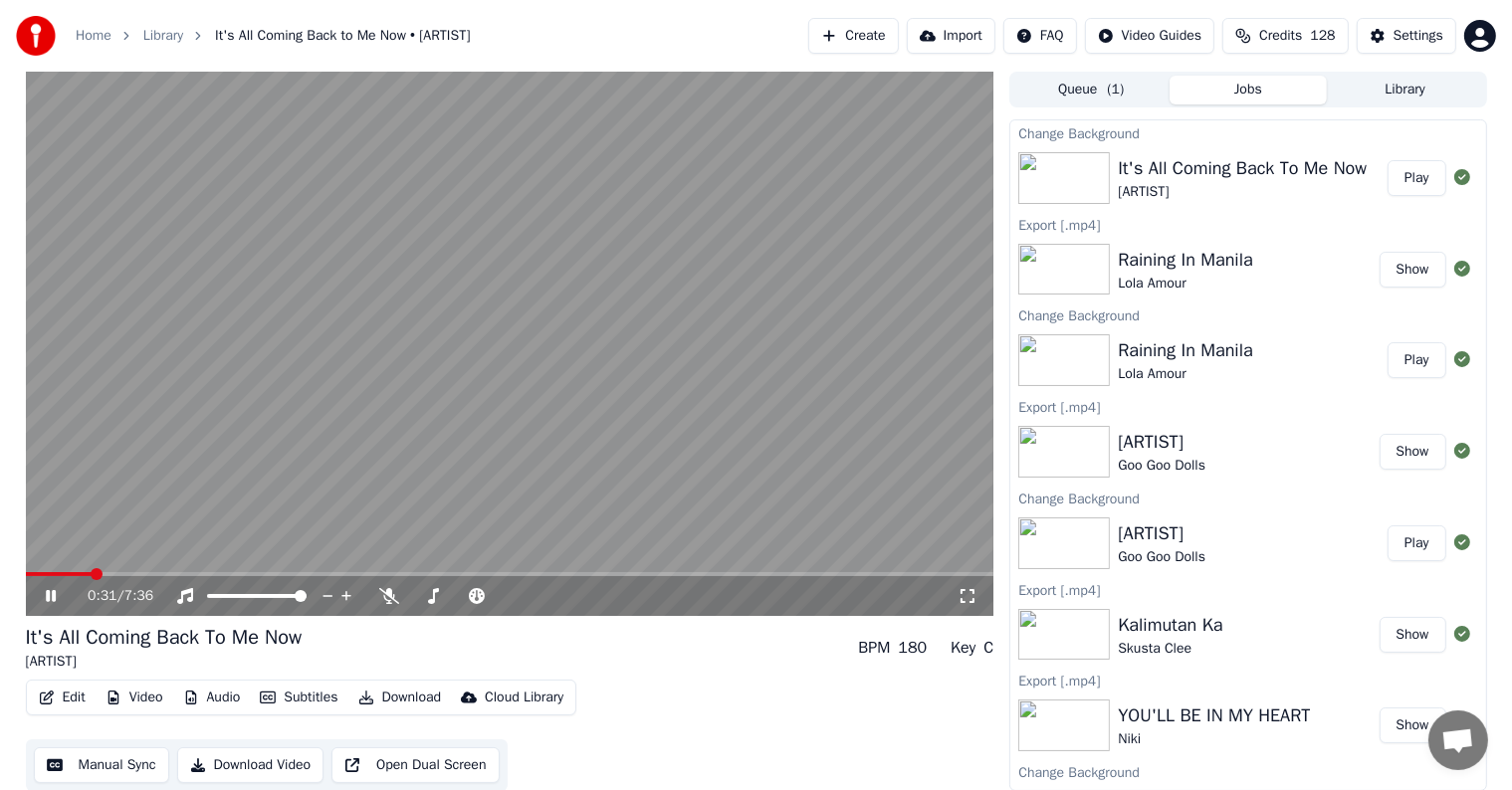 click at bounding box center [510, 574] 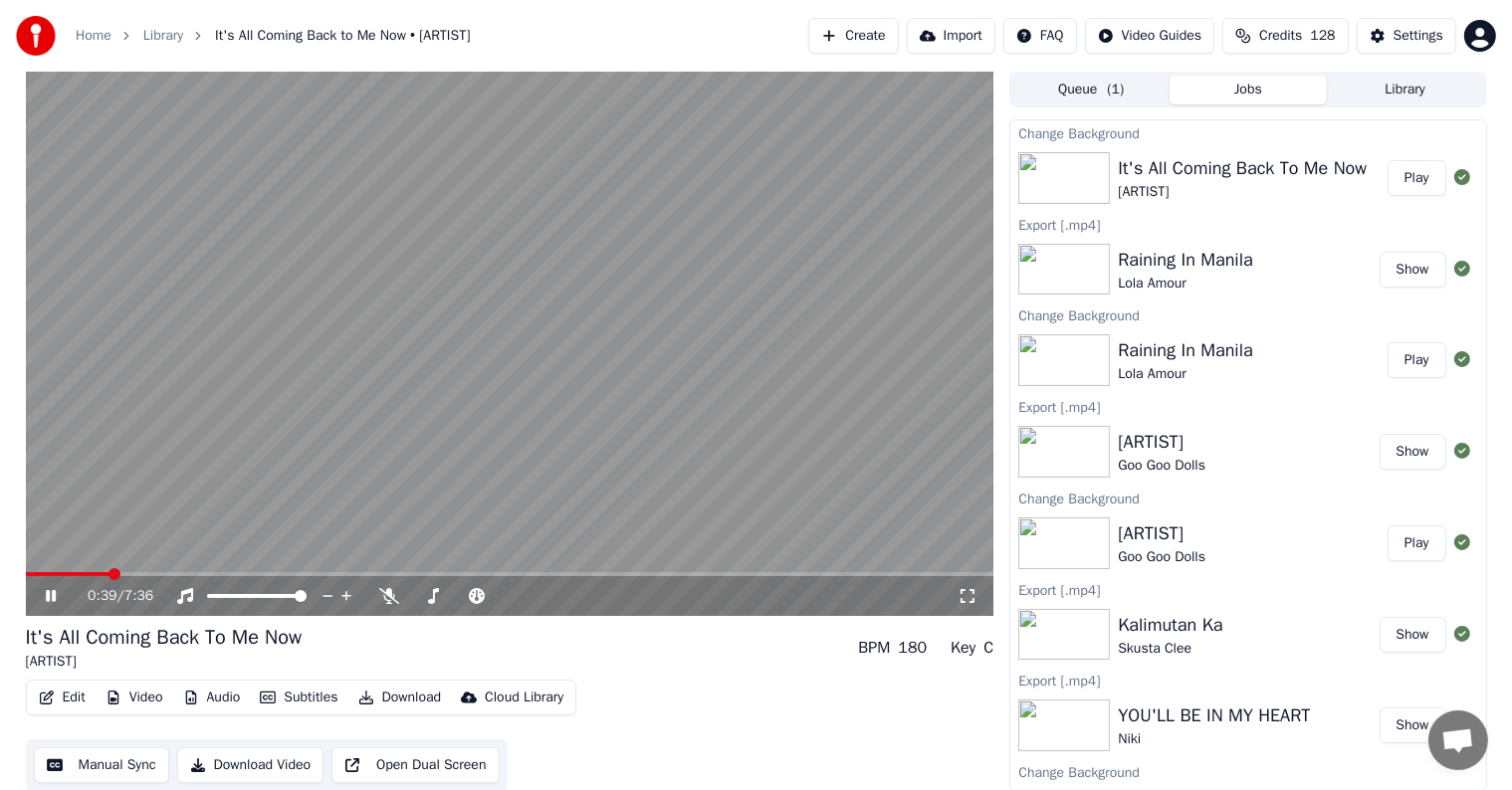 click at bounding box center [68, 574] 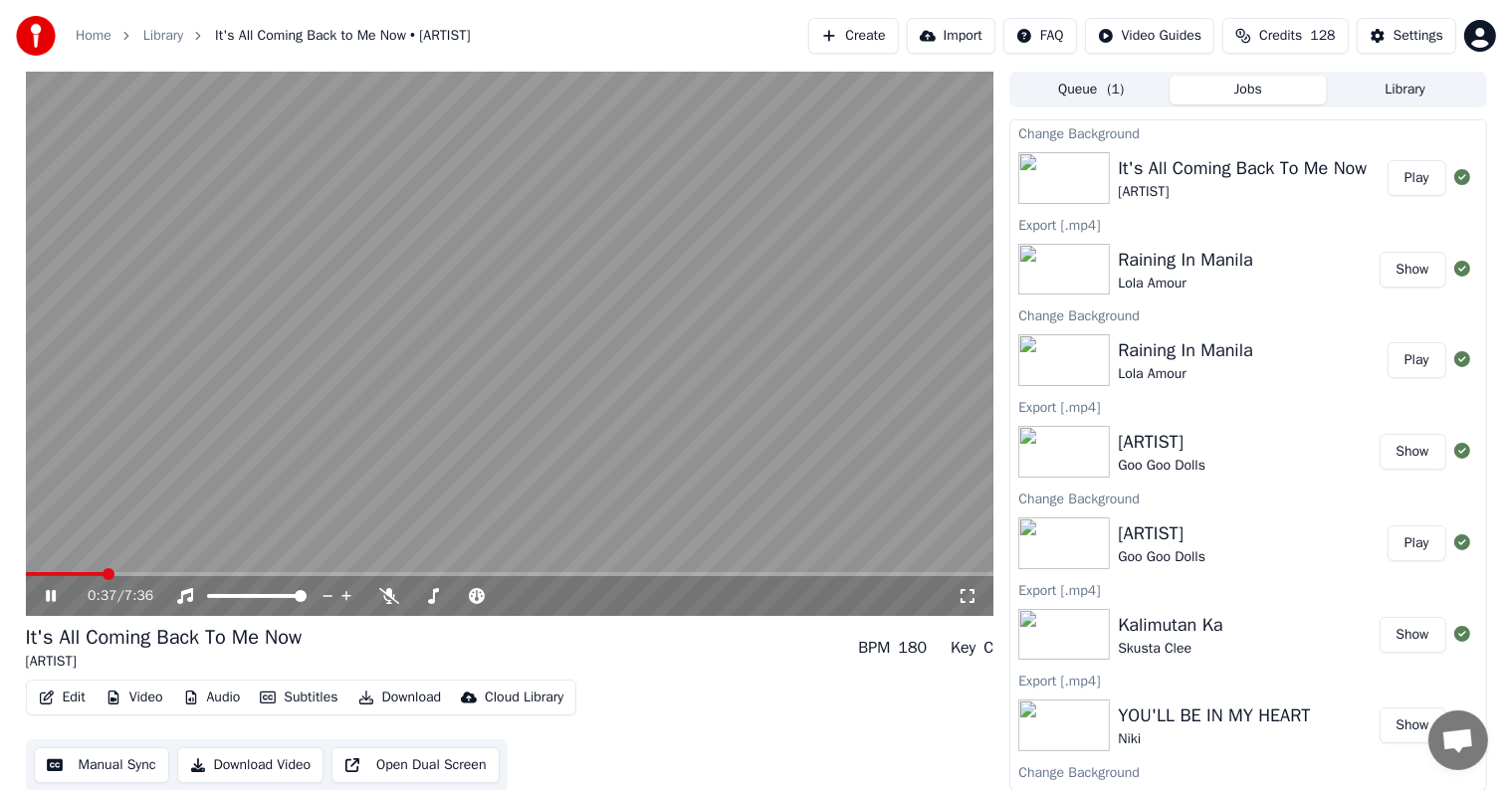 click at bounding box center (65, 574) 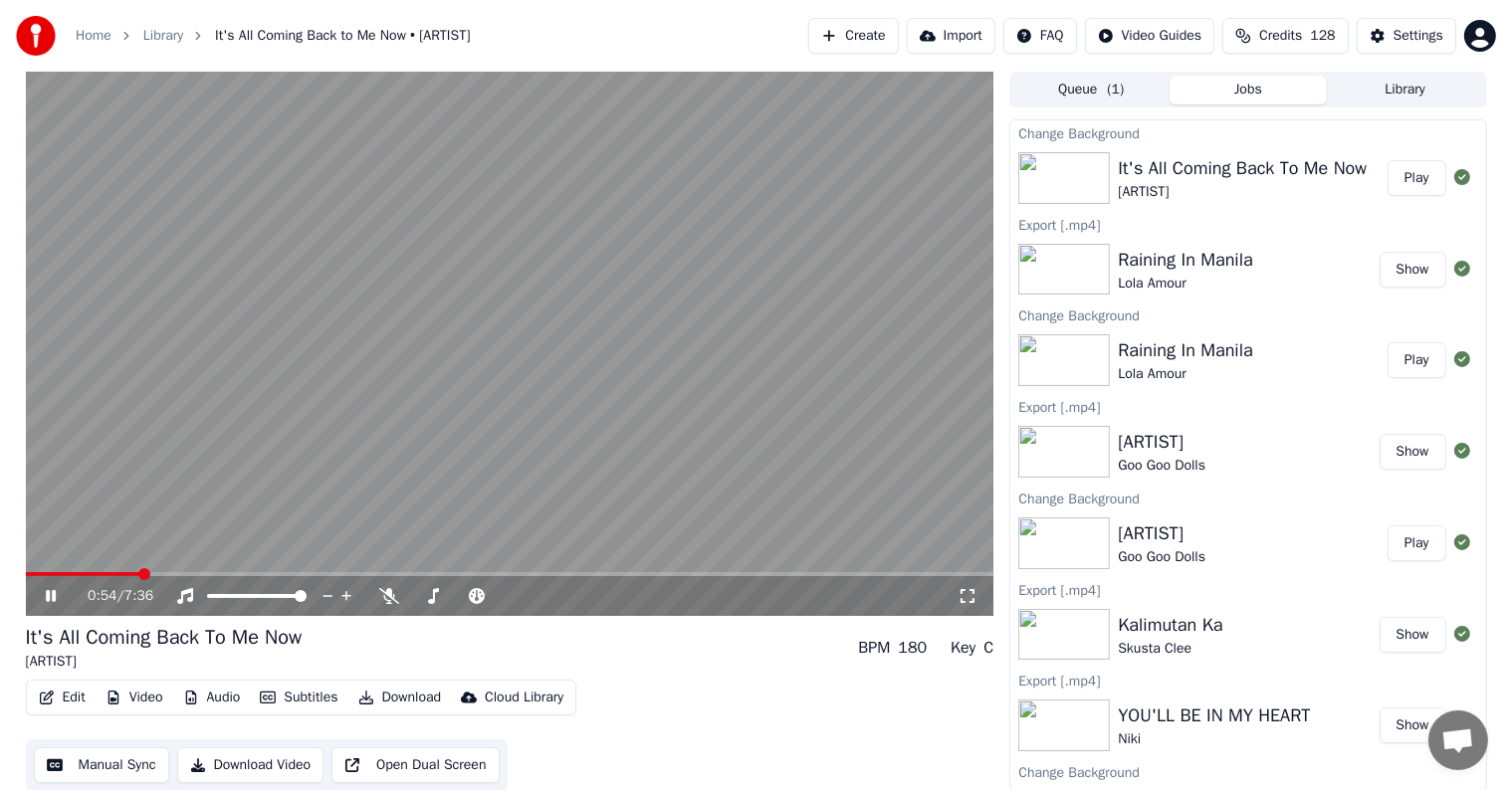 click 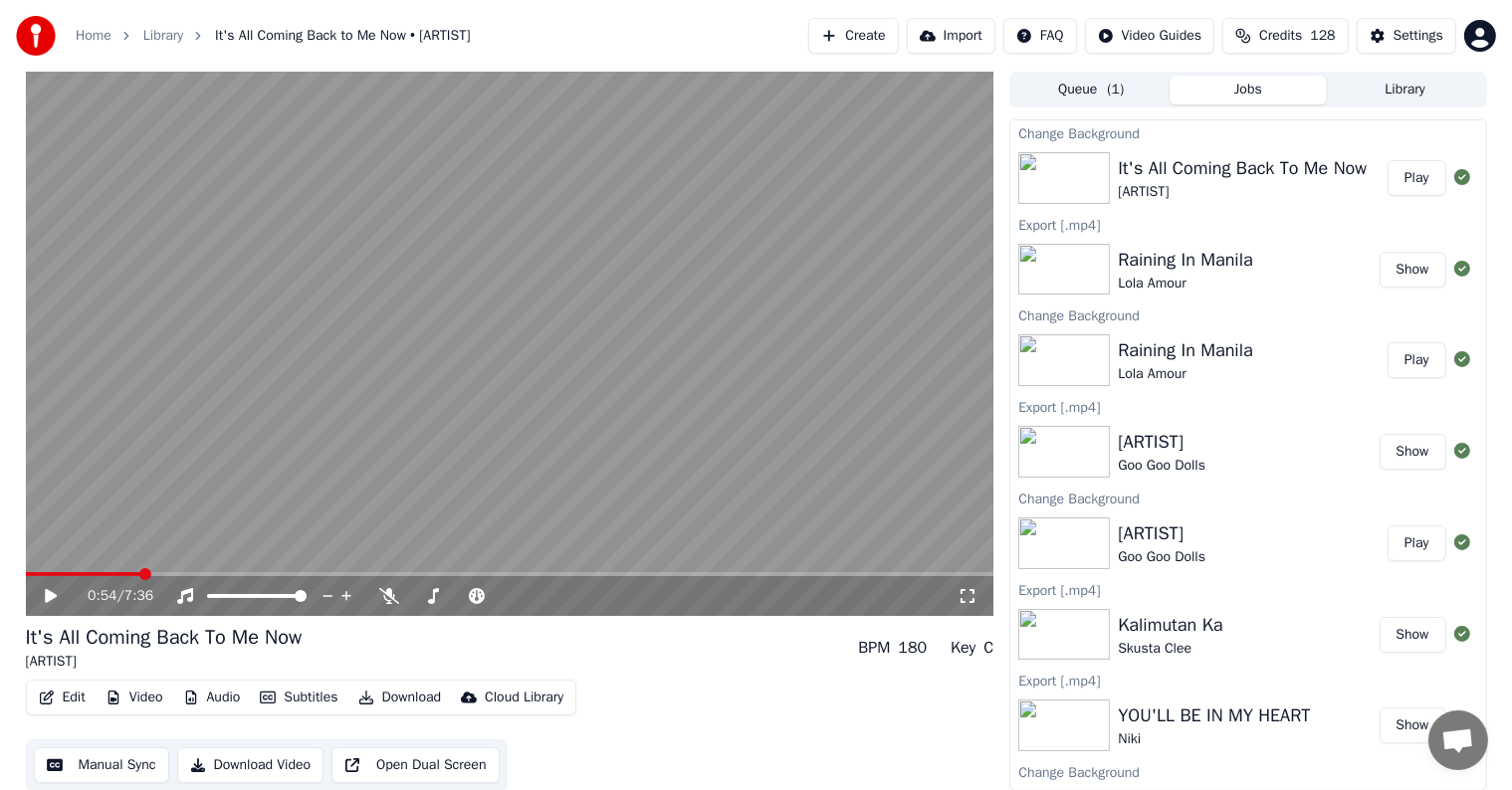 click on "Manual Sync" at bounding box center [102, 765] 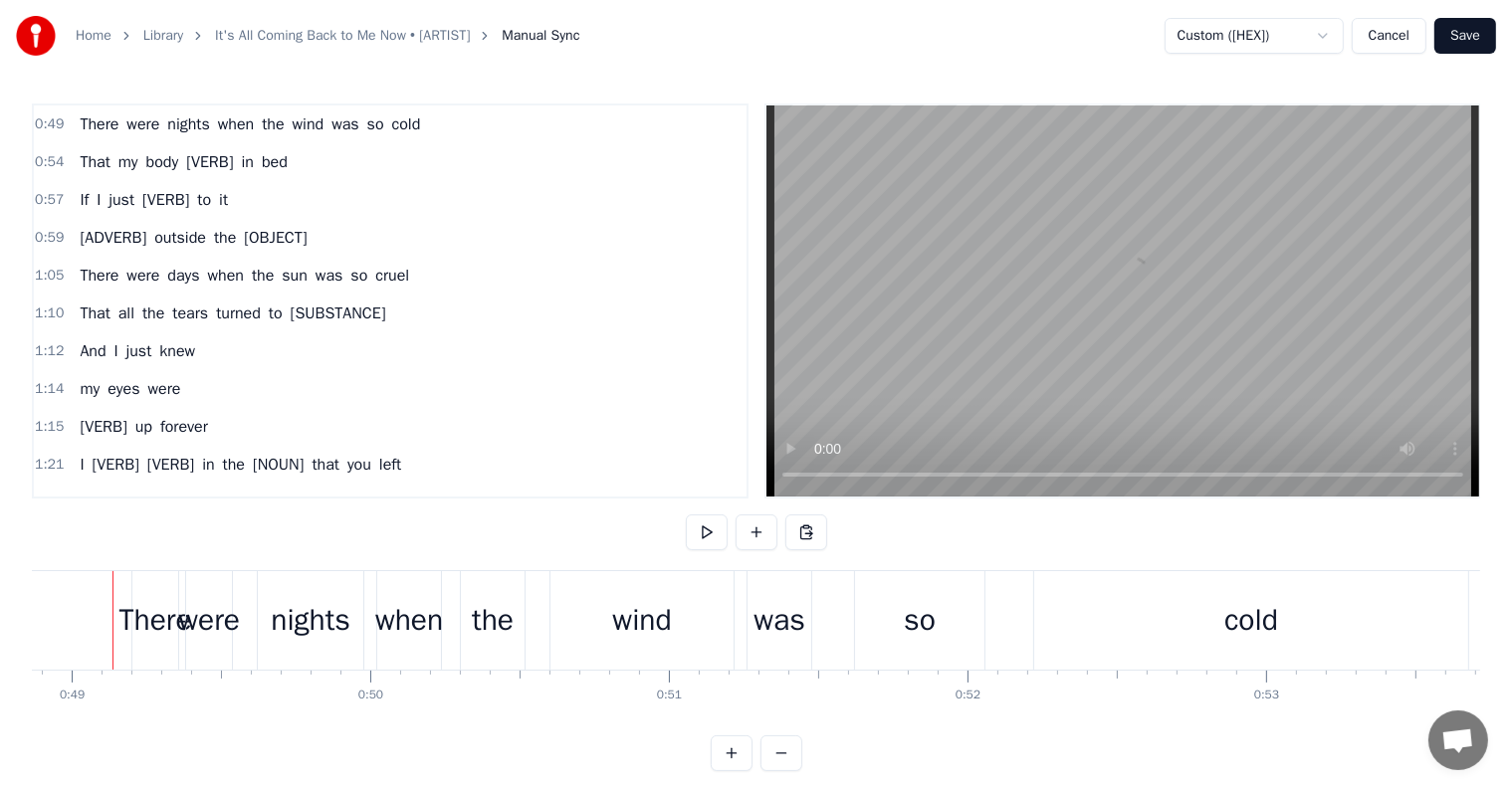 scroll, scrollTop: 0, scrollLeft: 14573, axis: horizontal 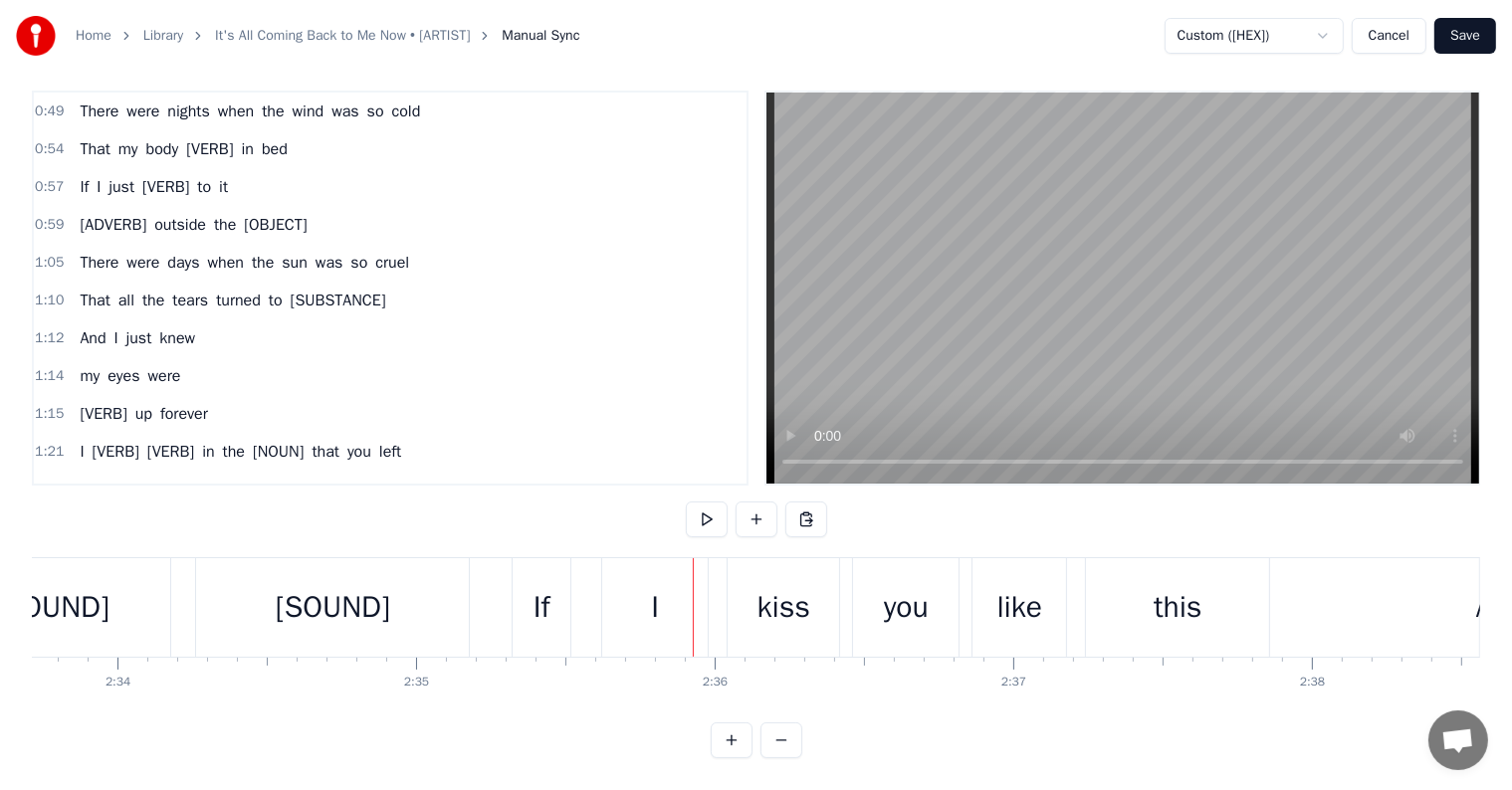 click on "[SOUND]" at bounding box center (332, 607) 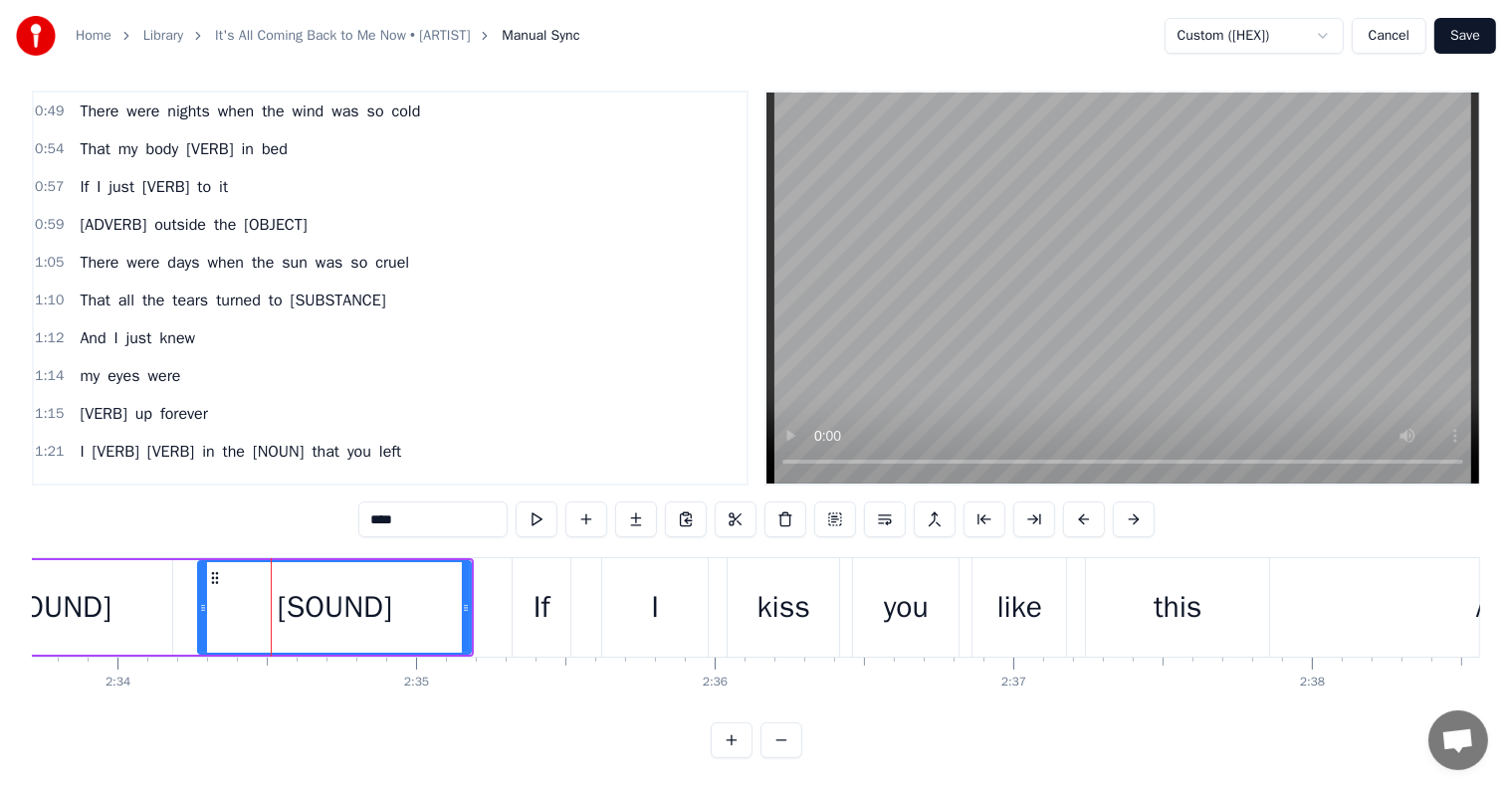 scroll, scrollTop: 0, scrollLeft: 0, axis: both 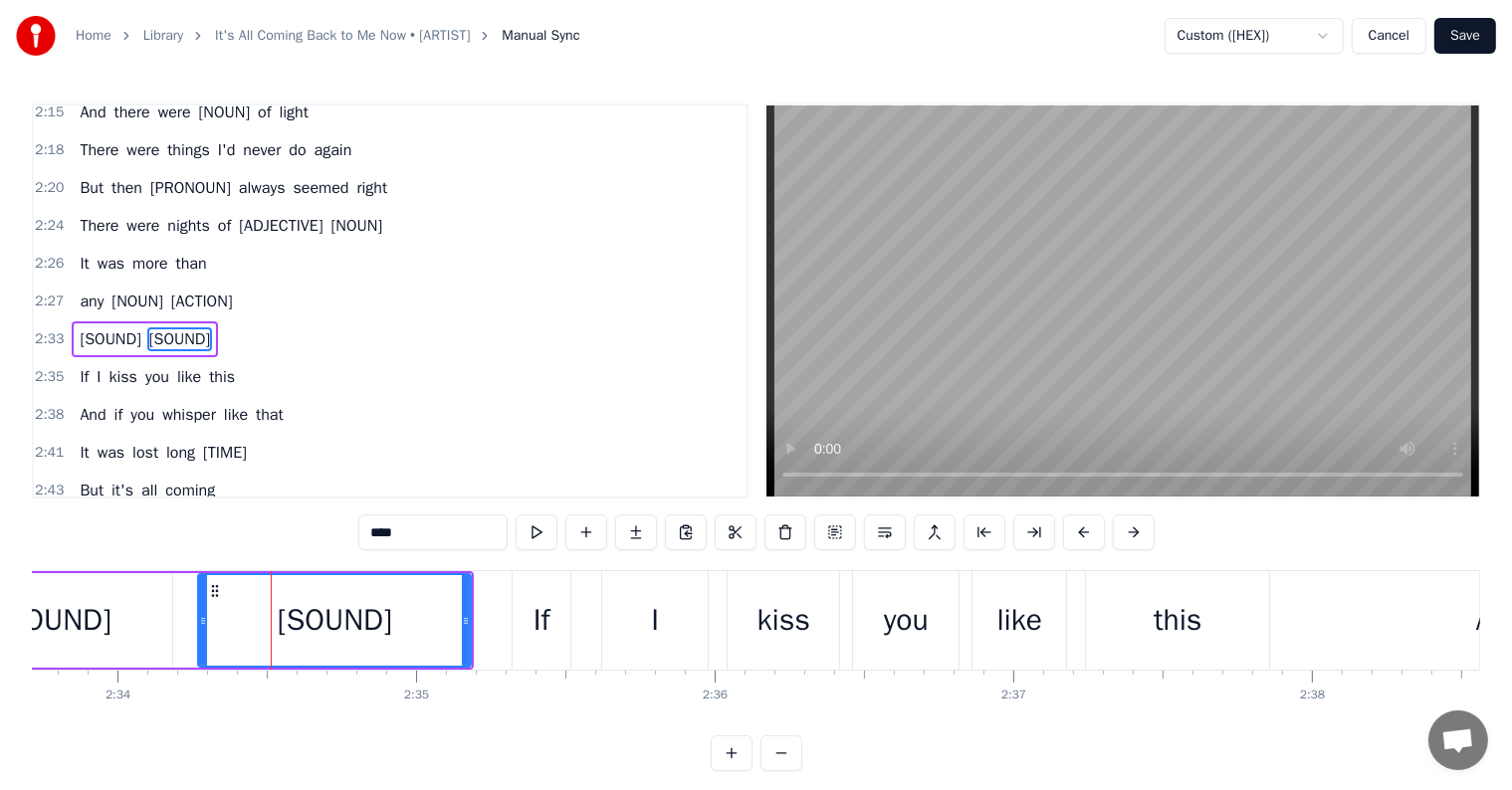 click on "****" at bounding box center [433, 532] 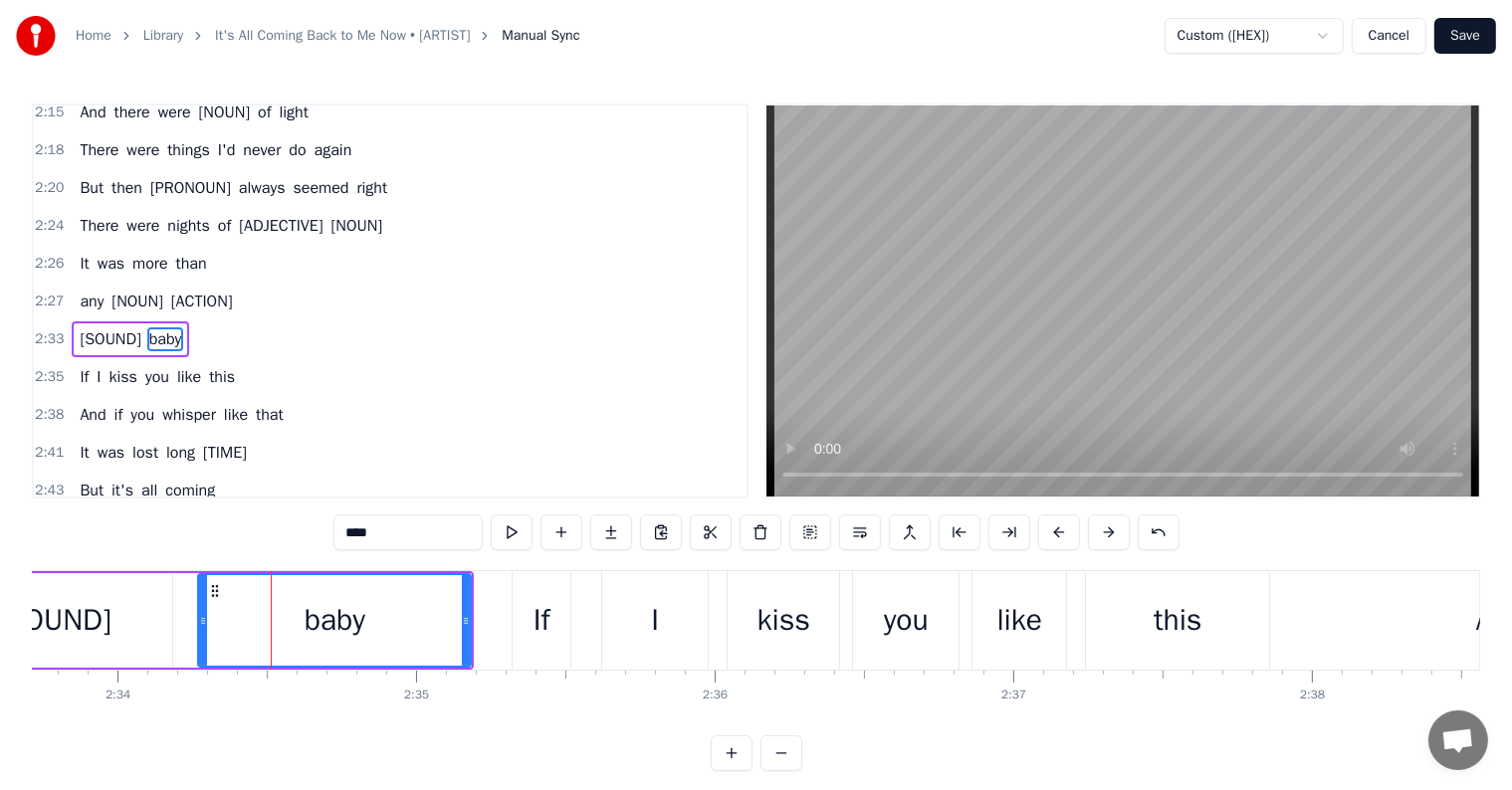 click on "[ACTION]" at bounding box center (202, 301) 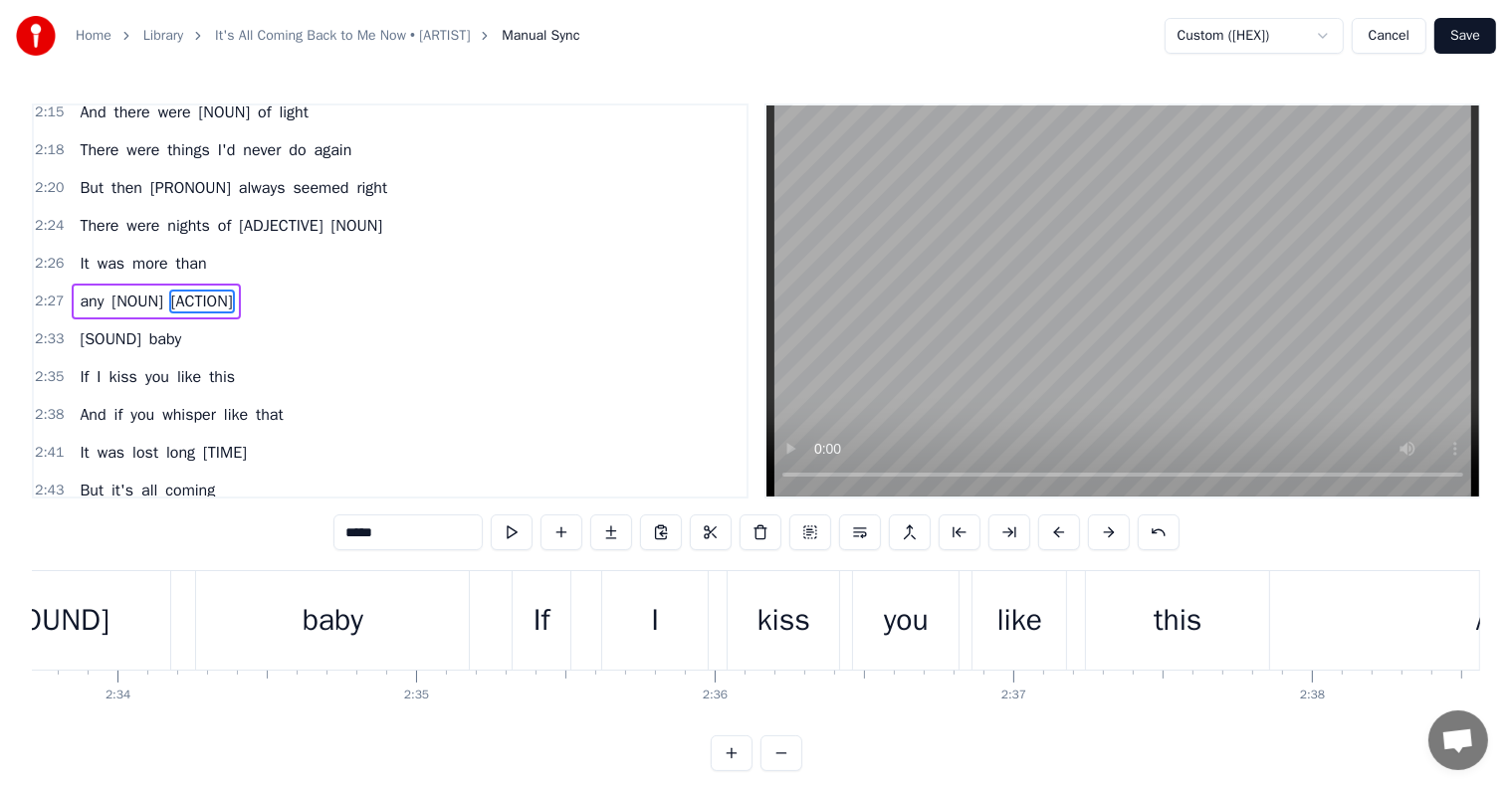 scroll, scrollTop: 920, scrollLeft: 0, axis: vertical 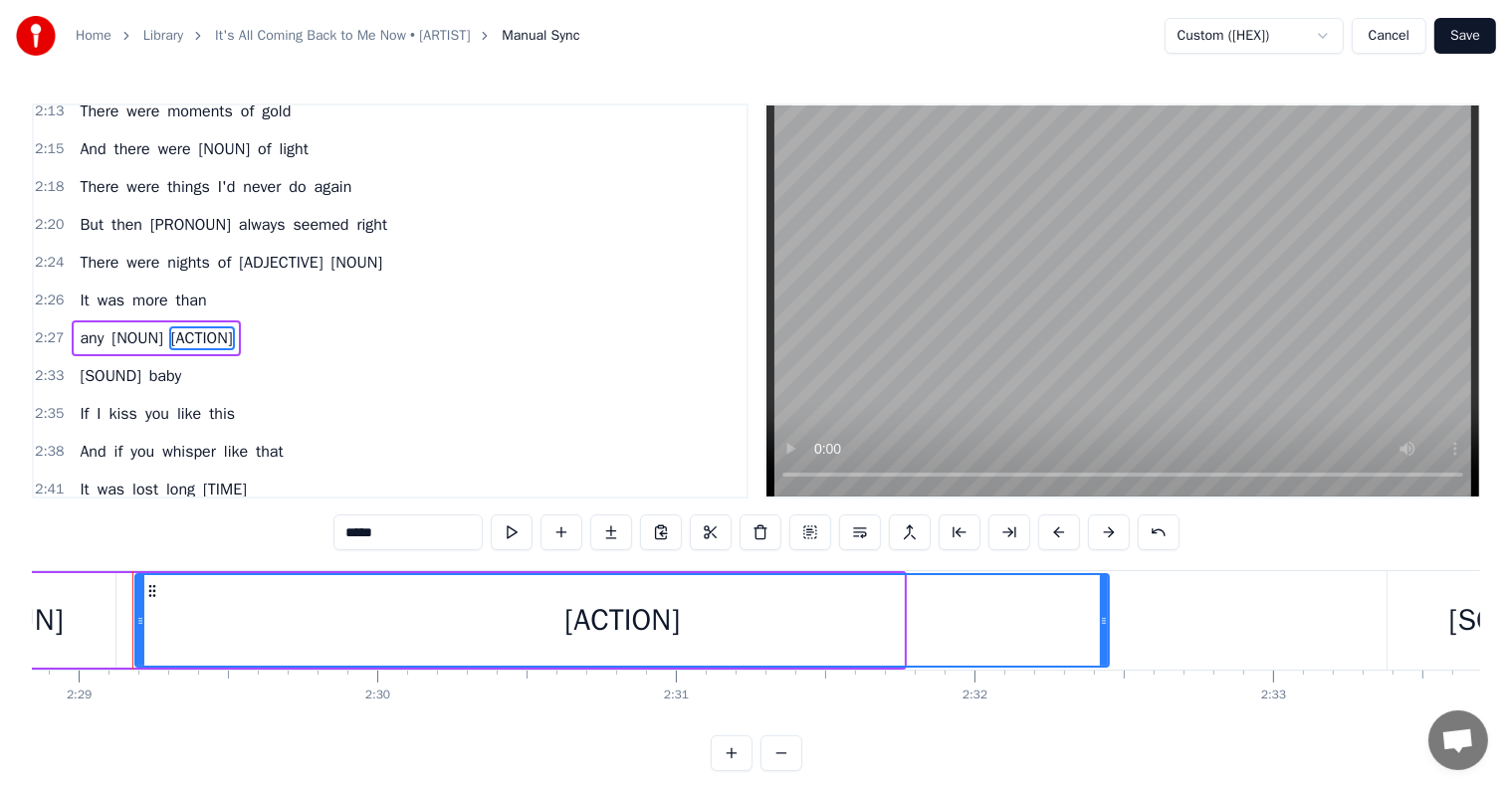 drag, startPoint x: 897, startPoint y: 636, endPoint x: 1103, endPoint y: 606, distance: 208.173 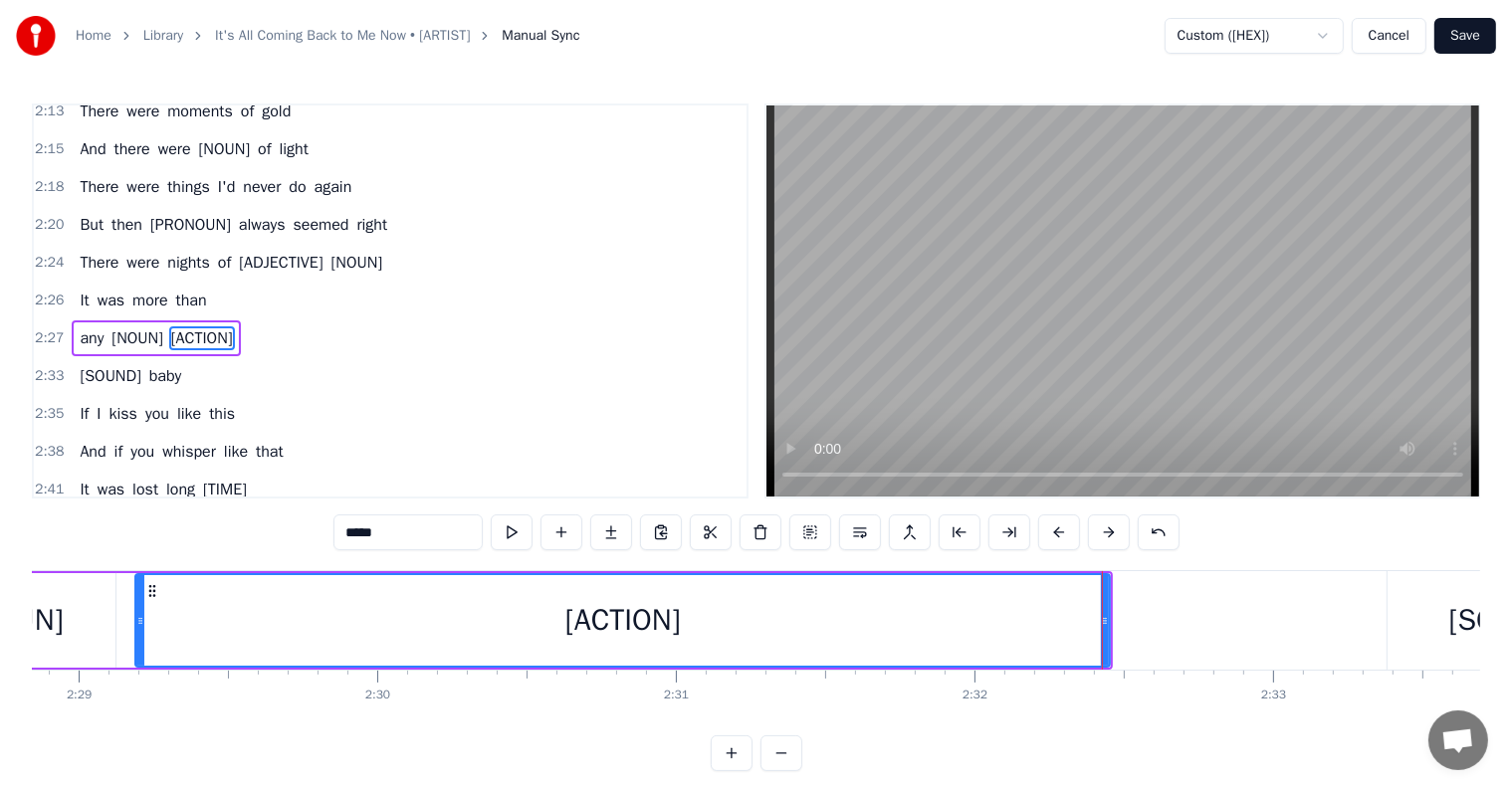 click on "0:49 There were nights when the wind was so cold 0:54 That my body froze in bed 0:57 If I just listened to it 0:59 Right outside the window 1:05 There were days when the sun was so cruel 1:10 That all the tears turned to dust 1:12 And I just knew 1:14 my eyes were 1:15 Drying up forever 1:21 I finished crying in the instant that you left 1:26 And I can't remember where or when or how 1:31 And I banished 1:32 every memory you and I had ever made 1:42 But when you 1:43 touch me like this 1:46 And you hold me like that 1:49 I just have to admit 1:51 That it's all coming 1:53 back to me 1:55 When I touch you like this 1:58 And I hold you like that 2:01 It's so hard to believe but 2:04 It's all coming back to me 2:07 It's all coming back, it's all coming back to me now 2:13 There were moments of gold 2:15 And there were flashes of light 2:18 There were things I'd never do again 2:20 But then they'd always seemed right 2:24 There were nights of endless pleasure 2:26 It was more than 2:27 any laws allow 2:33 Baby If" at bounding box center (756, 437) 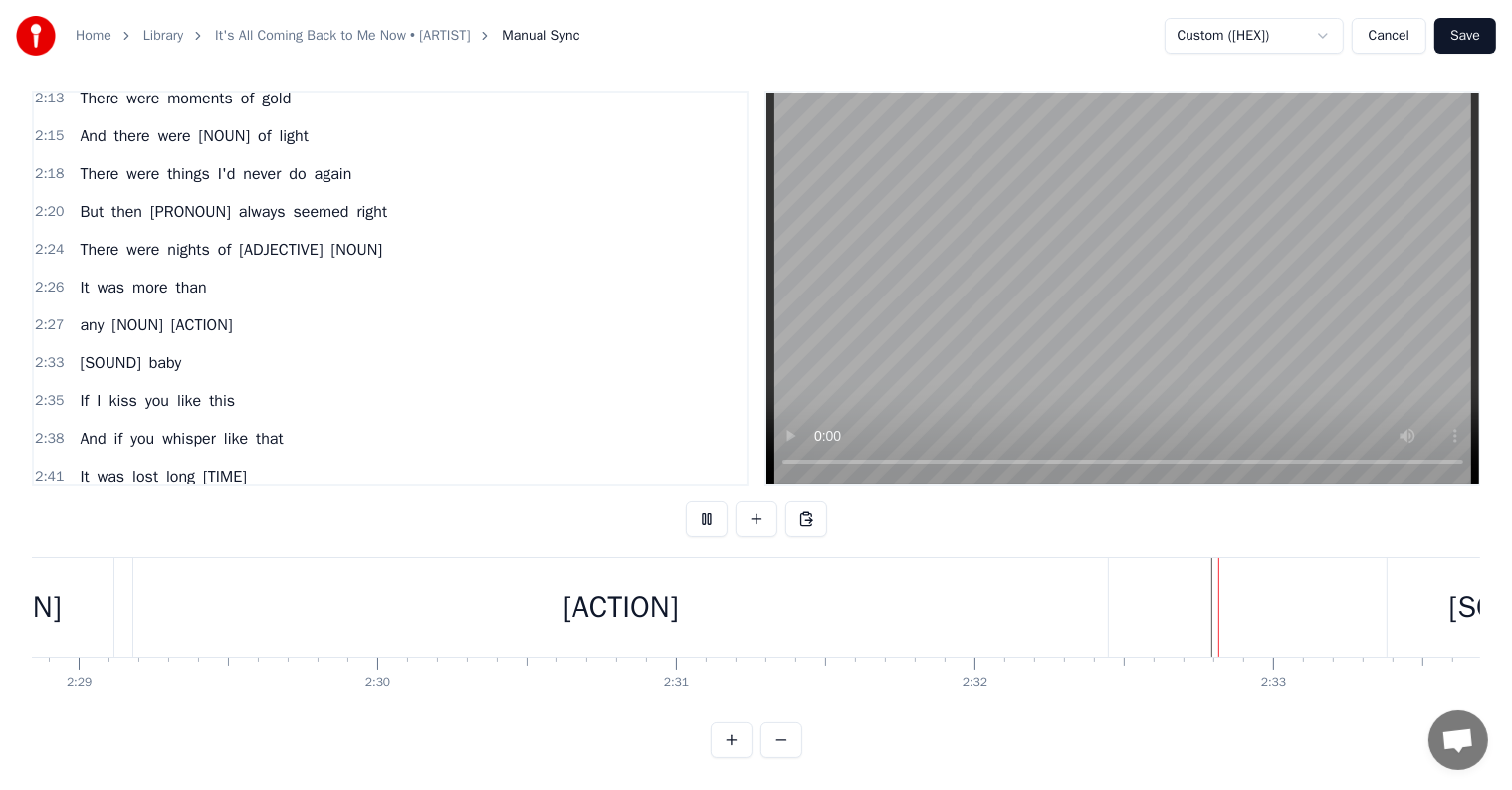 scroll, scrollTop: 30, scrollLeft: 0, axis: vertical 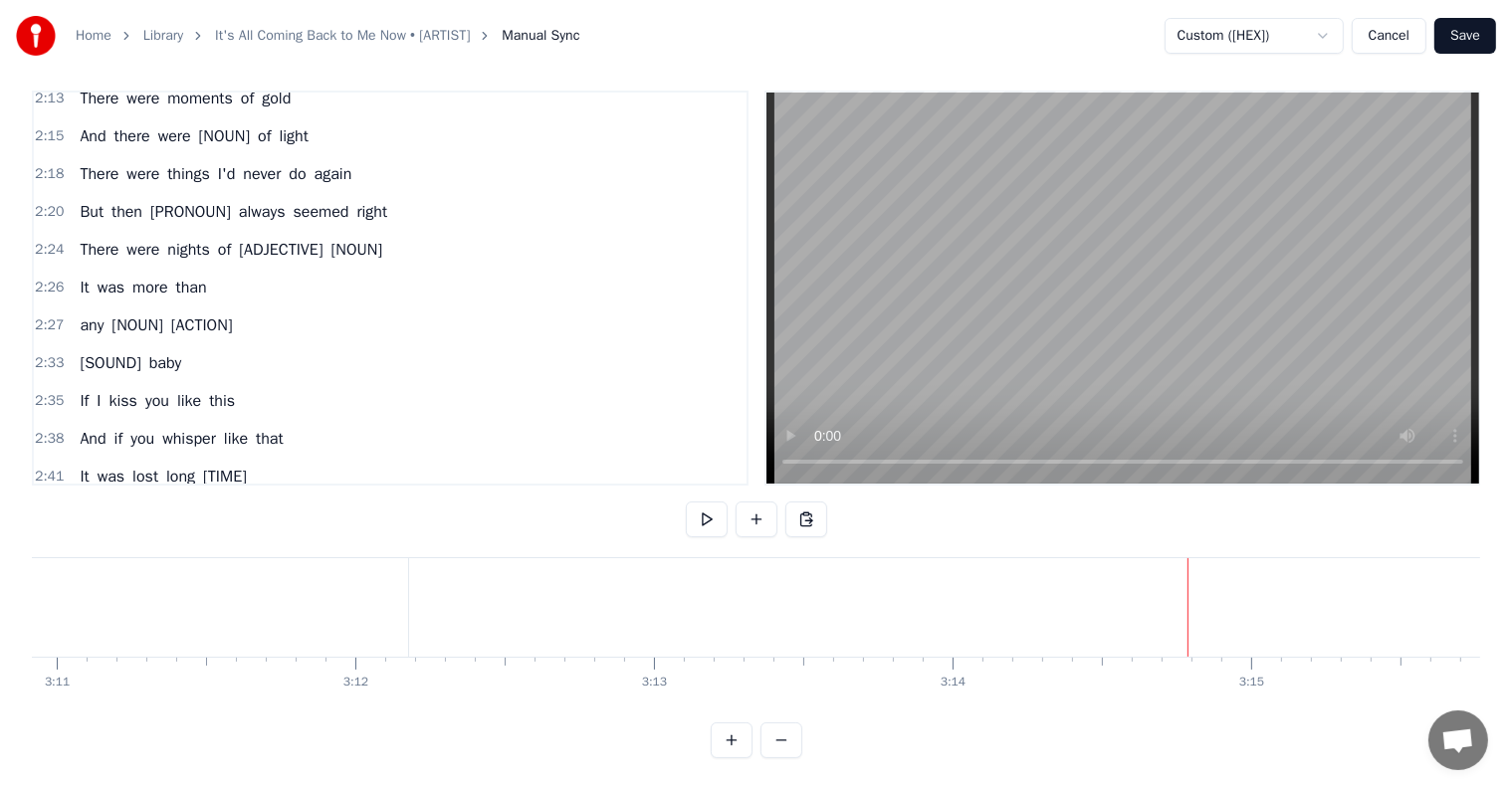 click on "now" at bounding box center [-200, 607] 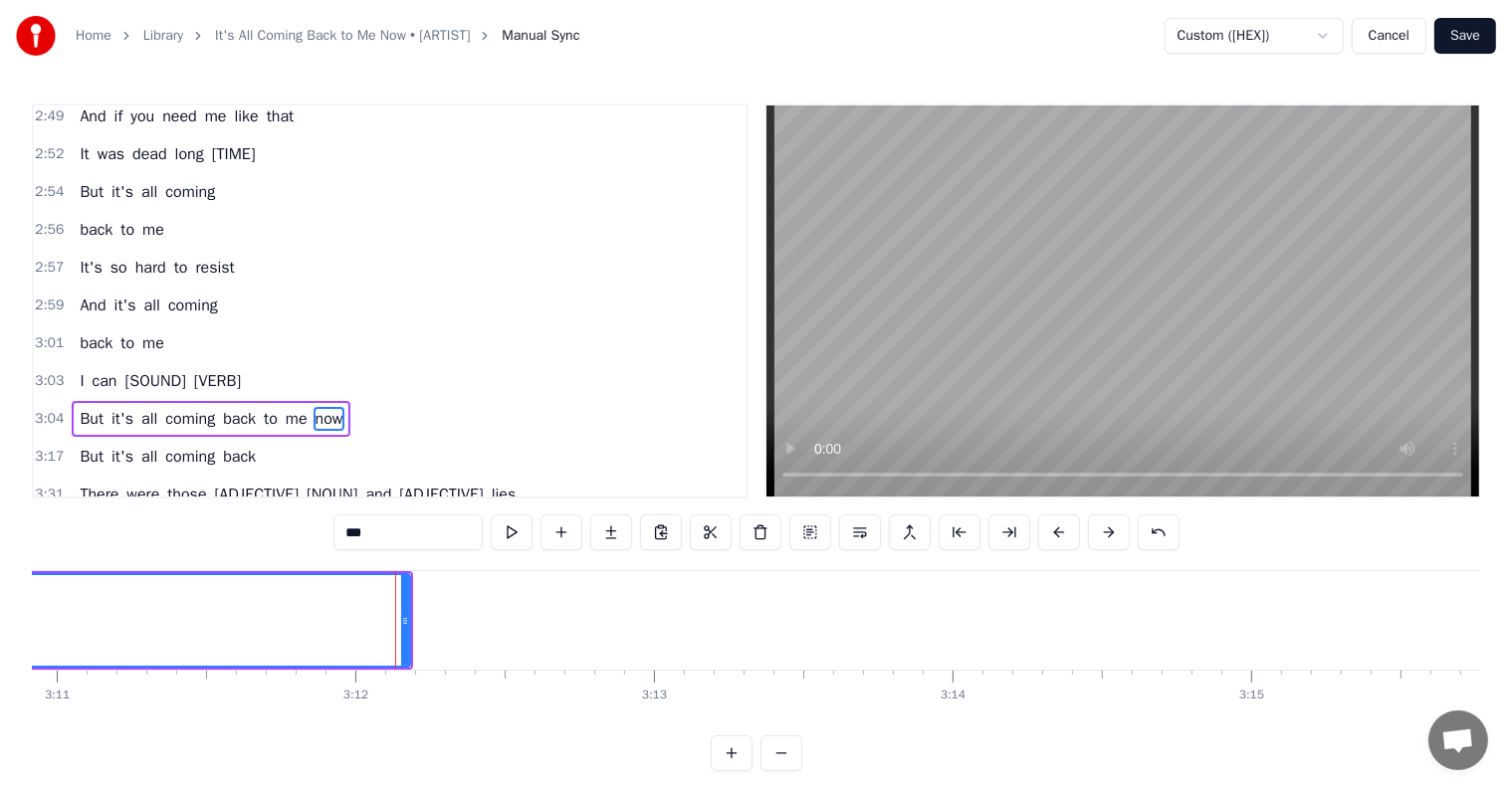 scroll, scrollTop: 1506, scrollLeft: 0, axis: vertical 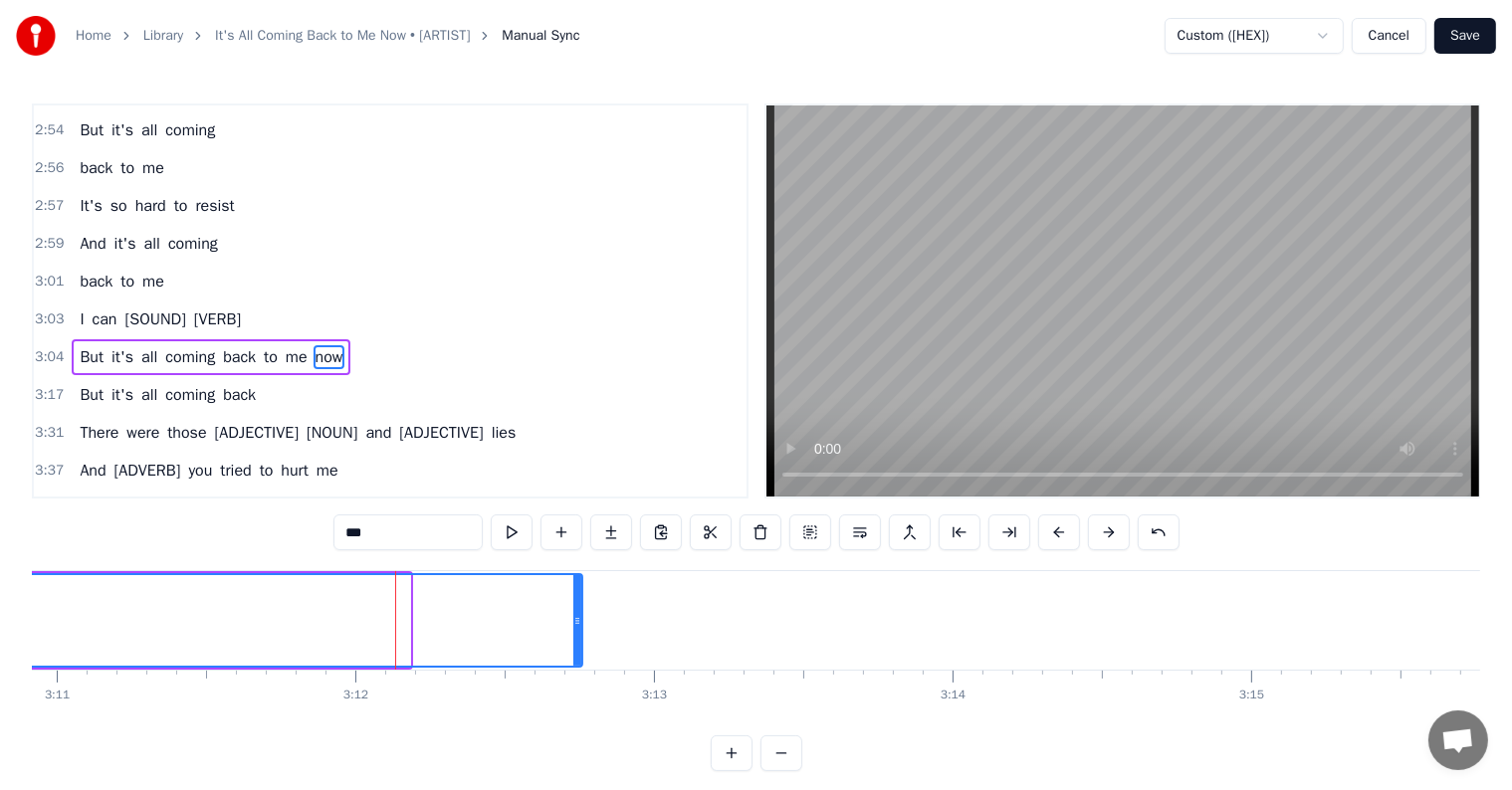 drag, startPoint x: 404, startPoint y: 589, endPoint x: 577, endPoint y: 616, distance: 175.09426 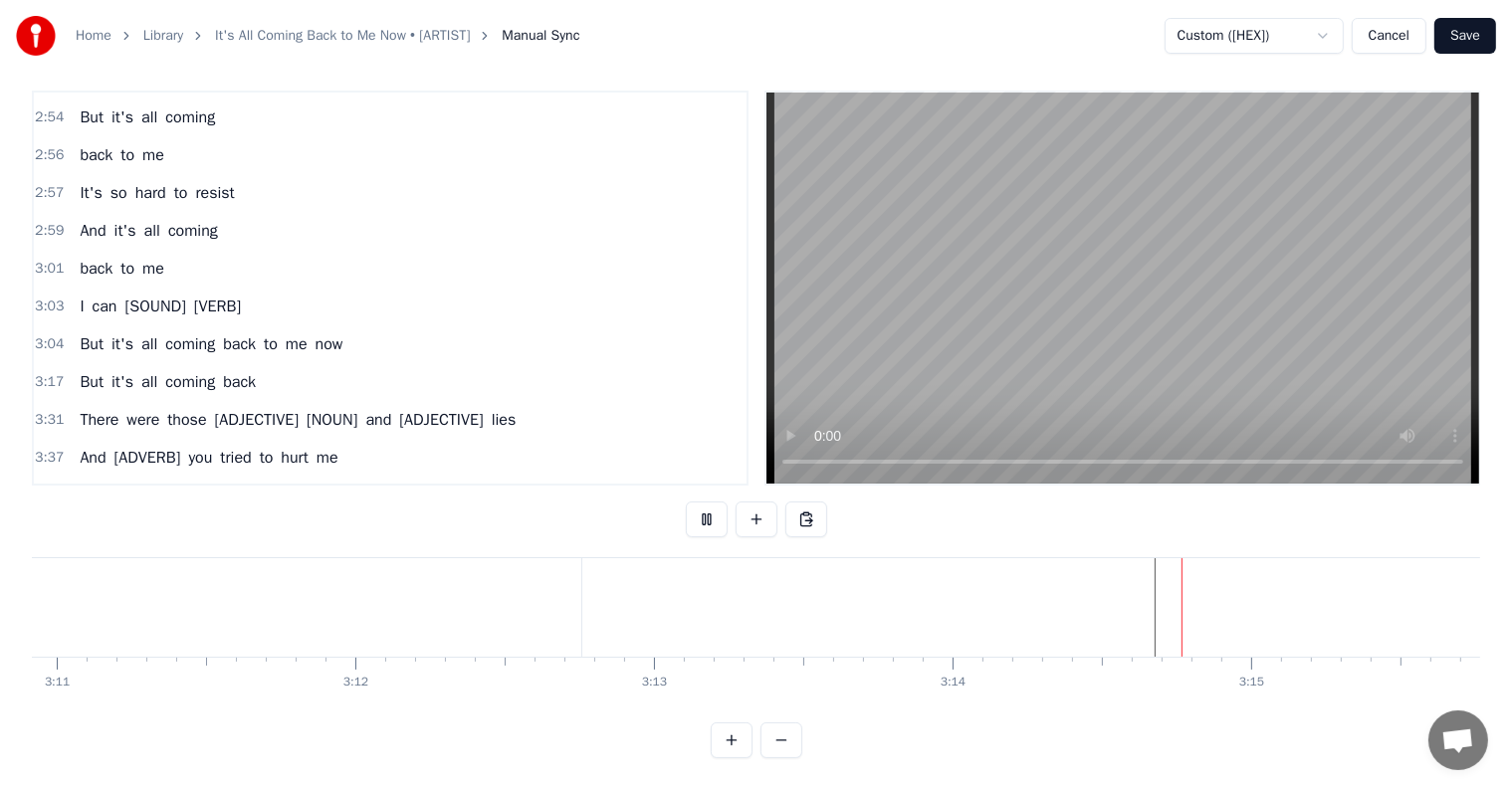 scroll, scrollTop: 30, scrollLeft: 0, axis: vertical 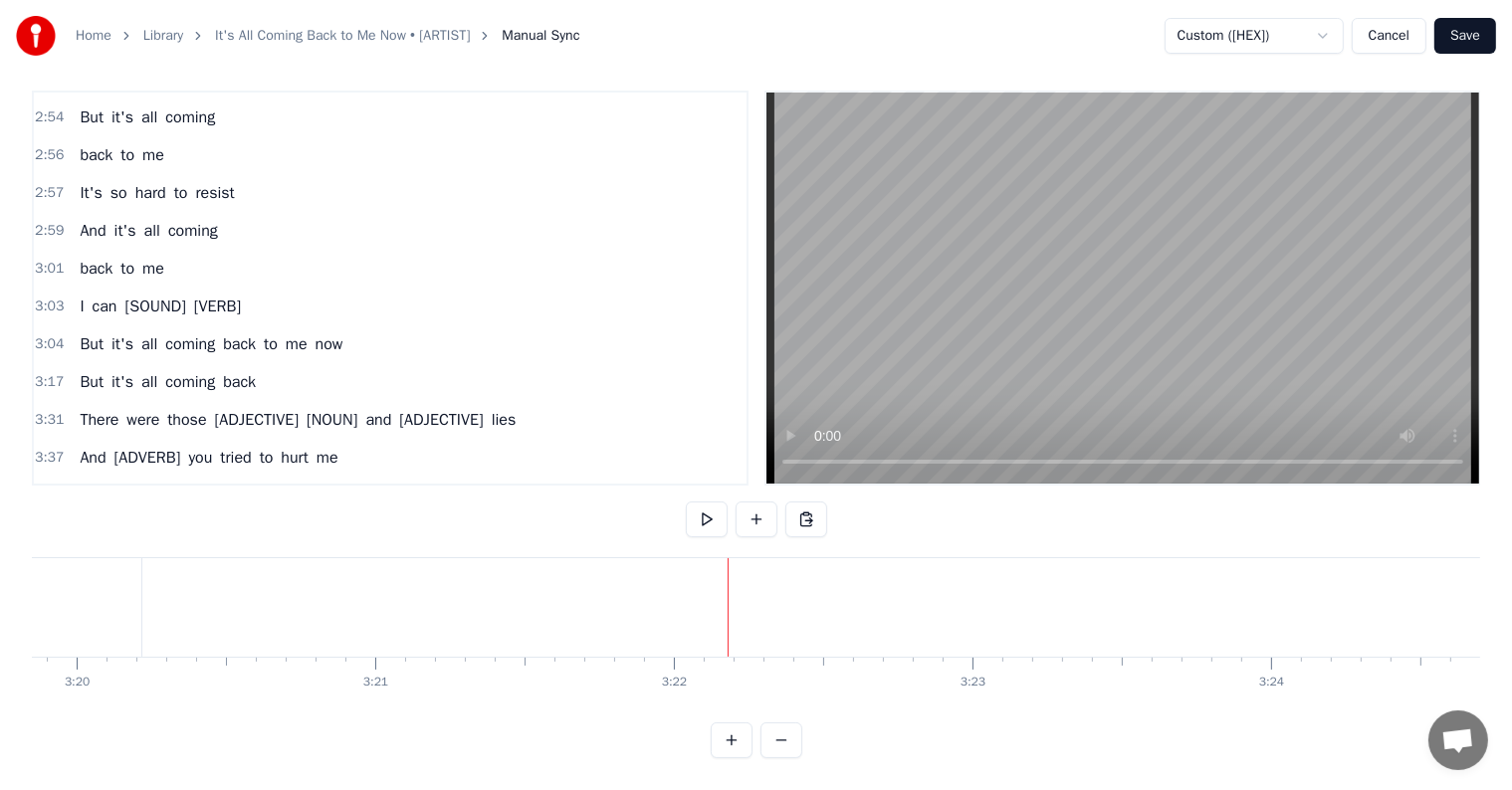click on "back" at bounding box center (-85, 607) 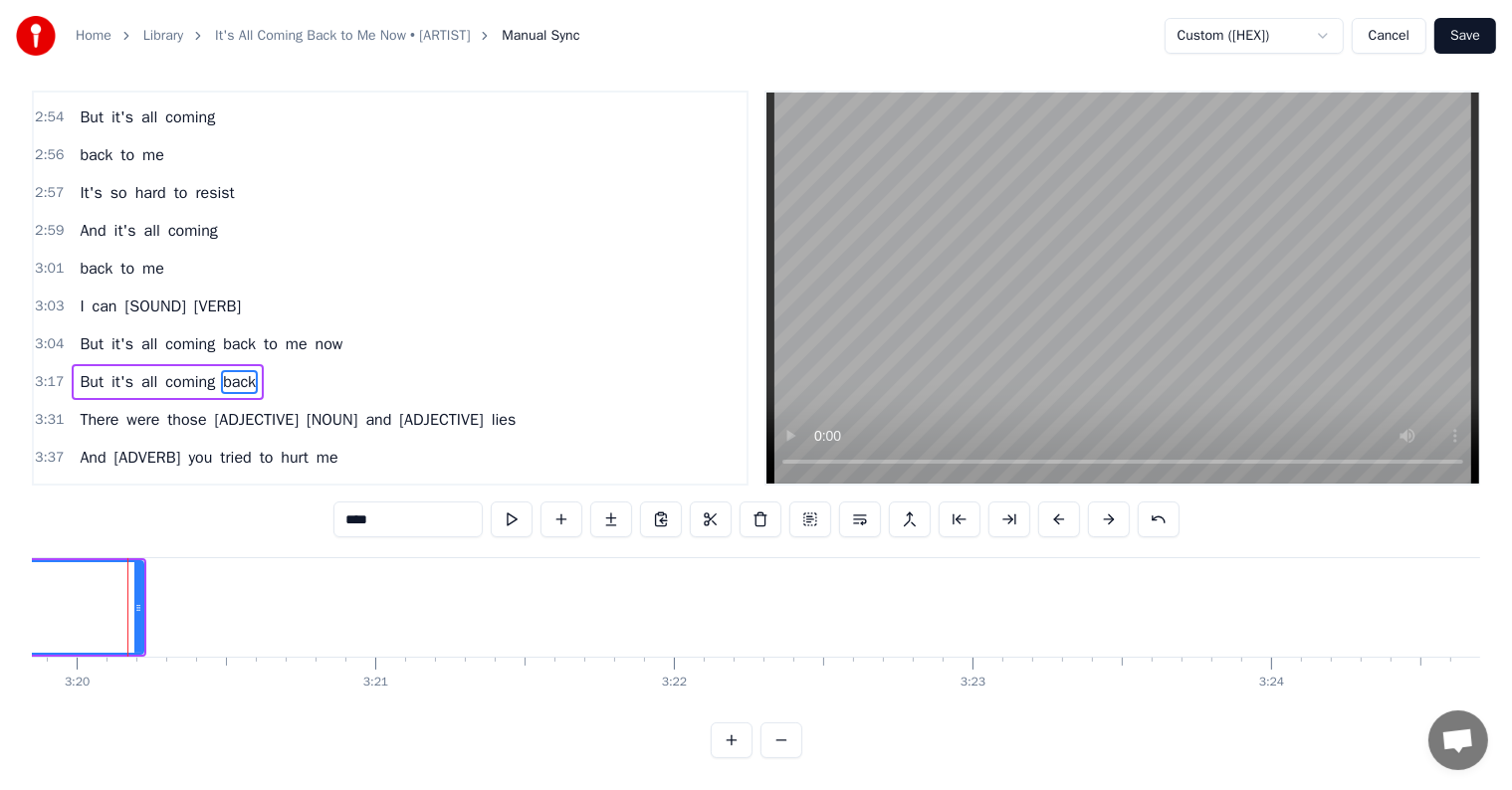 scroll, scrollTop: 23, scrollLeft: 0, axis: vertical 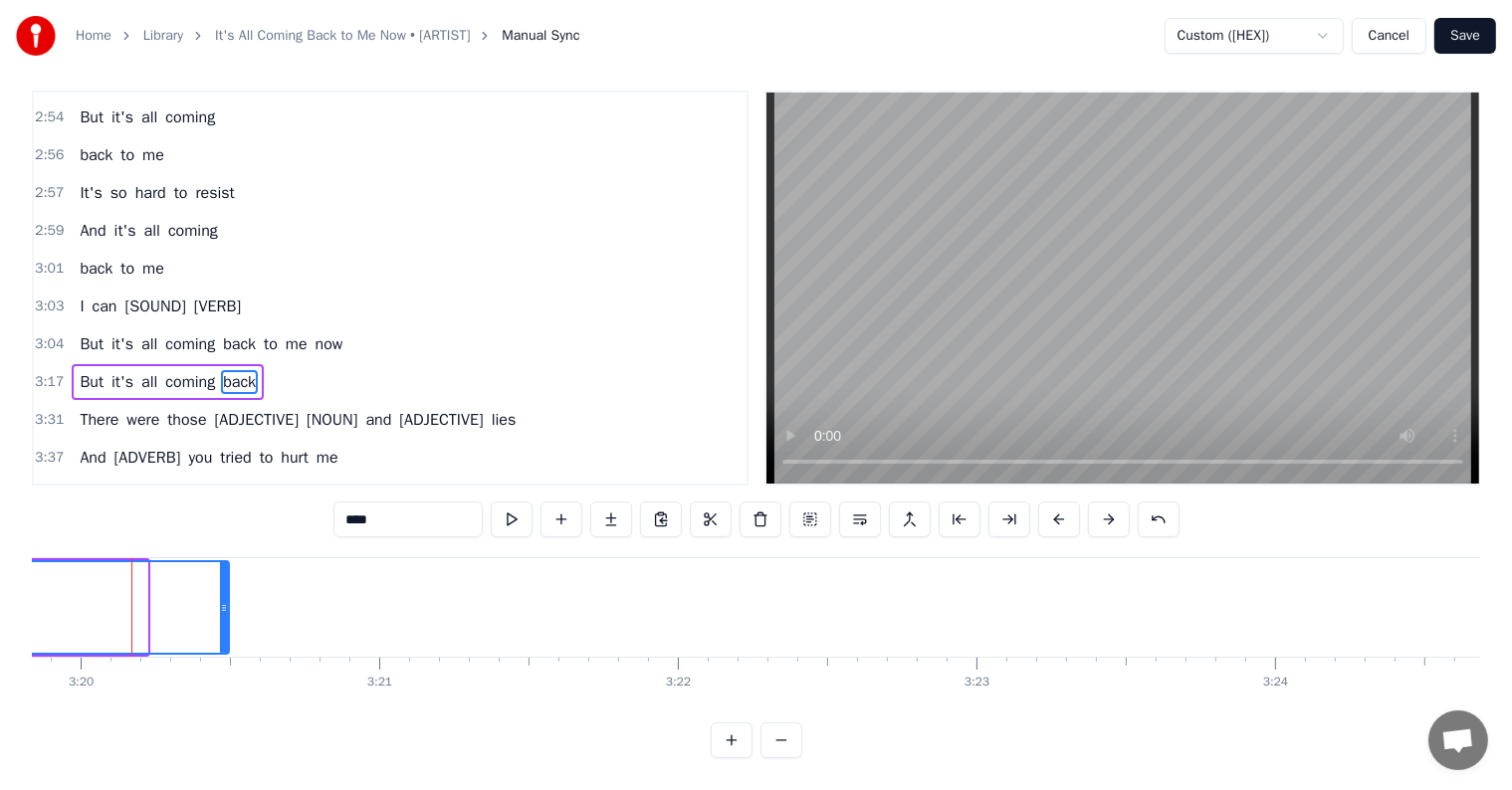 drag, startPoint x: 141, startPoint y: 597, endPoint x: 223, endPoint y: 613, distance: 83.546394 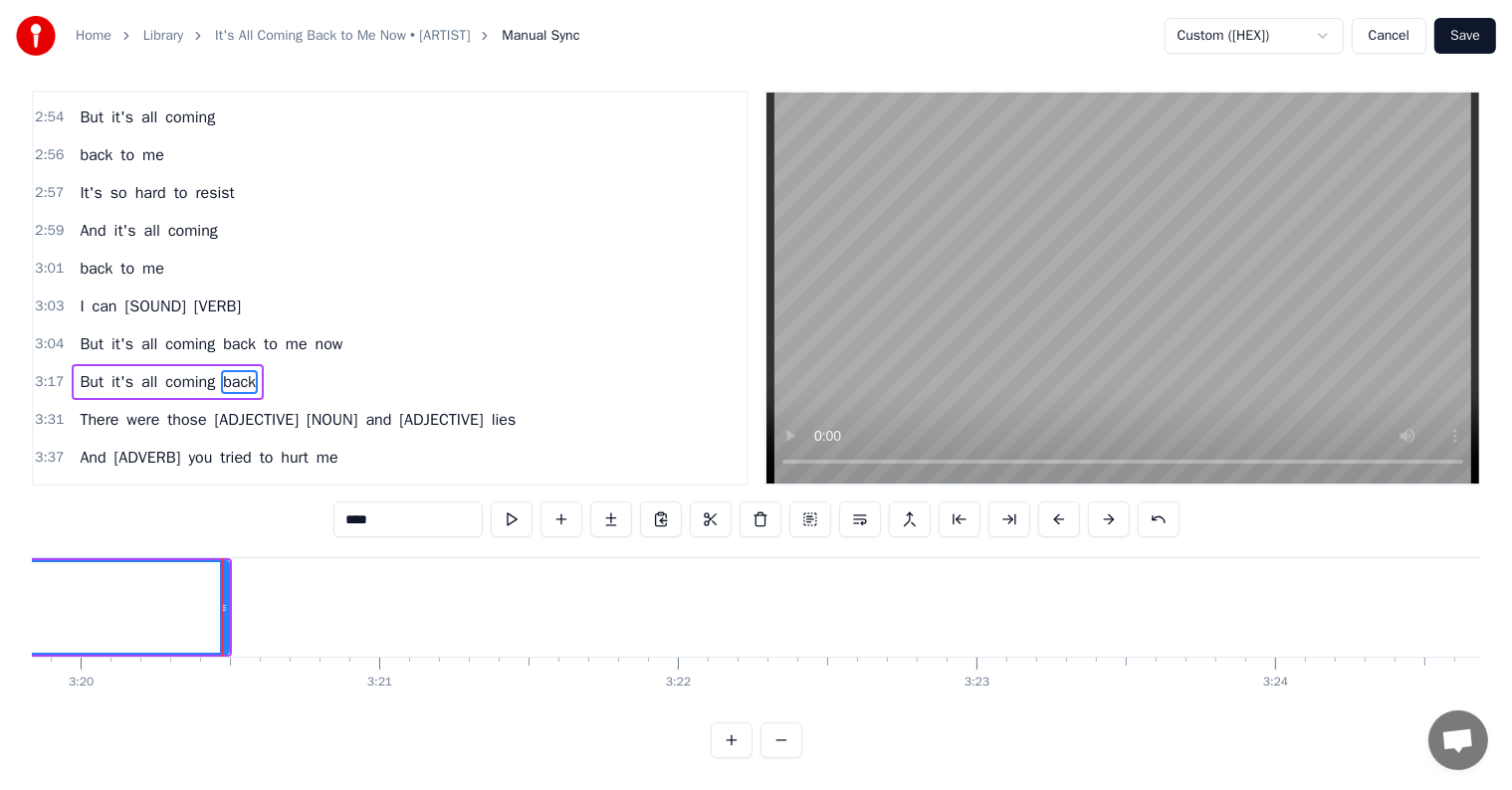 scroll, scrollTop: 0, scrollLeft: 0, axis: both 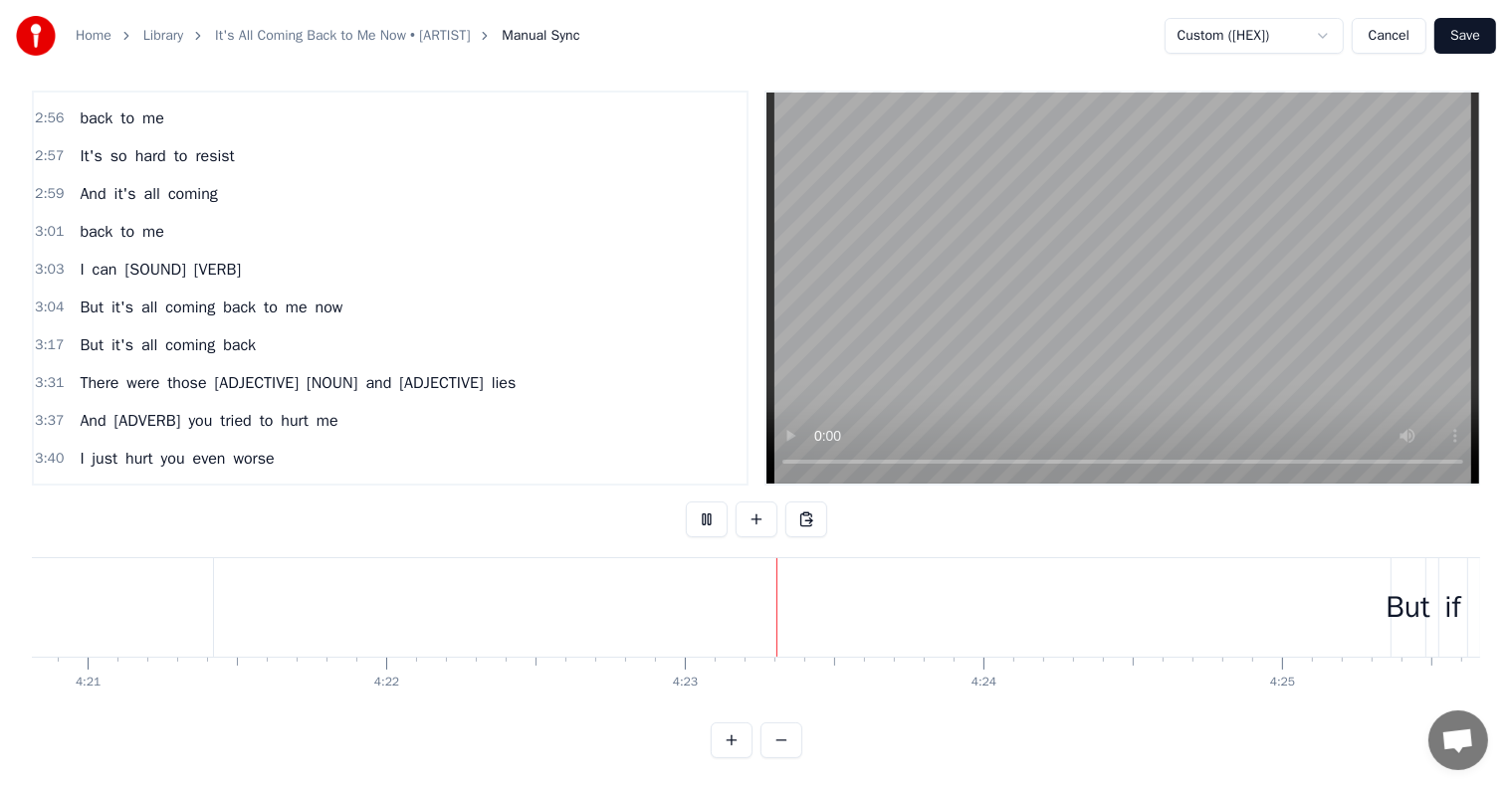 click on "then" at bounding box center [-129, 607] 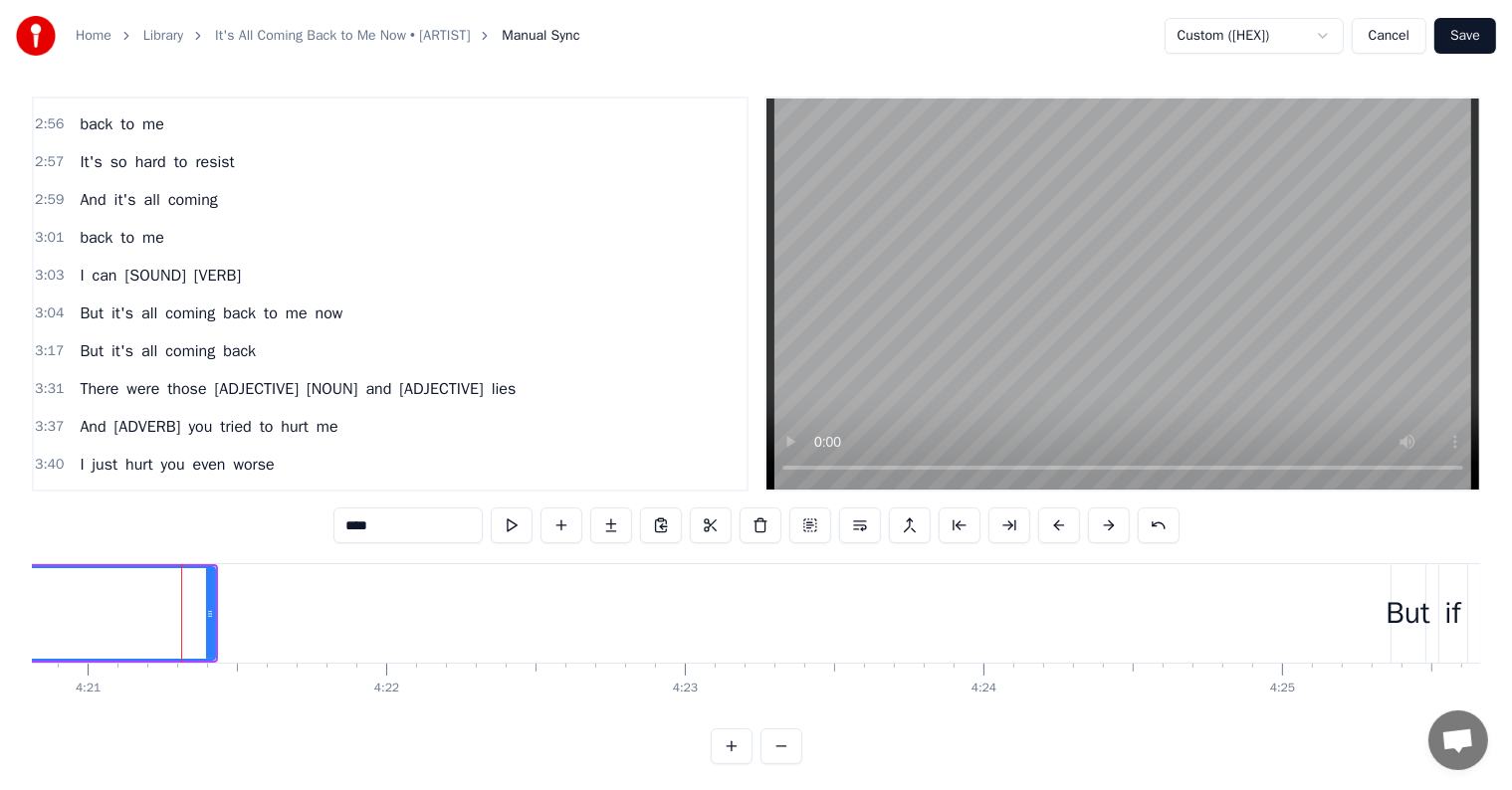 scroll, scrollTop: 0, scrollLeft: 0, axis: both 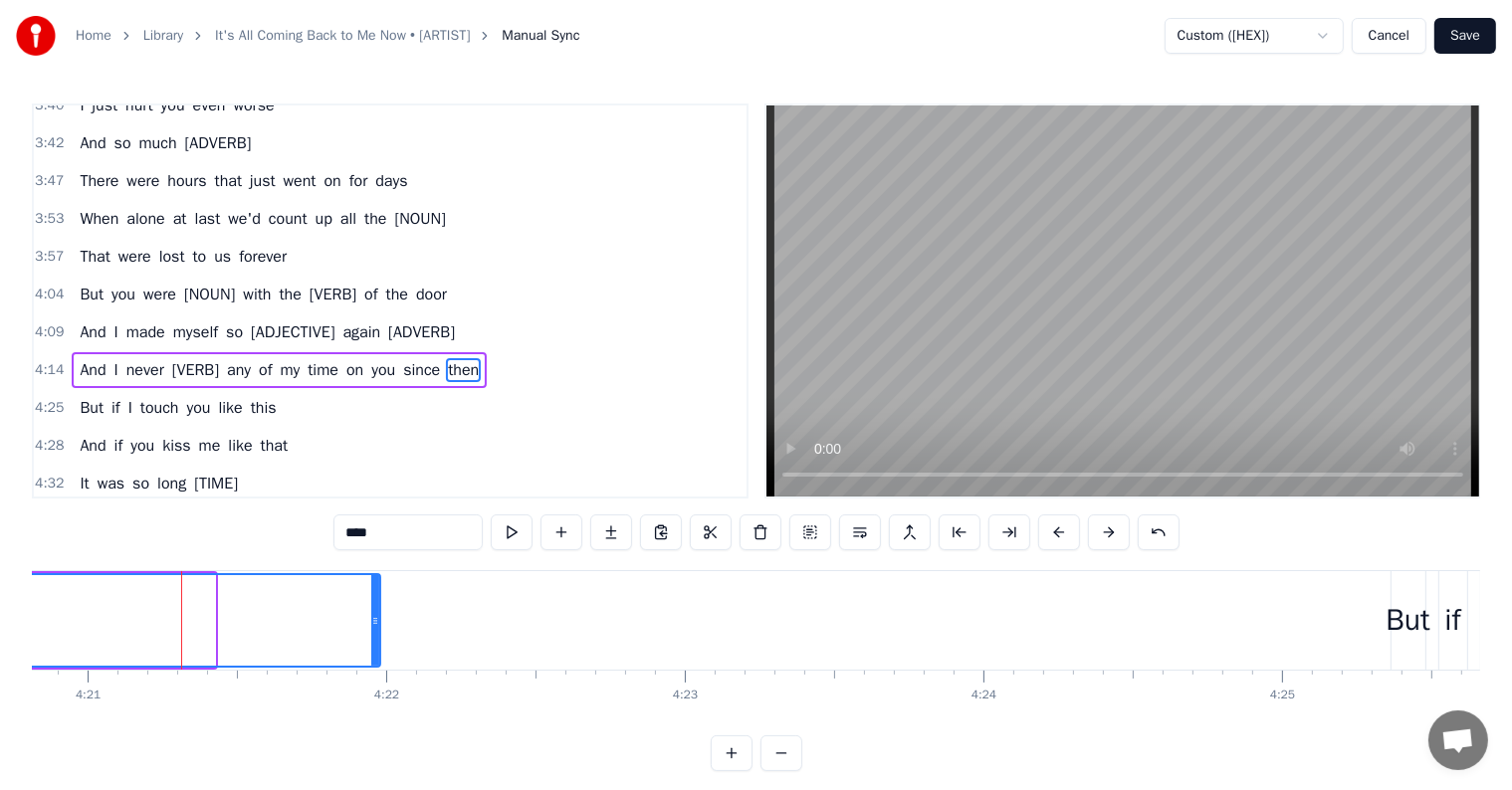 drag, startPoint x: 212, startPoint y: 595, endPoint x: 377, endPoint y: 623, distance: 167.3589 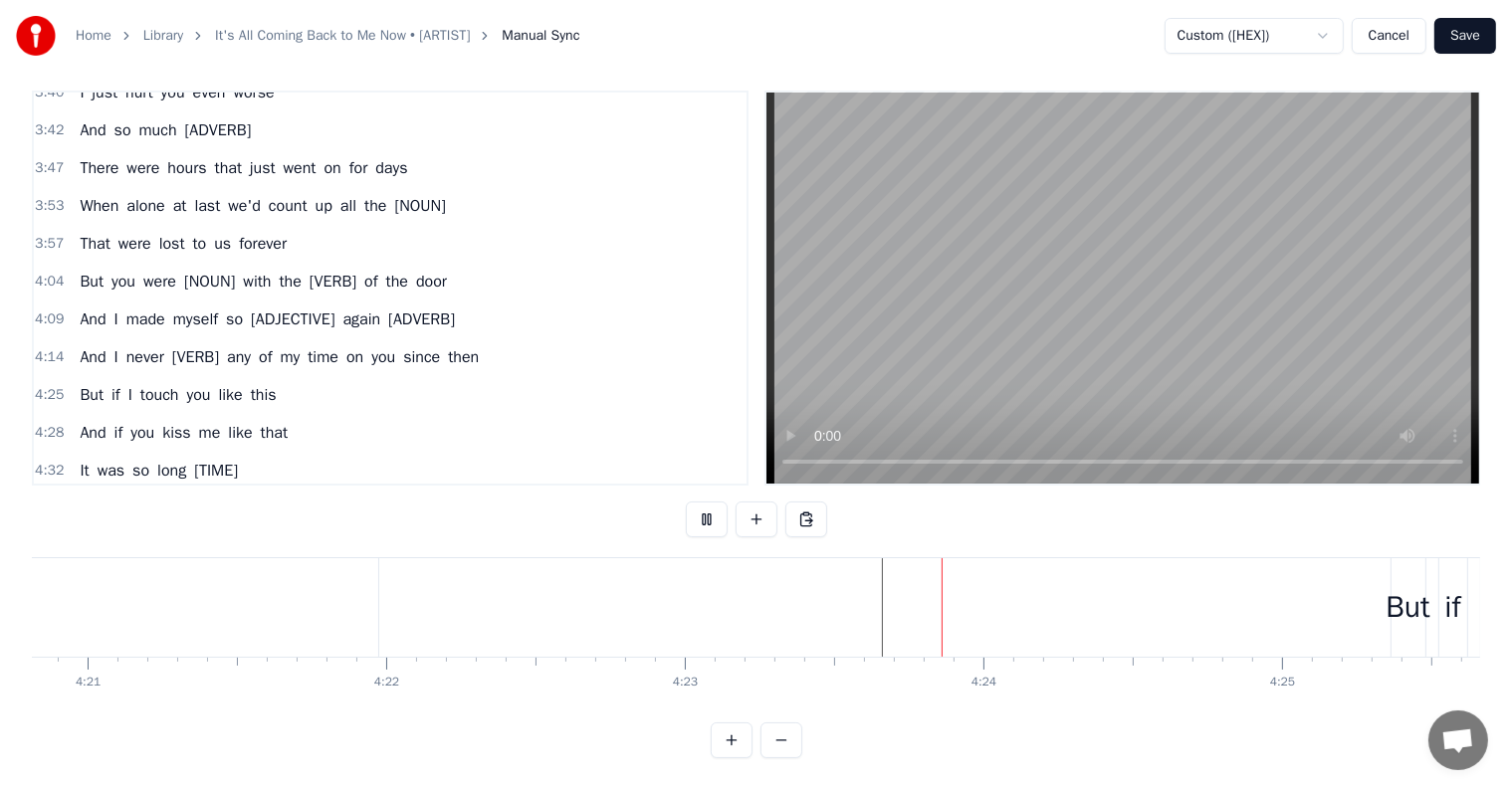 scroll, scrollTop: 30, scrollLeft: 0, axis: vertical 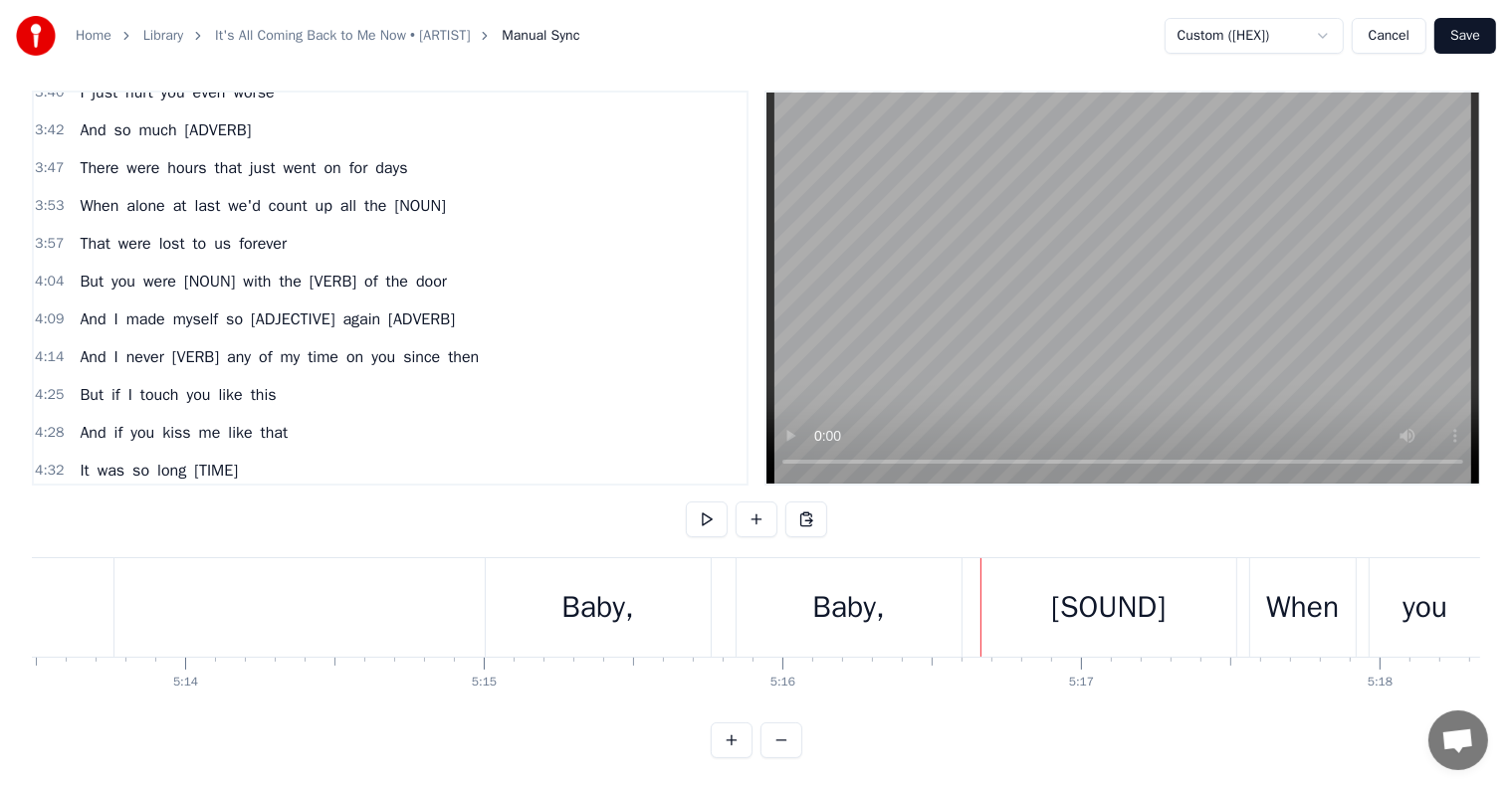 click on "Baby," at bounding box center (848, 607) 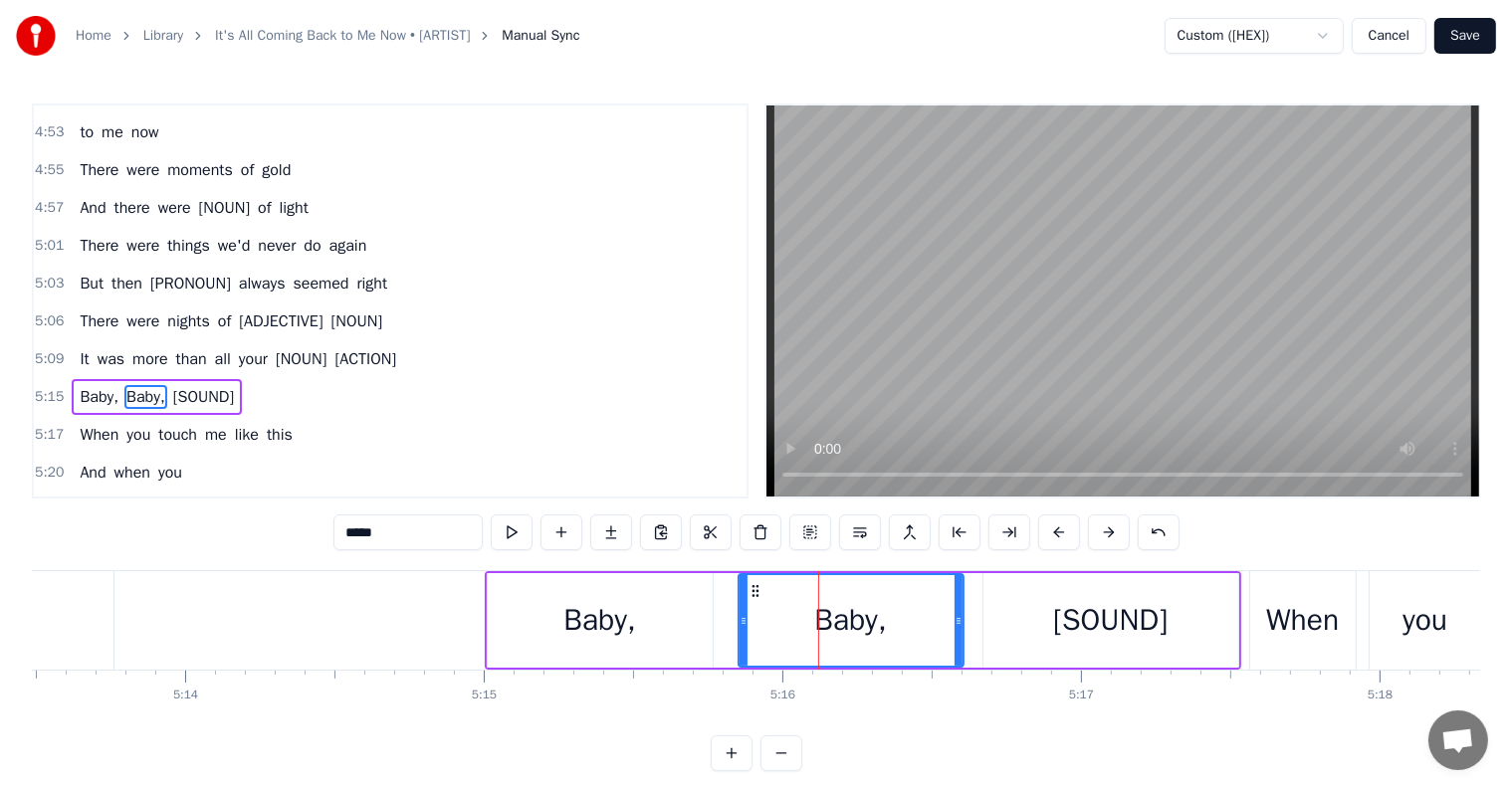 scroll, scrollTop: 2605, scrollLeft: 0, axis: vertical 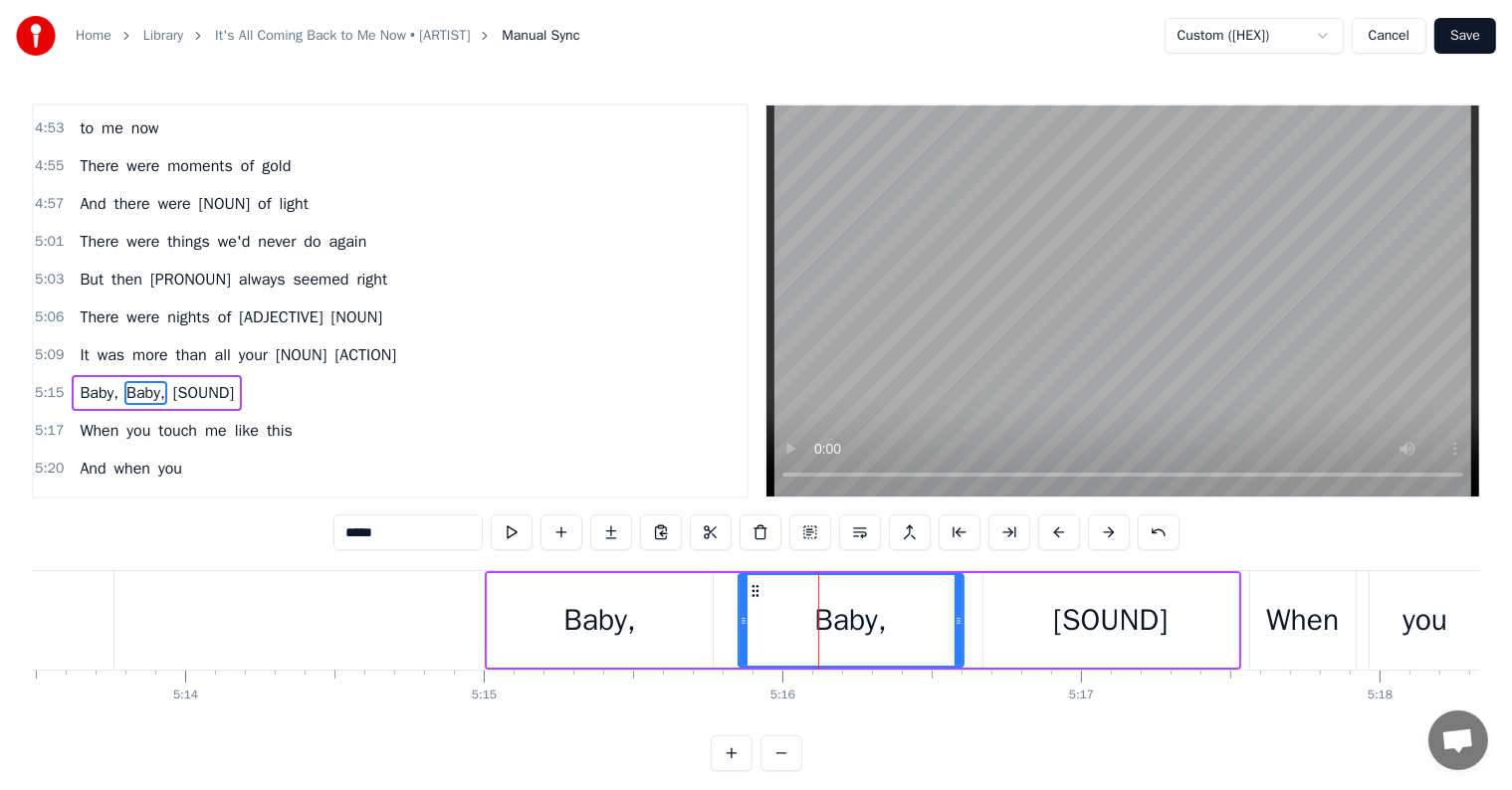 click on "*****" at bounding box center (408, 532) 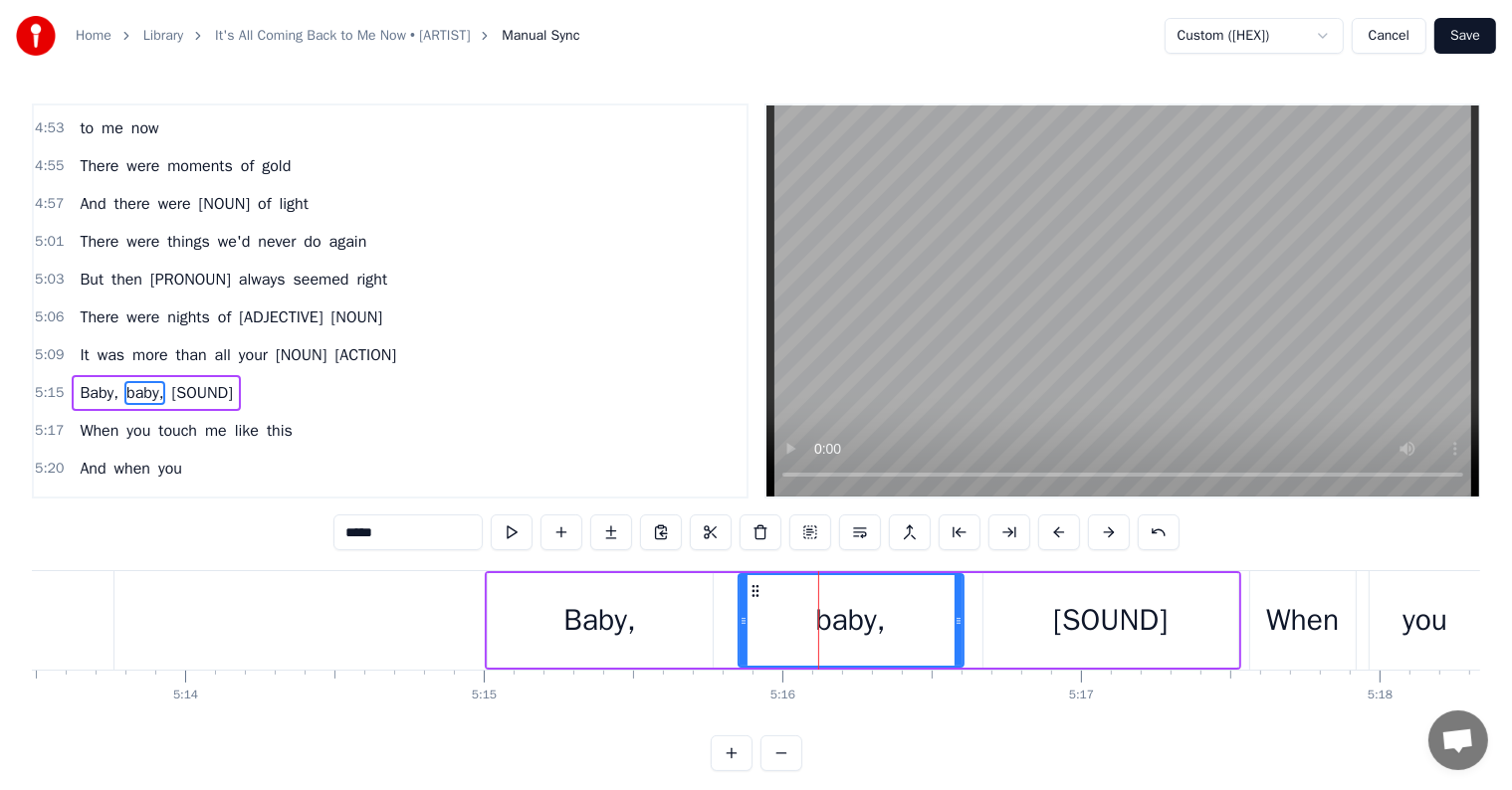 click on "[SOUND]" at bounding box center (1111, 620) 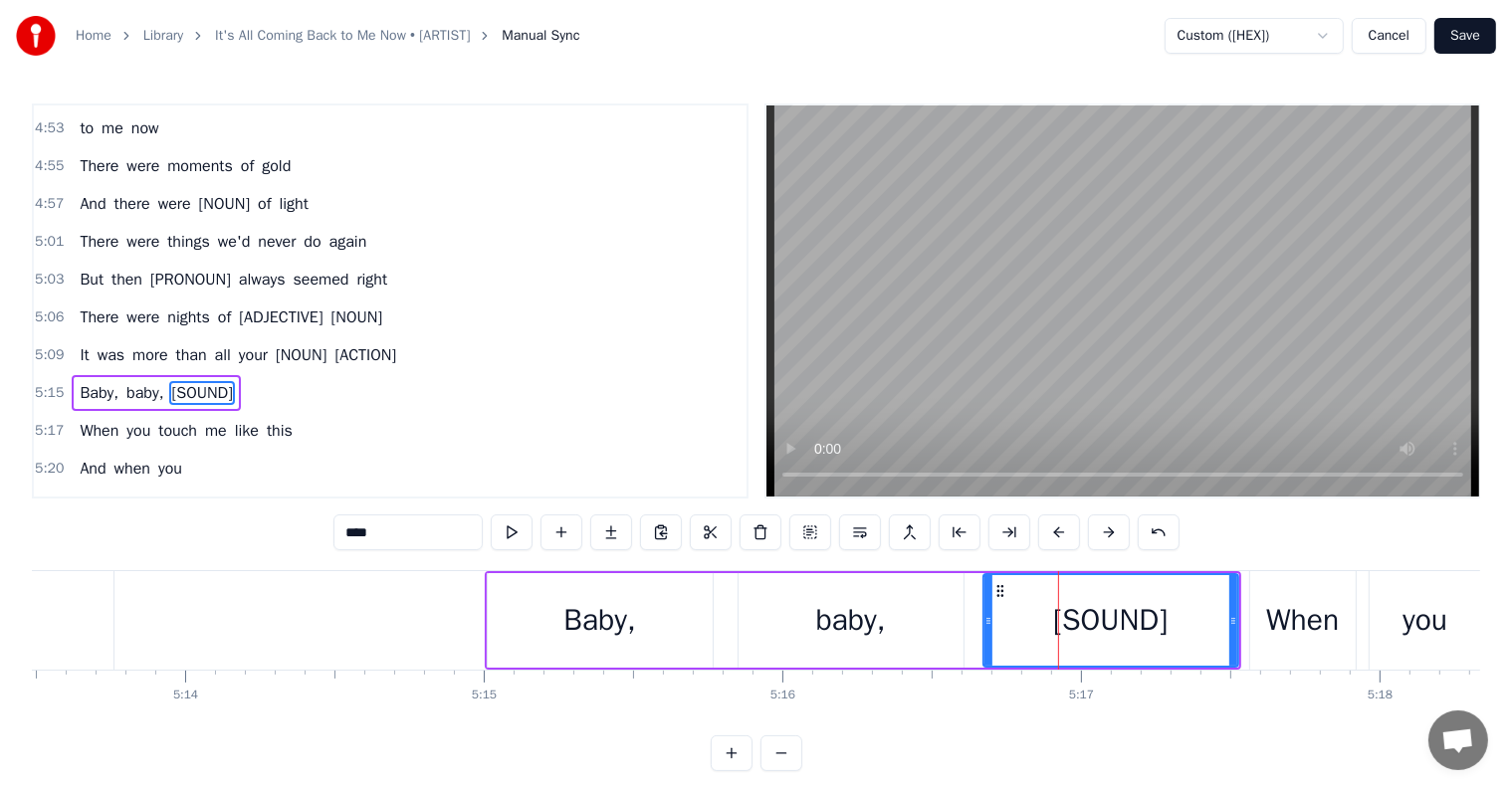 click on "****" at bounding box center (408, 532) 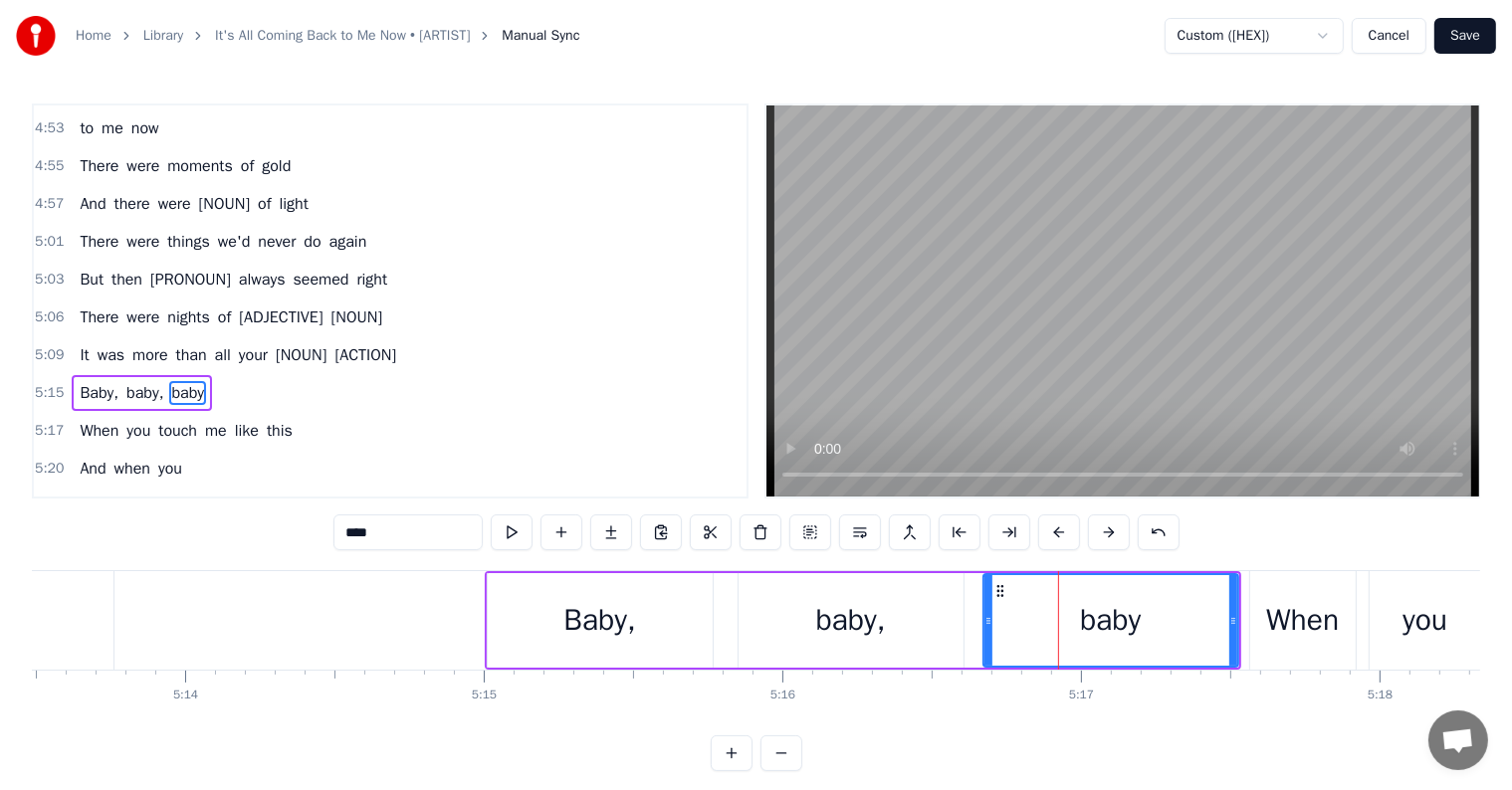 type on "****" 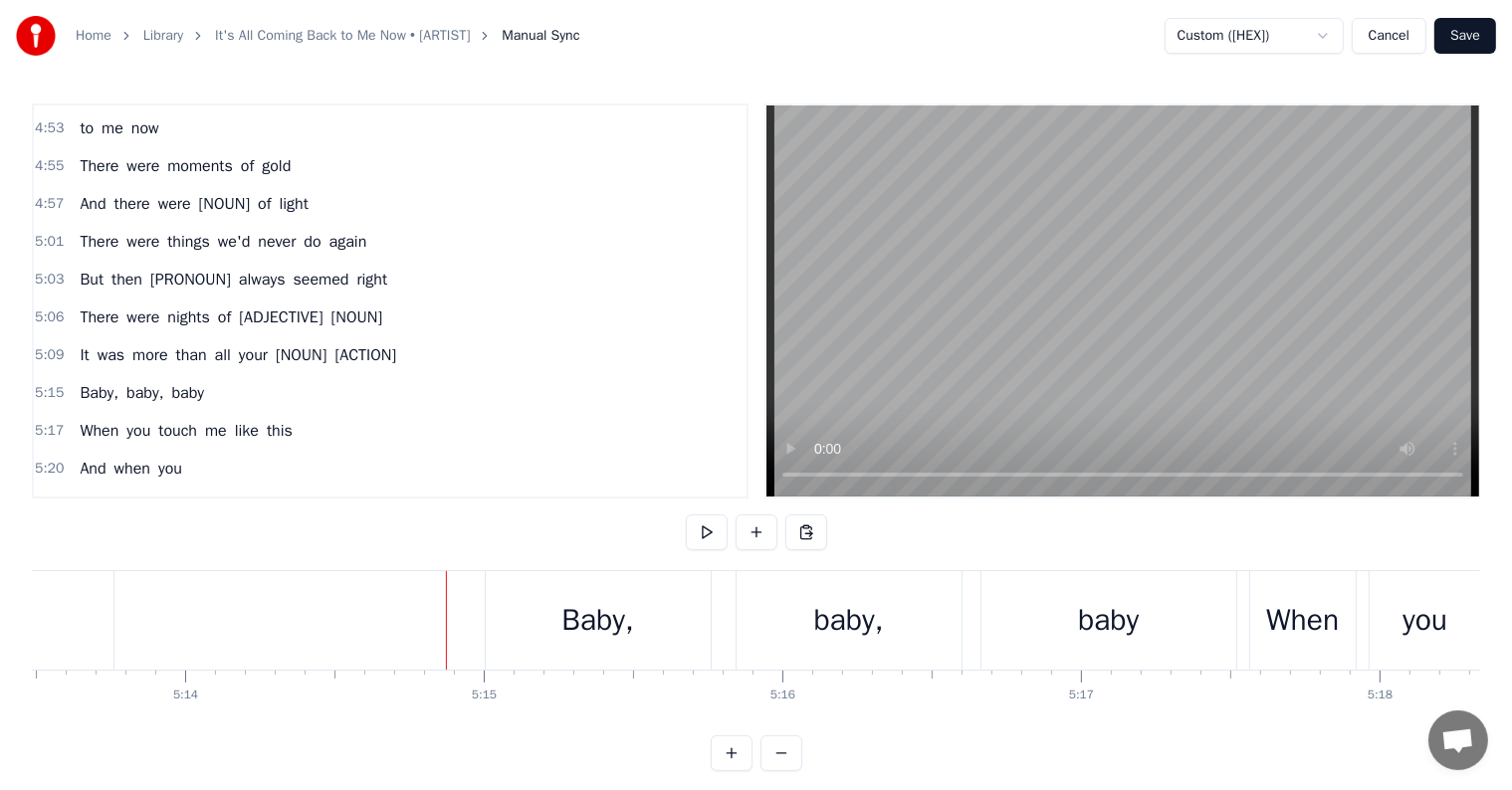 click on "[ACTION]" at bounding box center [-214, 620] 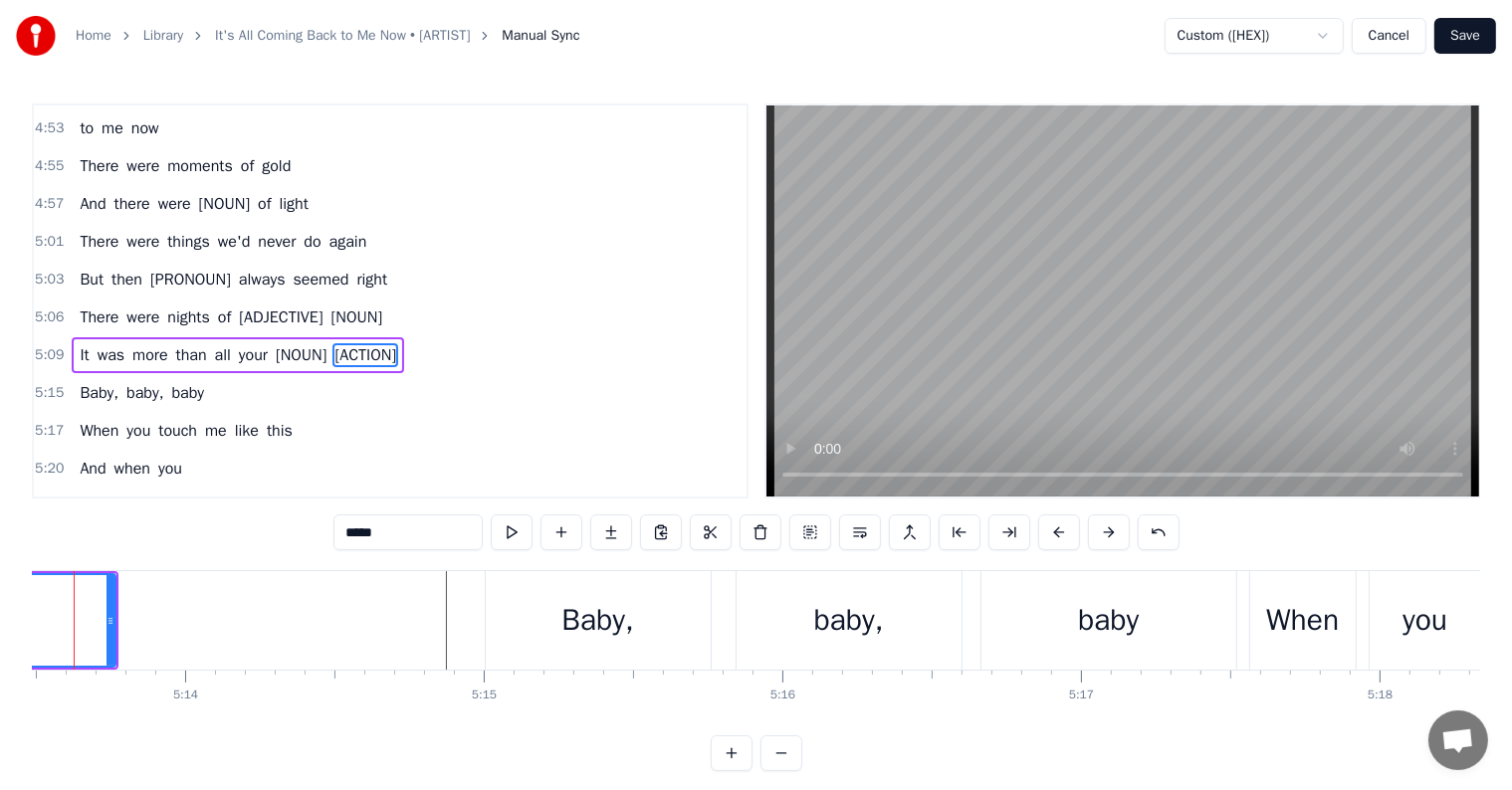 scroll, scrollTop: 2569, scrollLeft: 0, axis: vertical 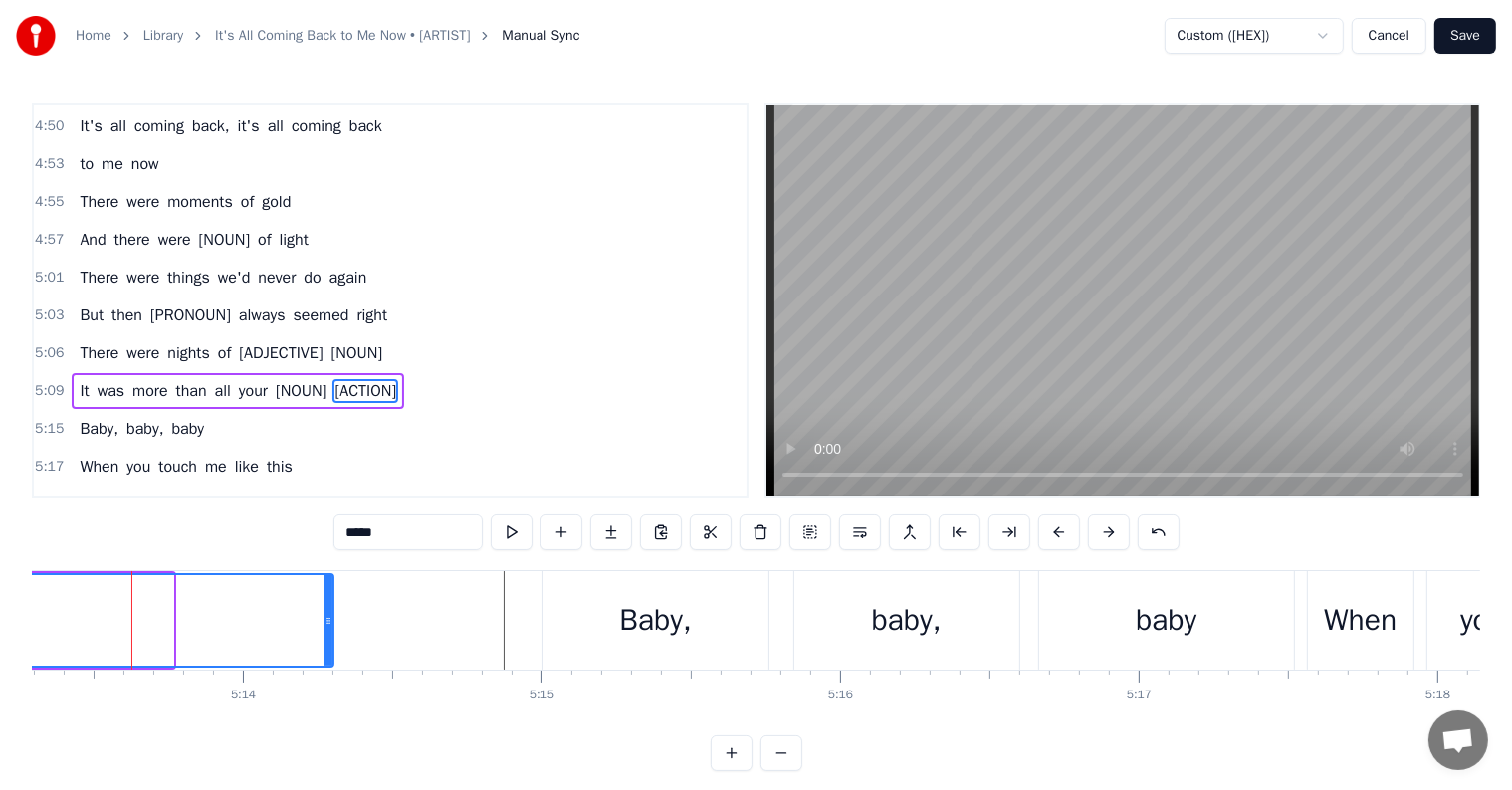 drag, startPoint x: 171, startPoint y: 628, endPoint x: 375, endPoint y: 601, distance: 205.779 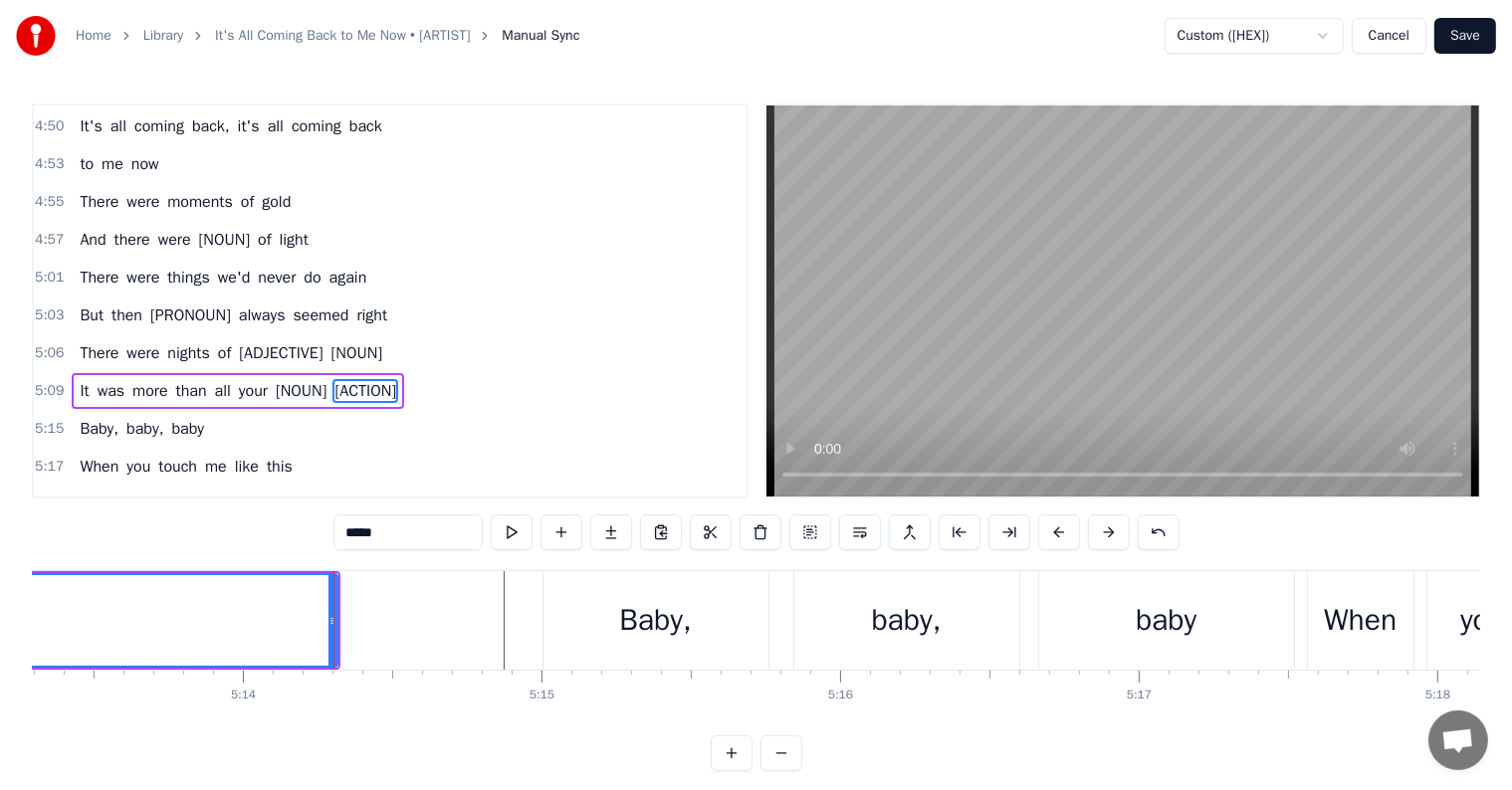 scroll, scrollTop: 2568, scrollLeft: 0, axis: vertical 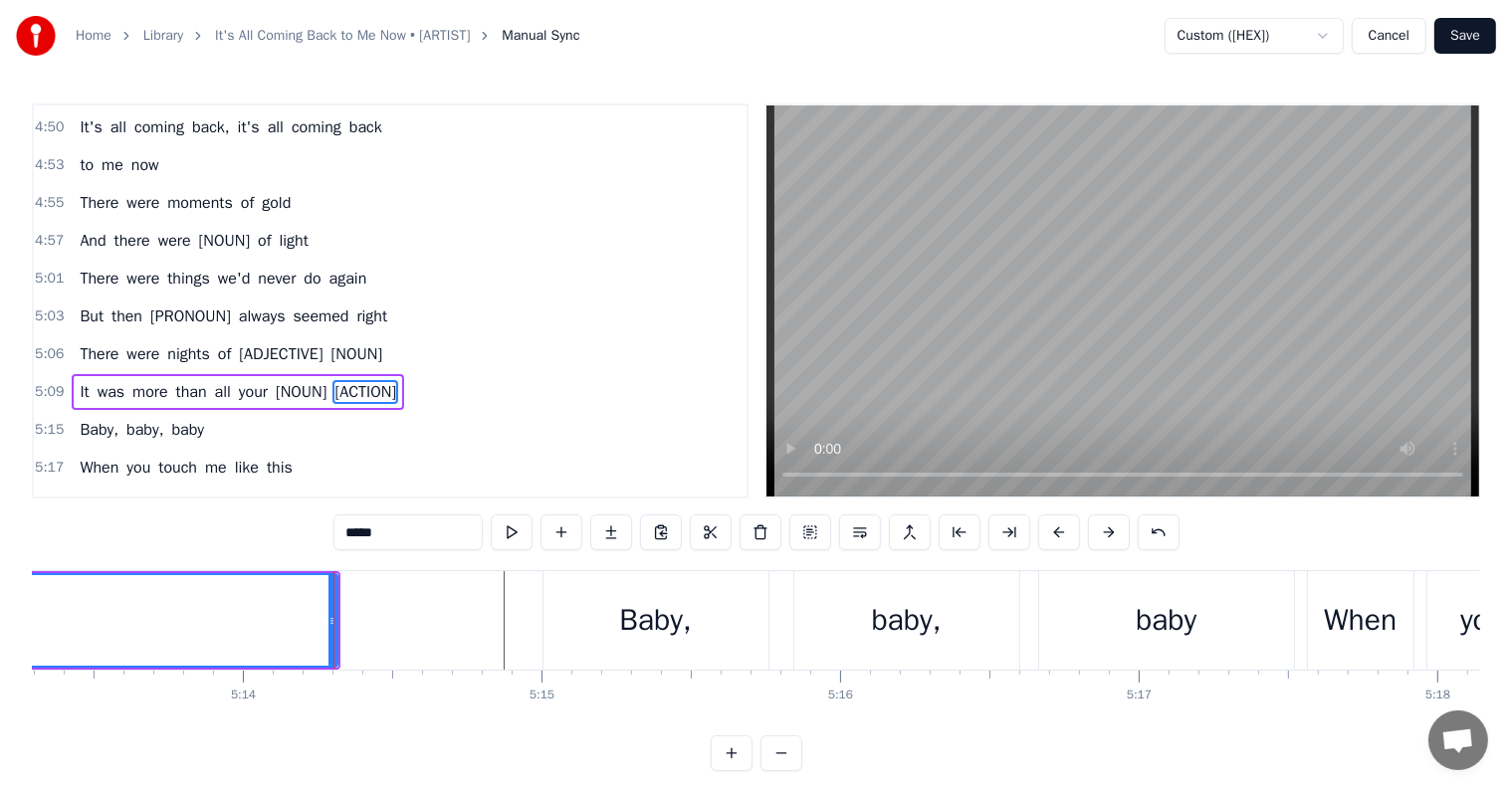 click at bounding box center [-25428, 620] 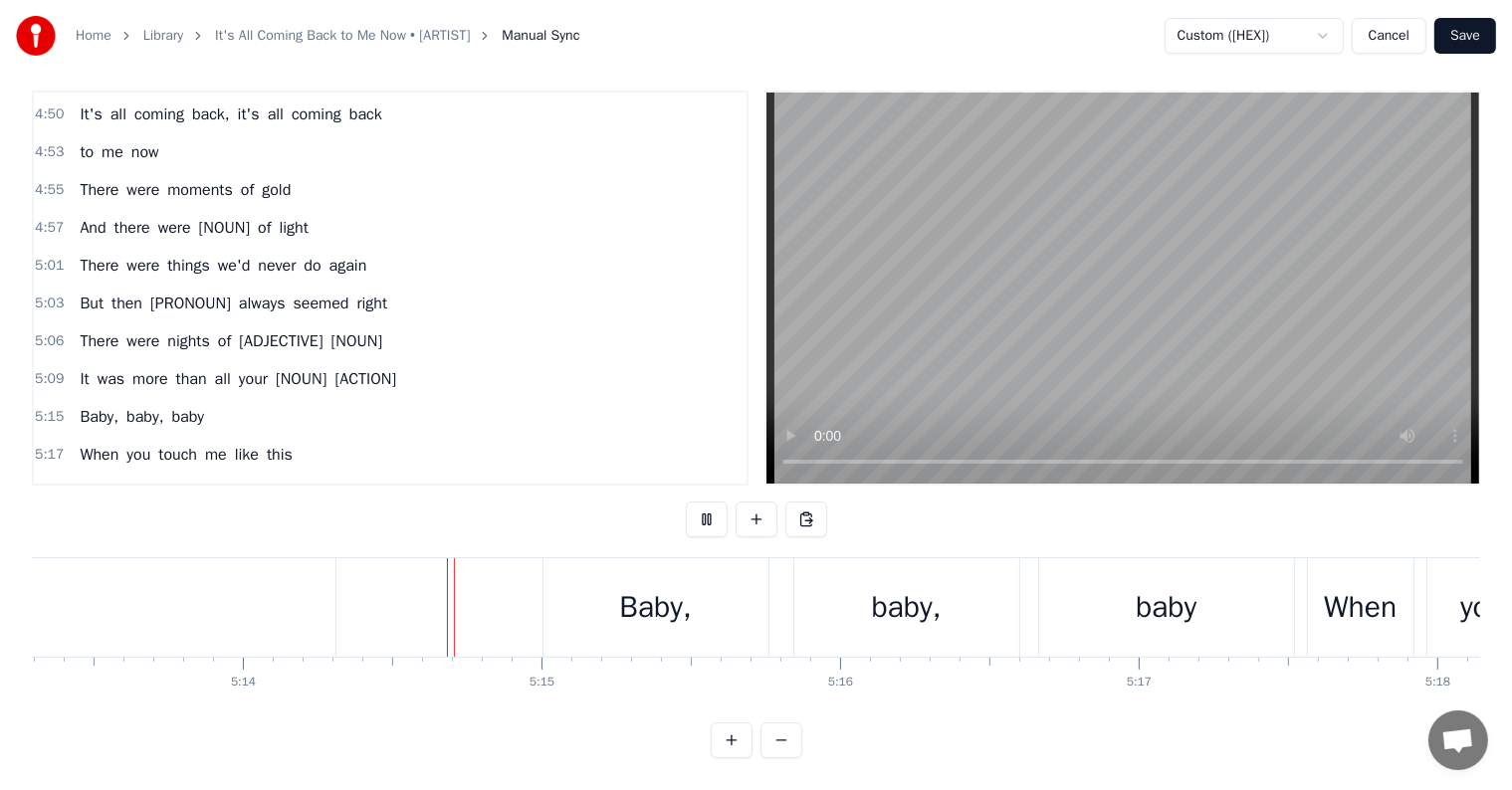 scroll, scrollTop: 30, scrollLeft: 0, axis: vertical 